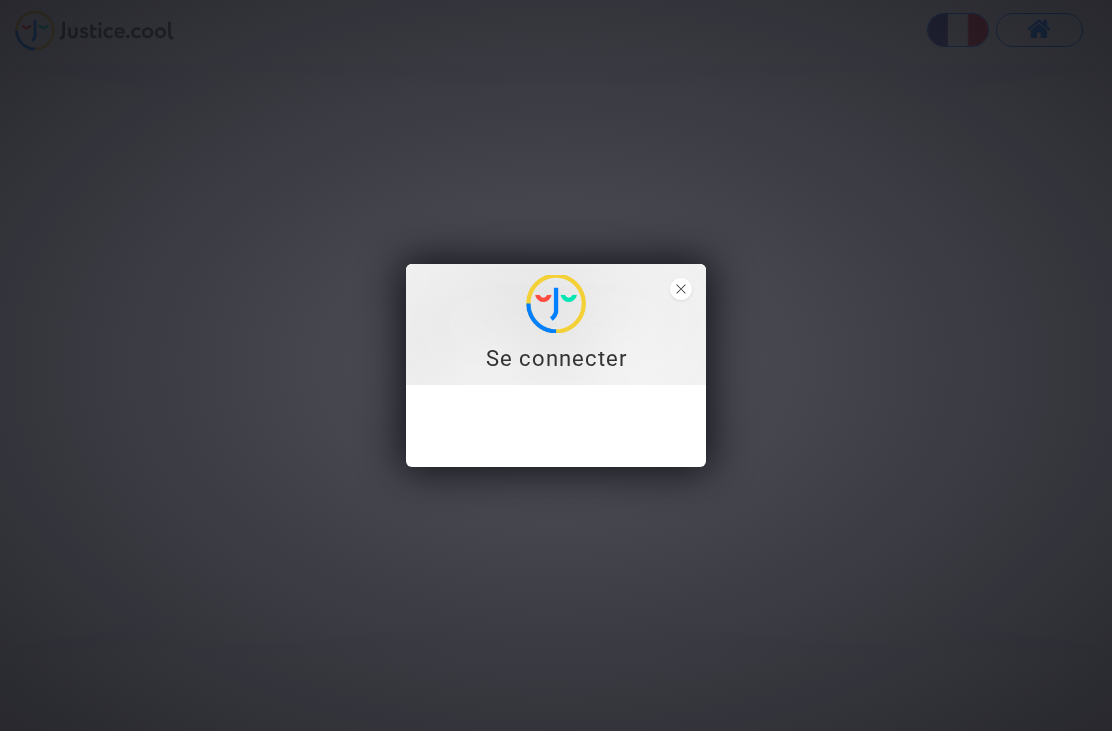 scroll, scrollTop: 0, scrollLeft: 0, axis: both 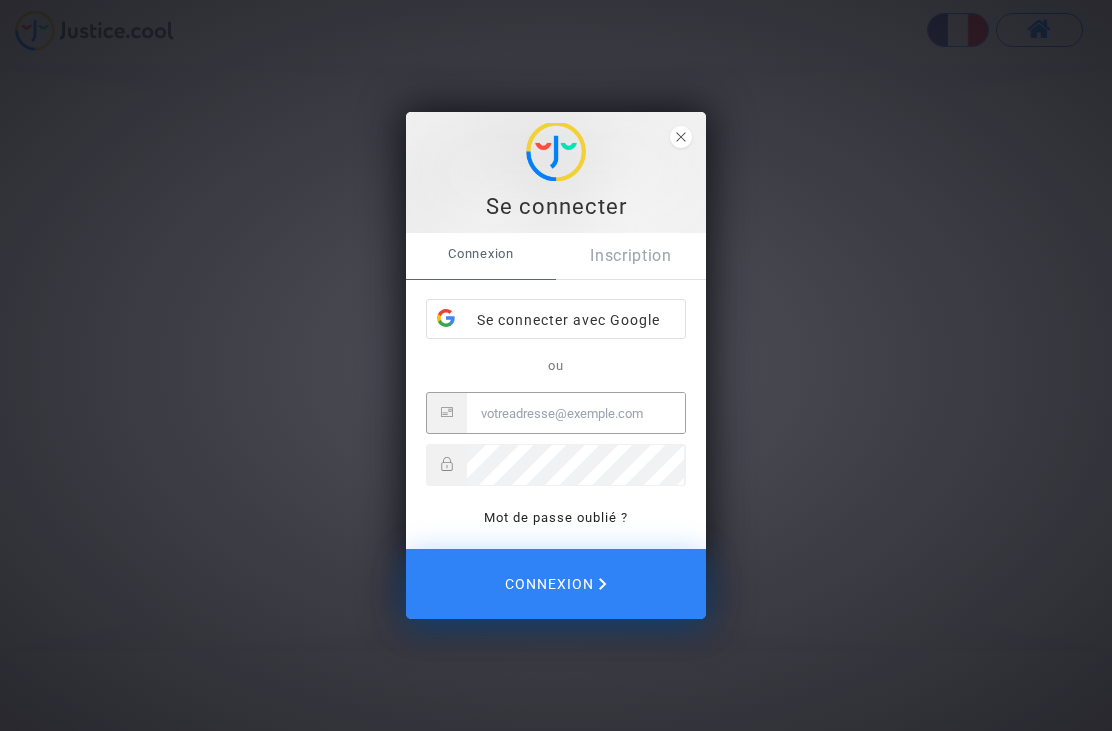 click on "Se connecter avec Google" at bounding box center (556, 320) 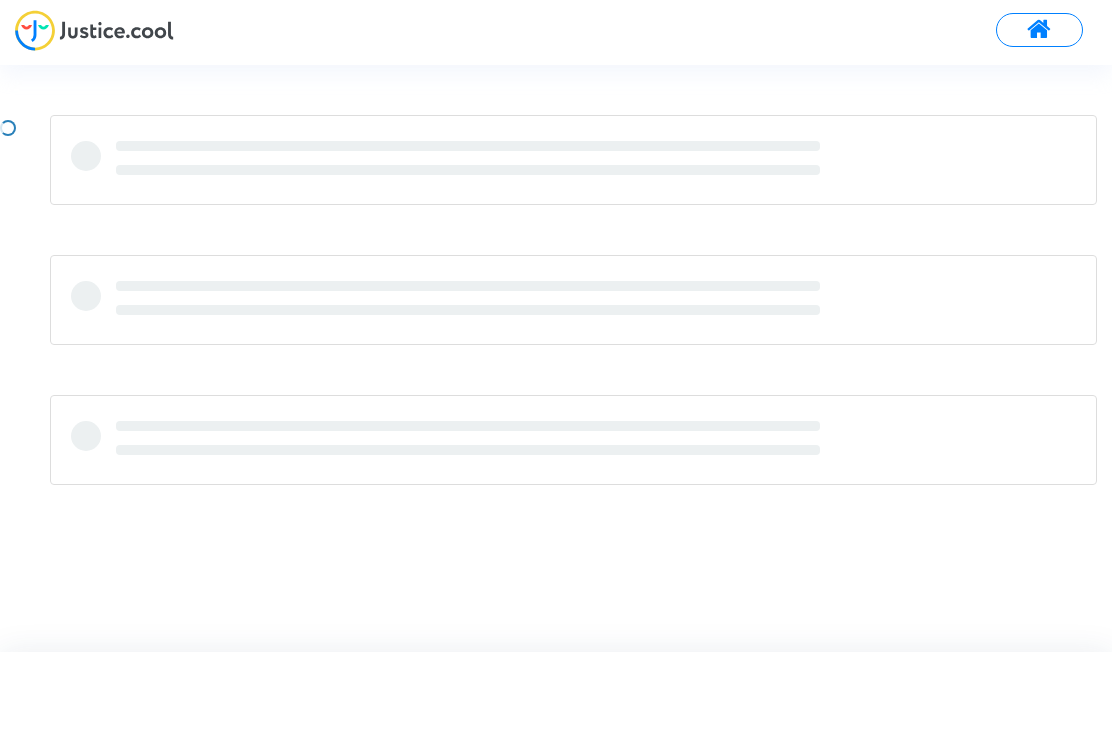 scroll, scrollTop: 0, scrollLeft: 0, axis: both 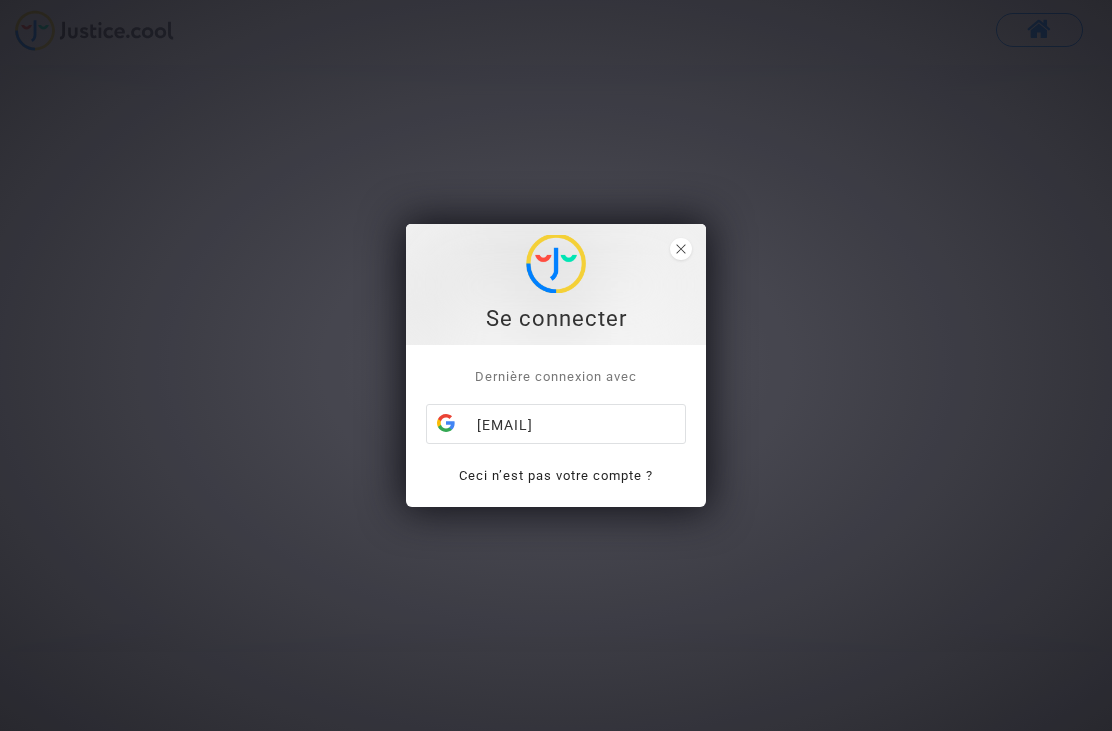click on "[EMAIL]" at bounding box center [556, 425] 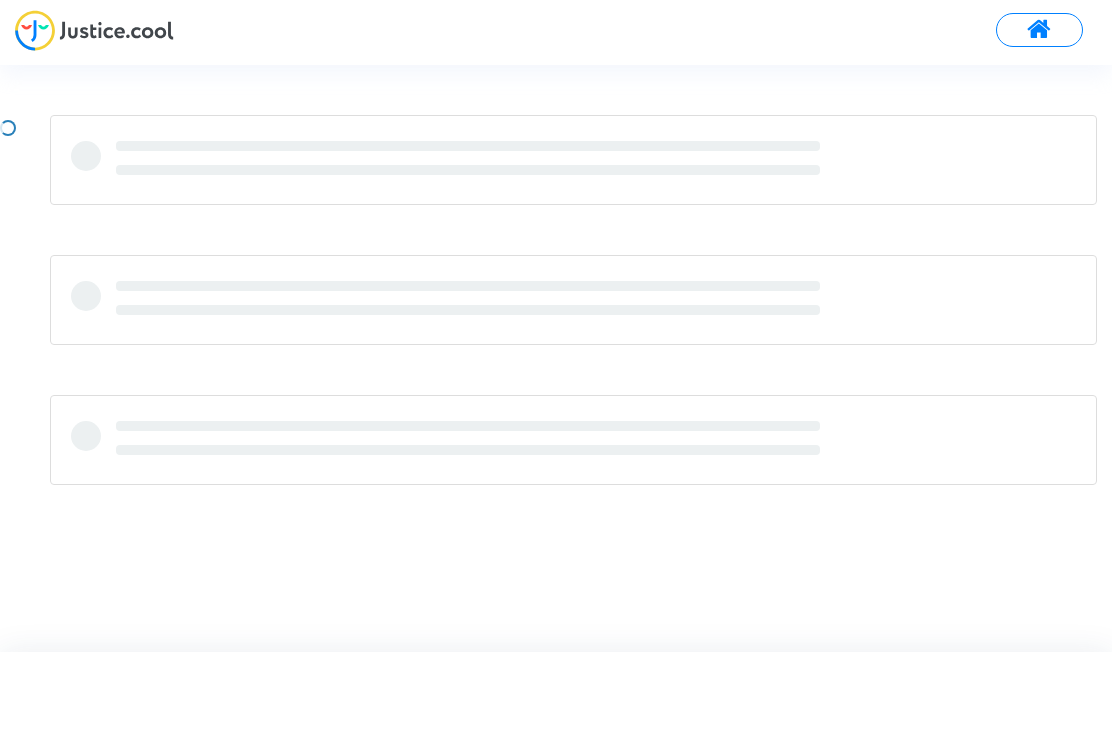 scroll, scrollTop: 0, scrollLeft: 0, axis: both 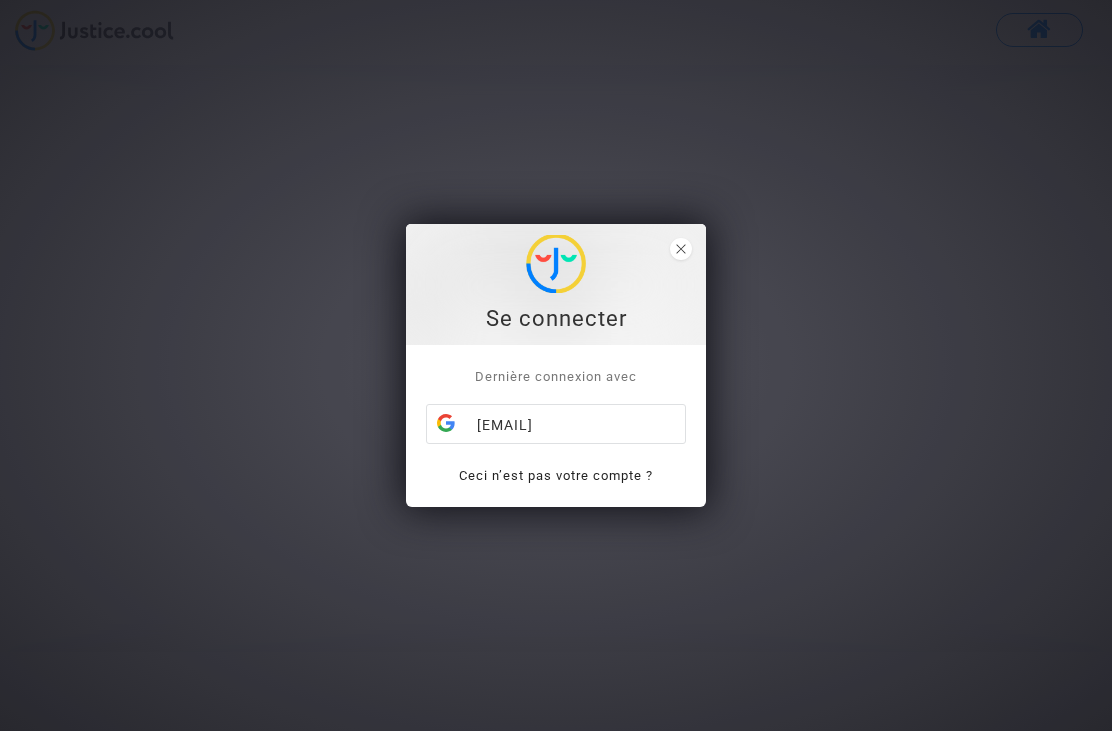 click on "[EMAIL]" at bounding box center (556, 425) 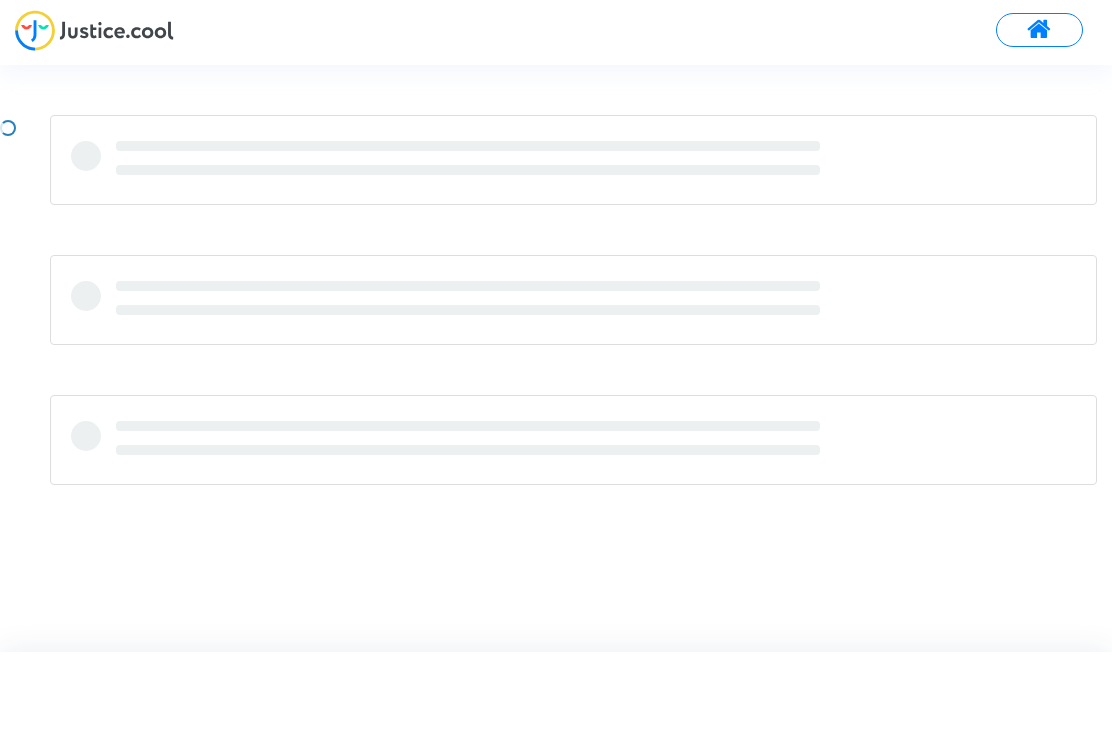 scroll, scrollTop: 0, scrollLeft: 0, axis: both 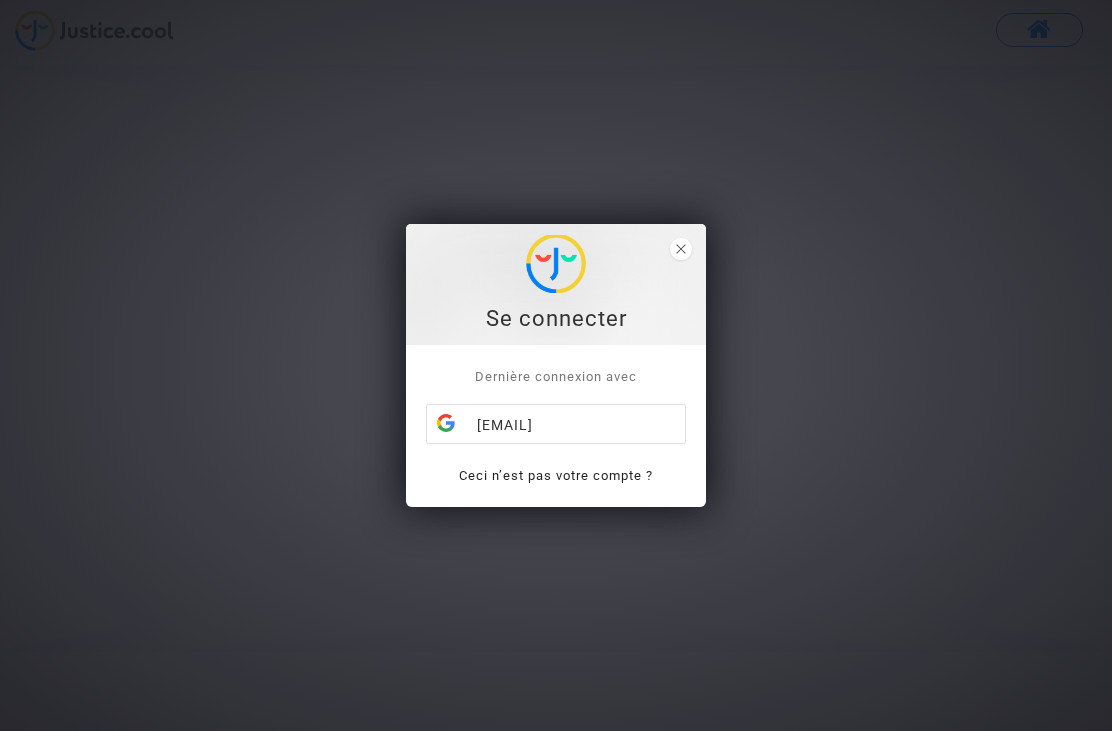 click on "[EMAIL]" at bounding box center (556, 425) 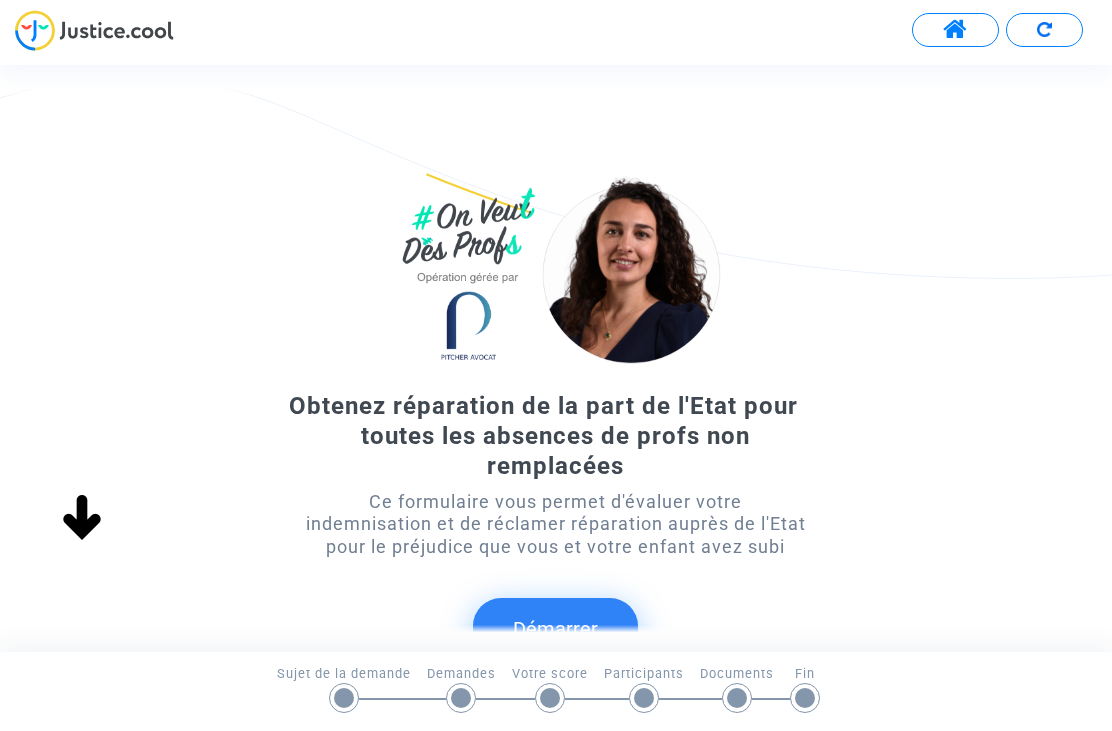 scroll, scrollTop: 0, scrollLeft: 0, axis: both 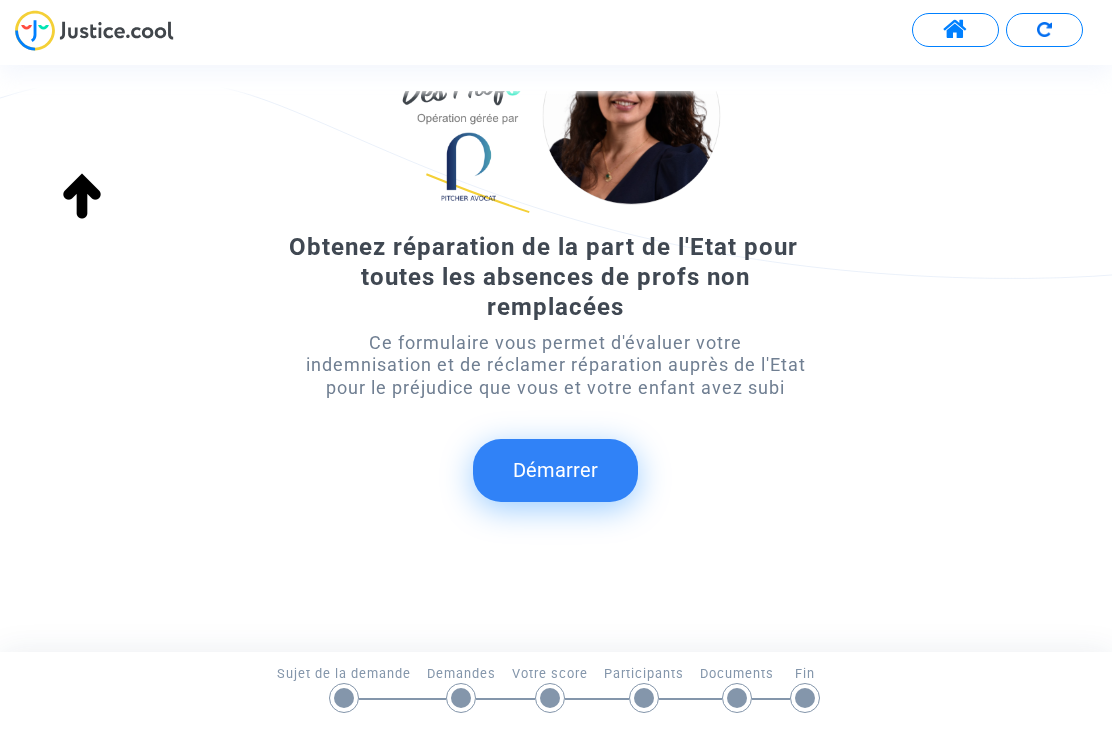 click on "Démarrer" at bounding box center (555, 470) 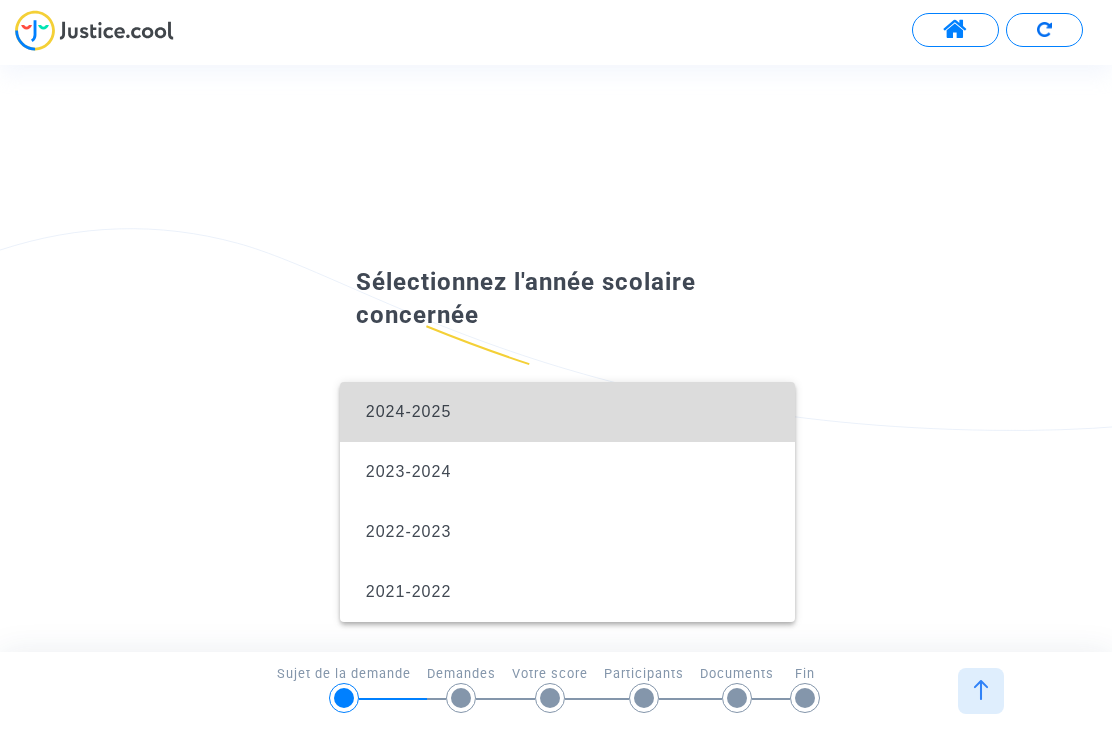 click on "2024-2025" at bounding box center (567, 412) 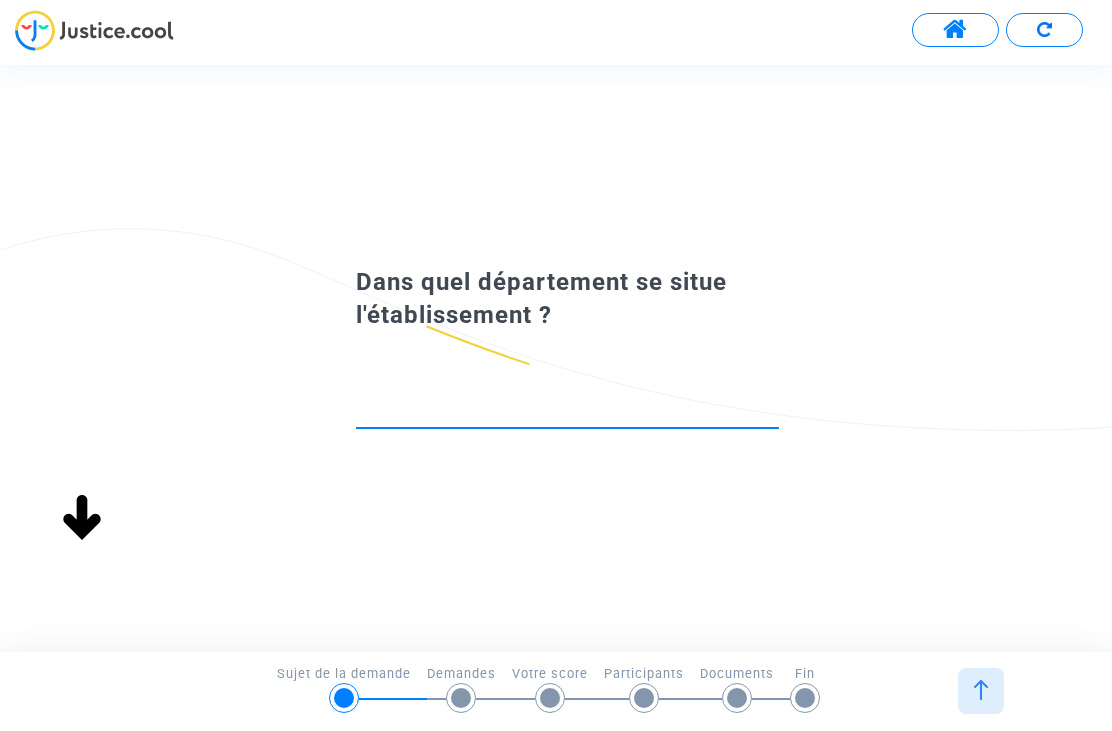scroll, scrollTop: 0, scrollLeft: 0, axis: both 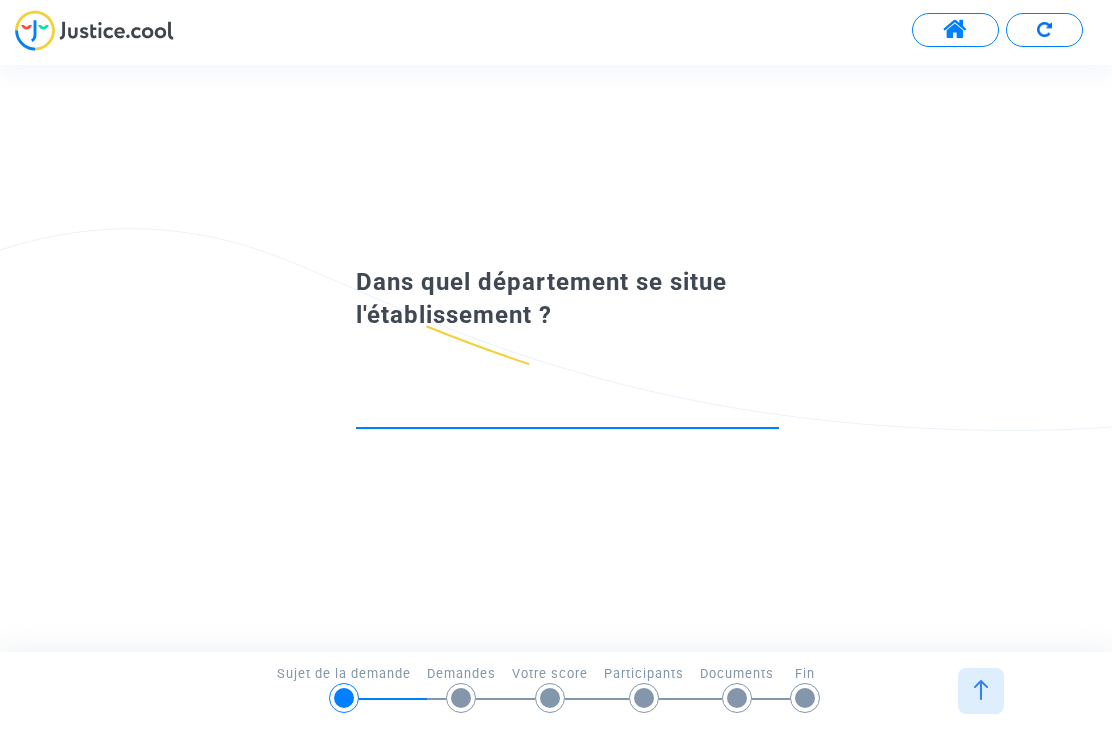 click at bounding box center [567, 410] 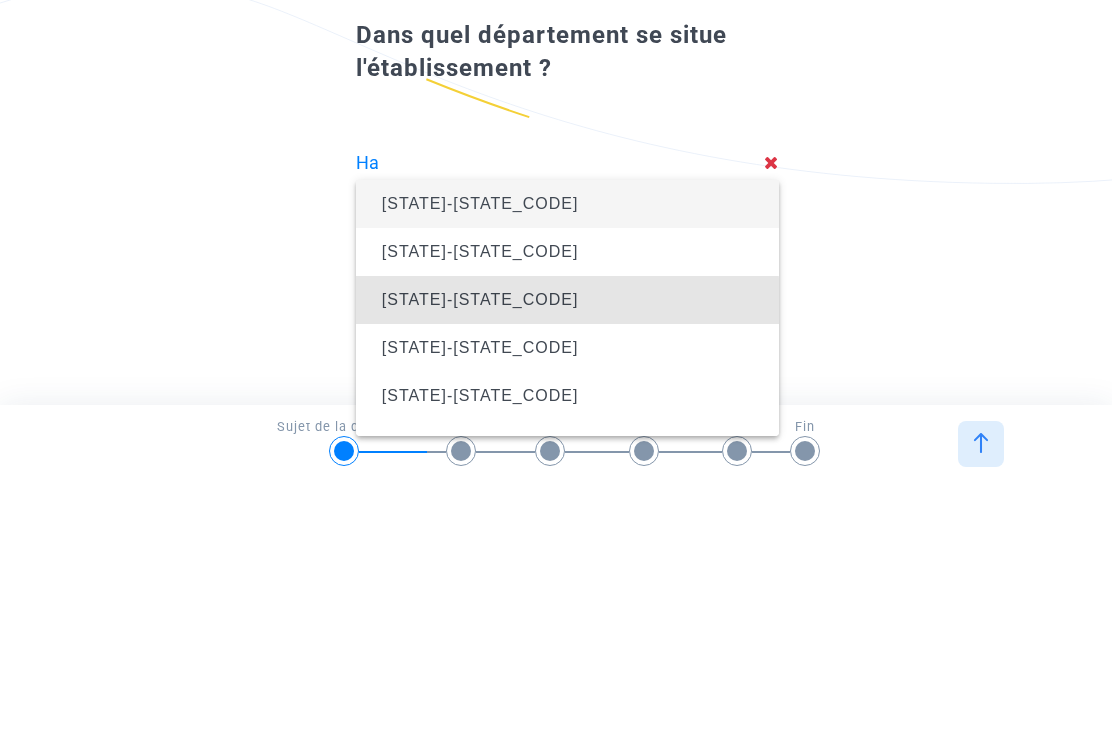 type on "Ha" 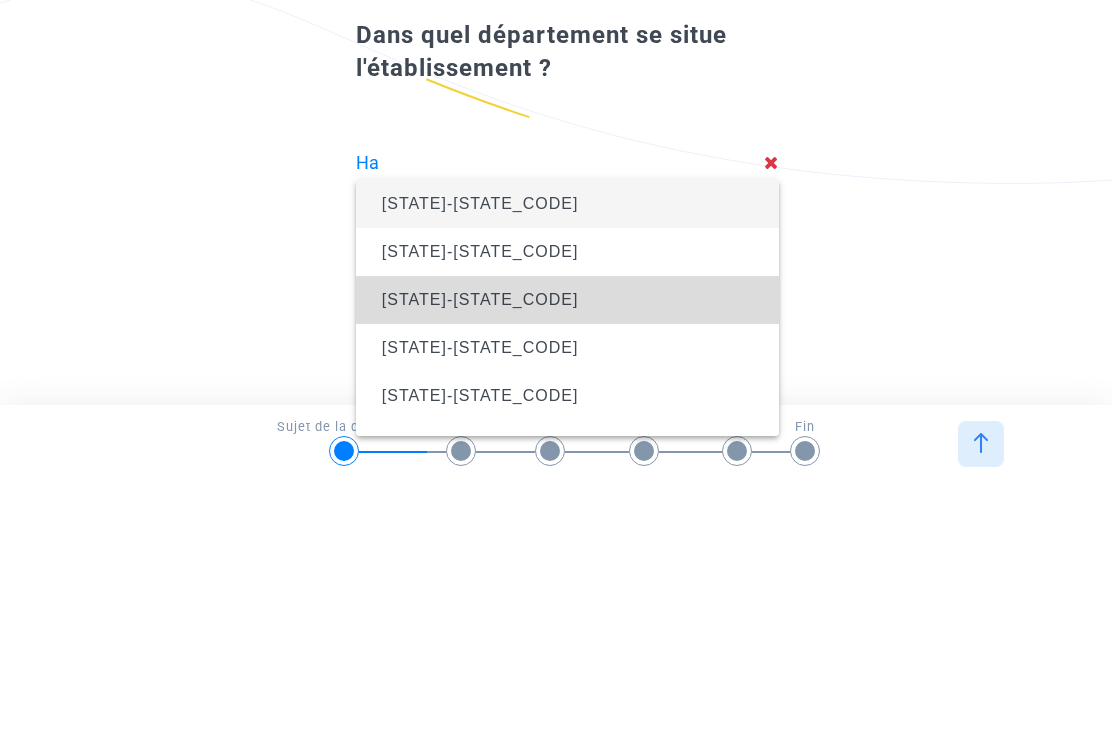 click on "[STATE]-[STATE_CODE]" at bounding box center [480, 546] 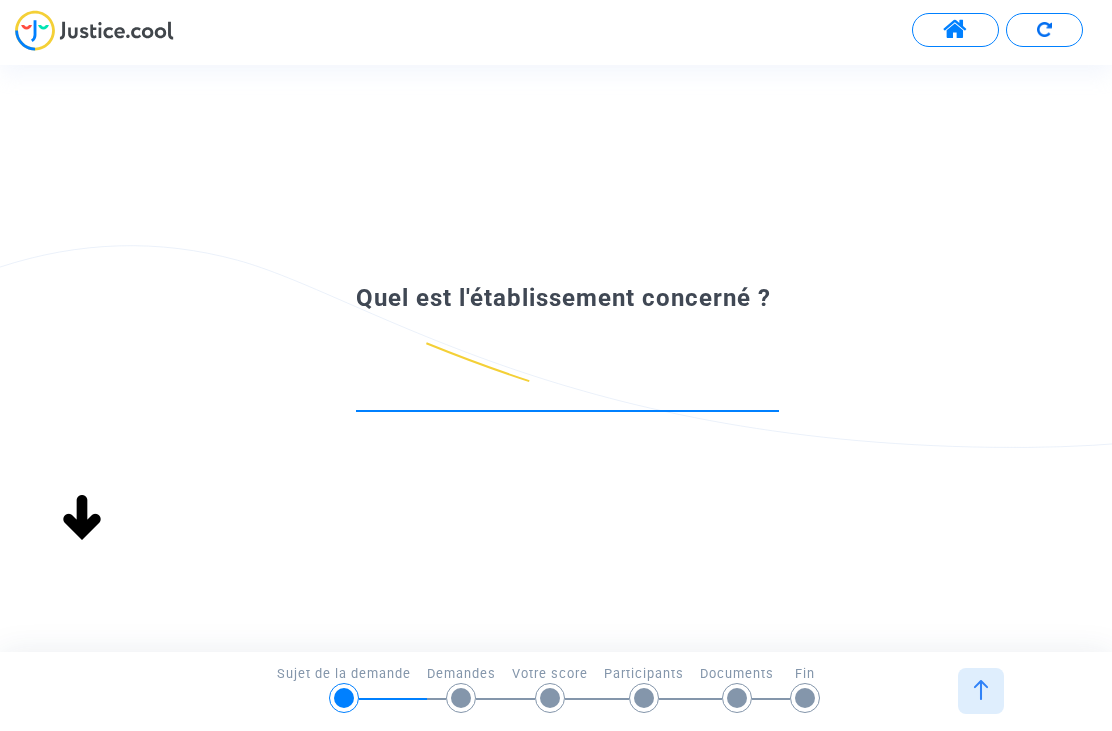 click at bounding box center [567, 393] 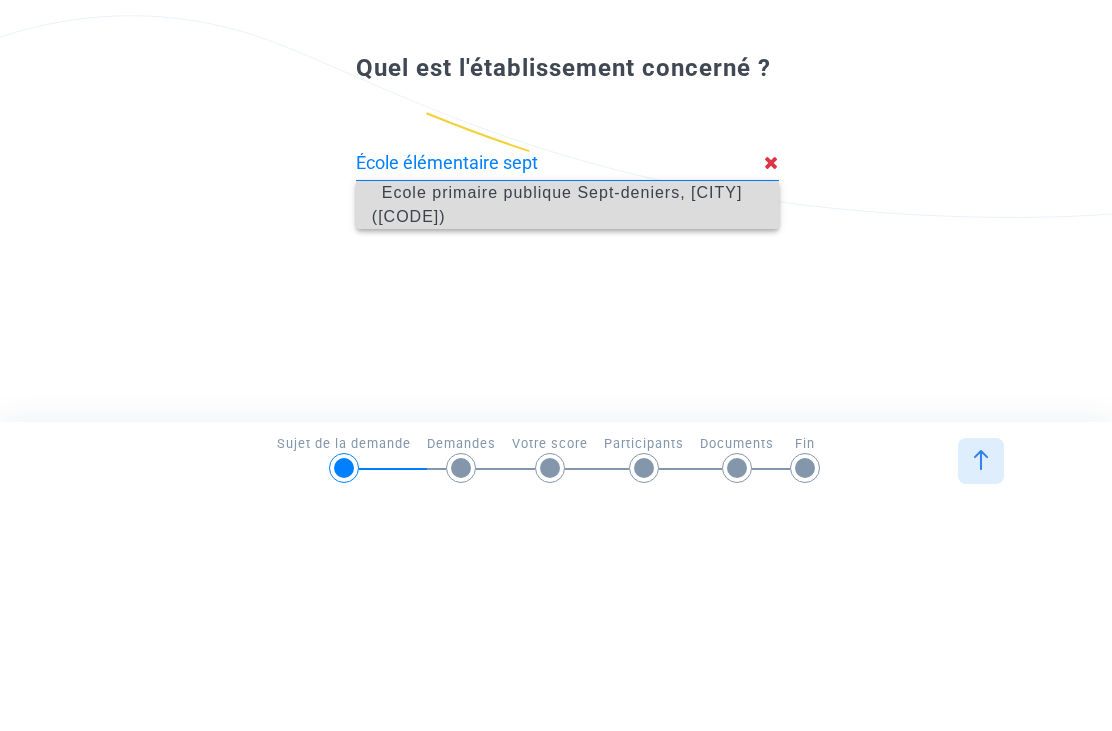 type on "École élémentaire sept" 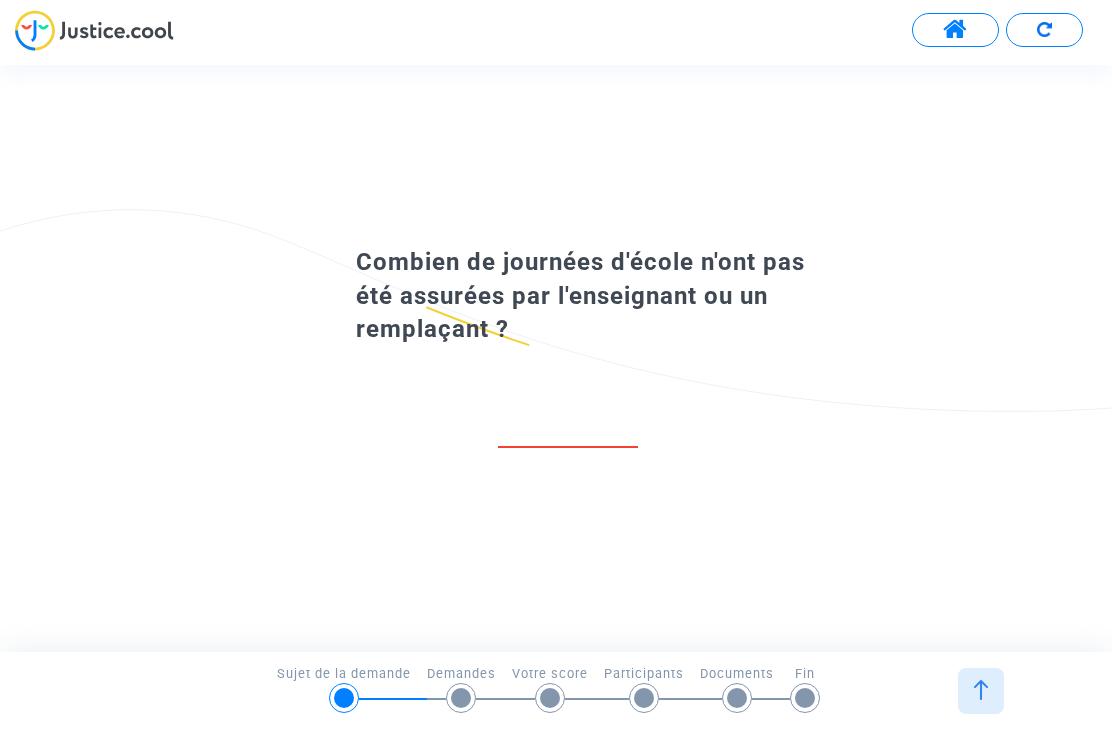click at bounding box center (568, 425) 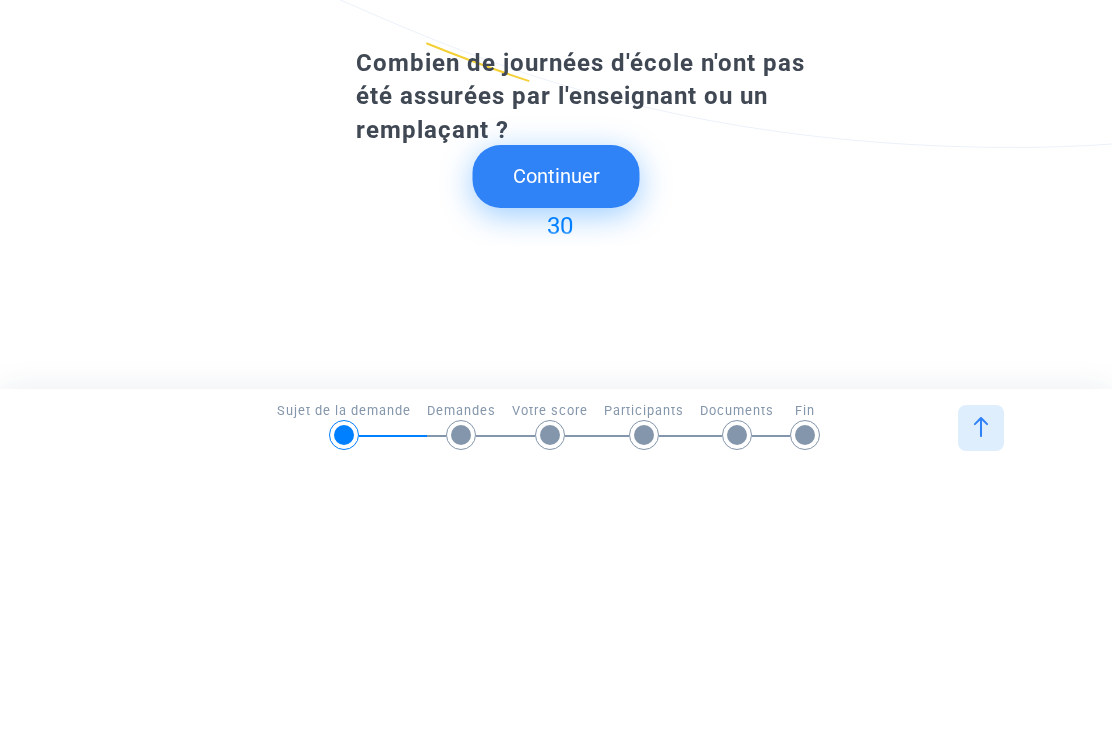 type on "30" 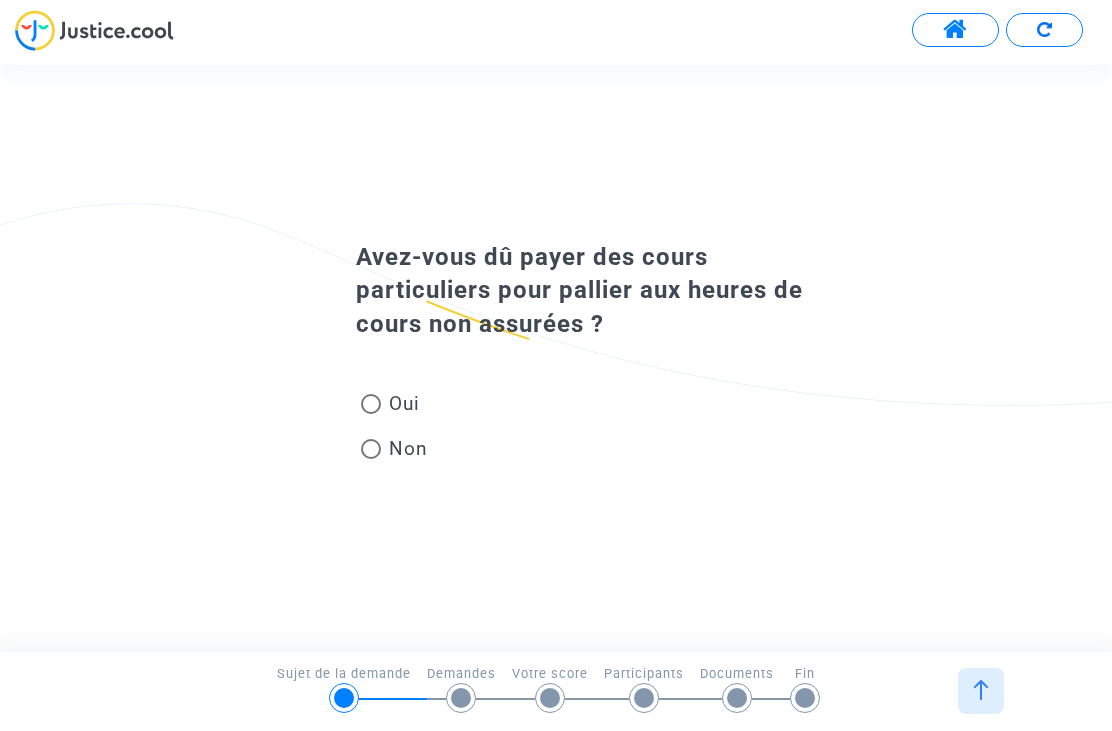 click at bounding box center [371, 449] 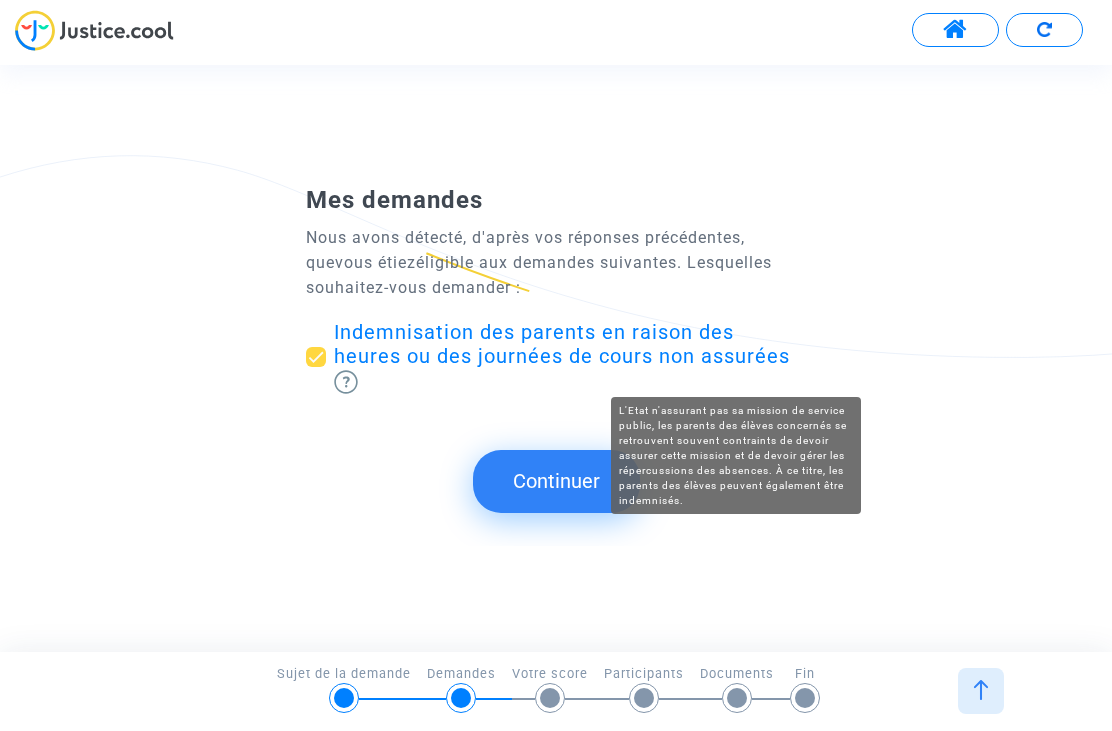 click at bounding box center (346, 382) 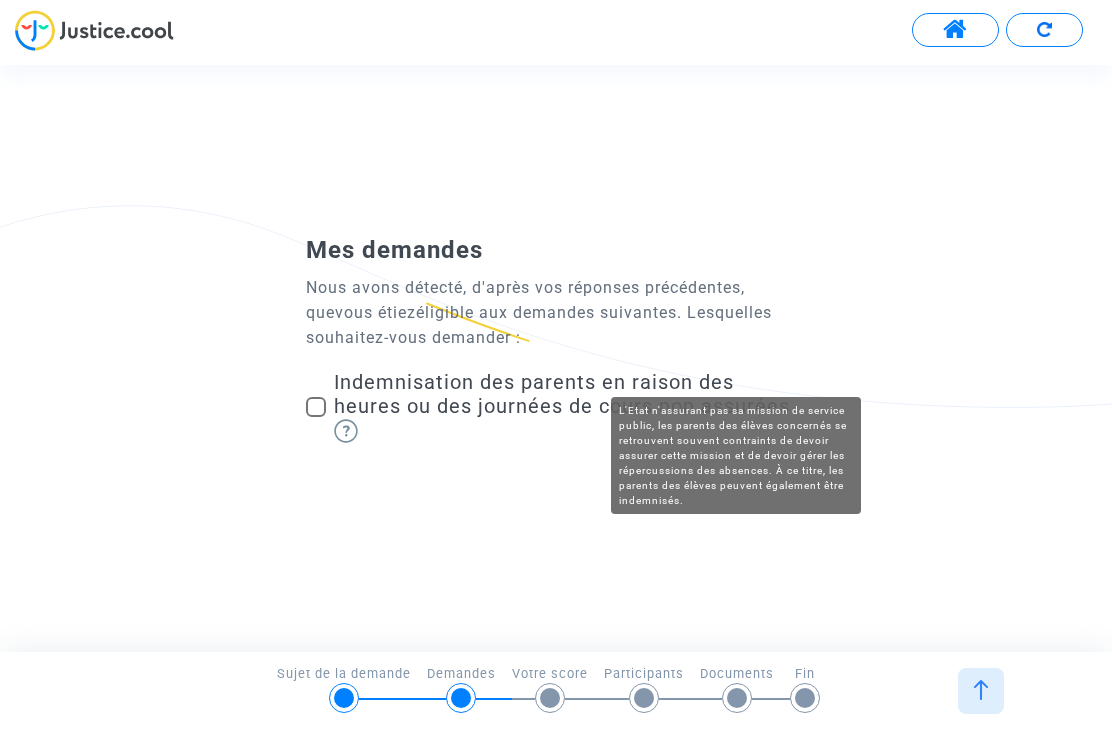 click on "Mes demandes Nous avons détecté, d'après vos réponses précédentes, que  vous étiez  éligible aux demandes suivantes. Lesquelles souhaitez-vous demander :   Indemnisation des parents en raison des heures ou des journées de cours non assurées" at bounding box center (556, 358) 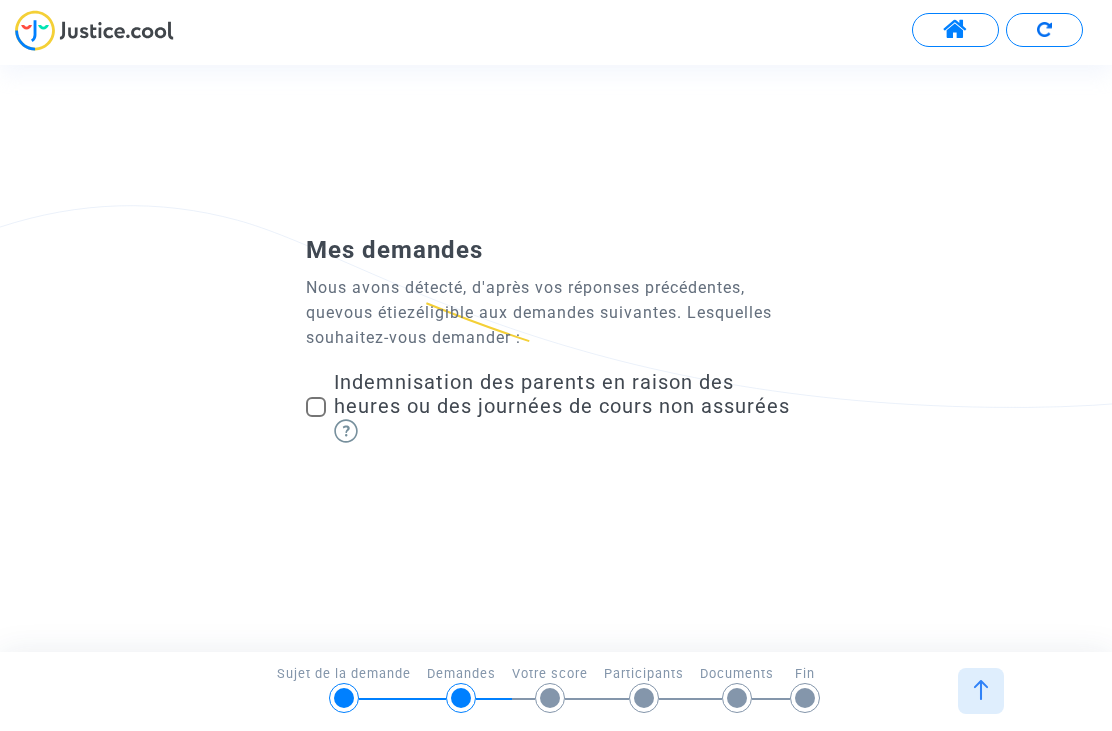click on "Indemnisation des parents en raison des heures ou des journées de cours non assurées" at bounding box center [556, 407] 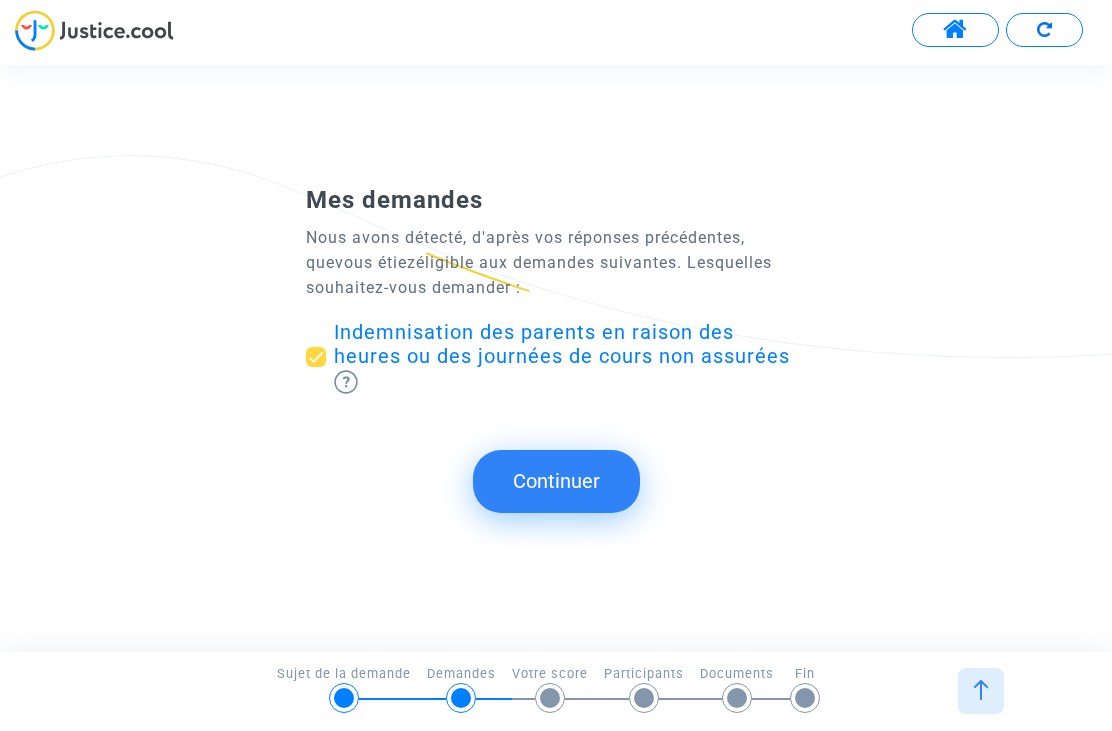click on "Continuer" at bounding box center (556, 481) 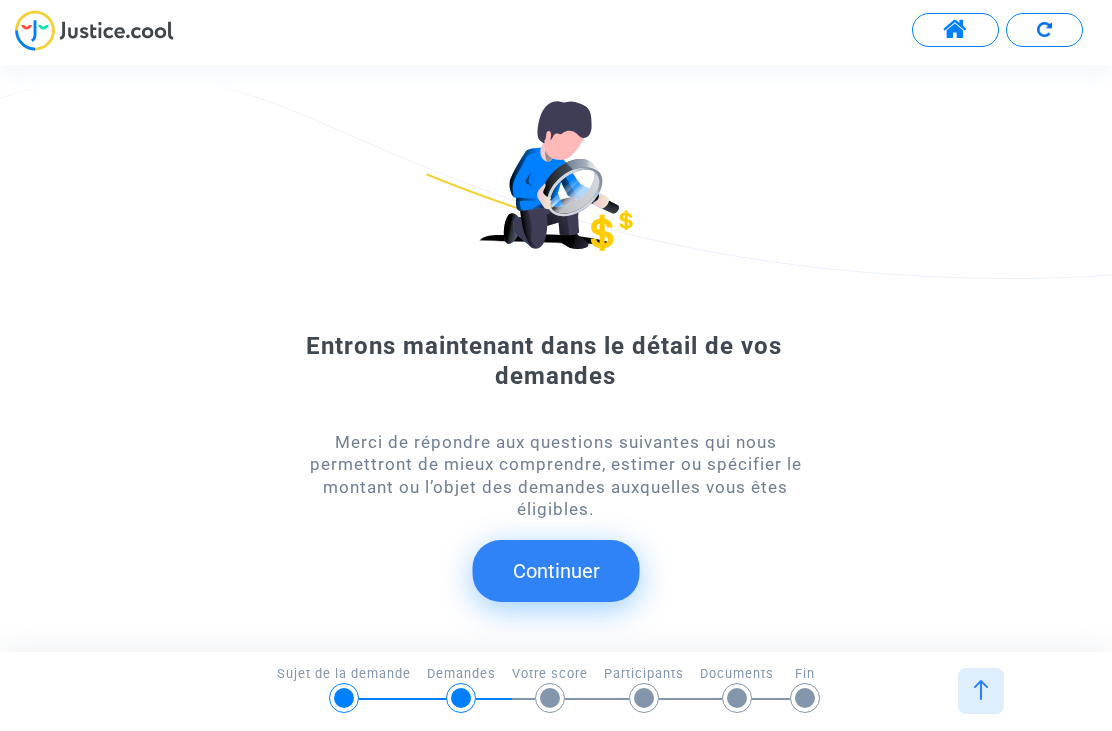 scroll, scrollTop: 72, scrollLeft: 0, axis: vertical 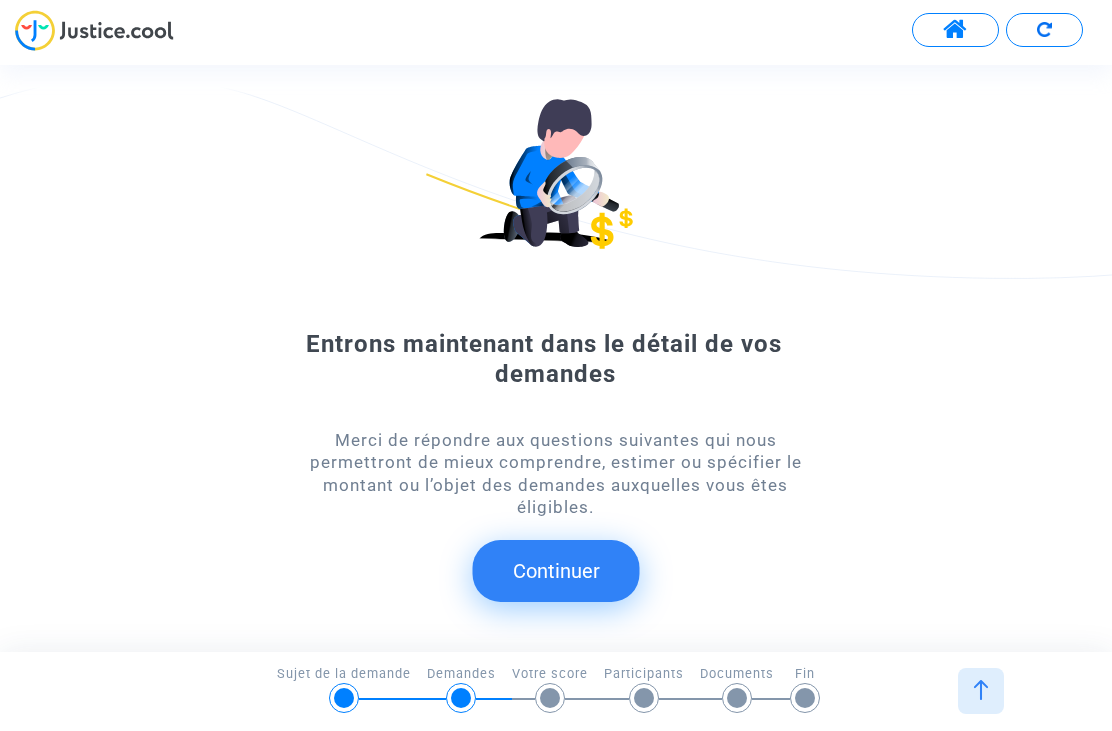 click on "Continuer" at bounding box center [556, 571] 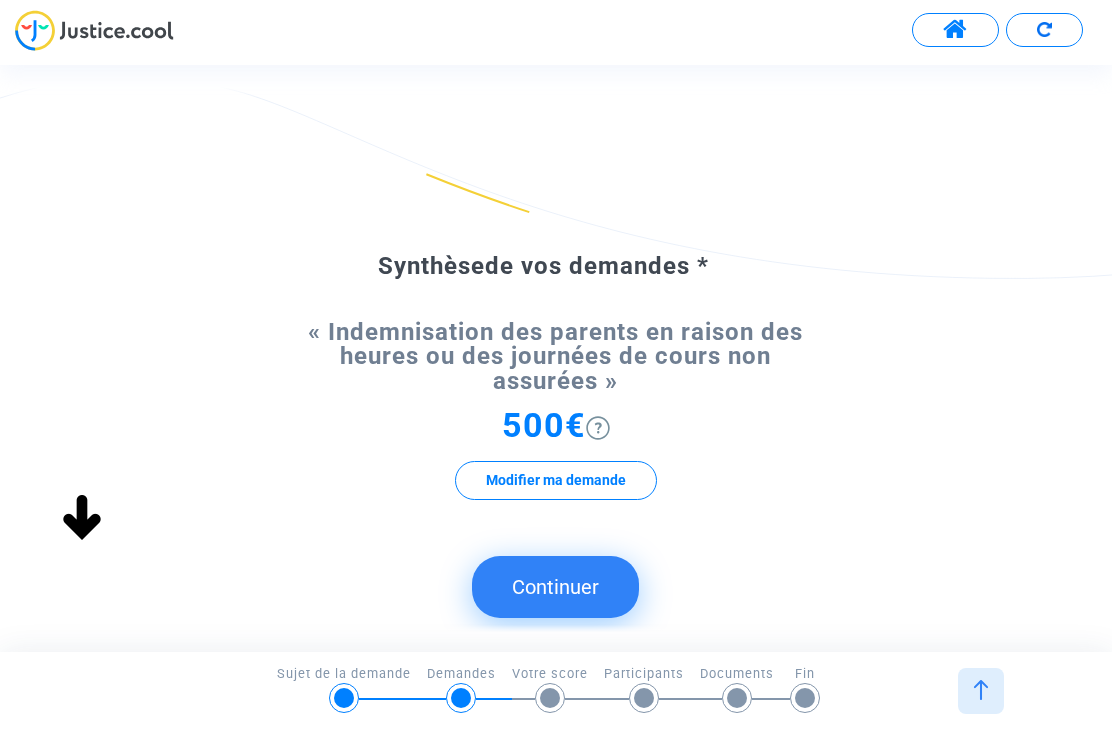click at bounding box center (598, 428) 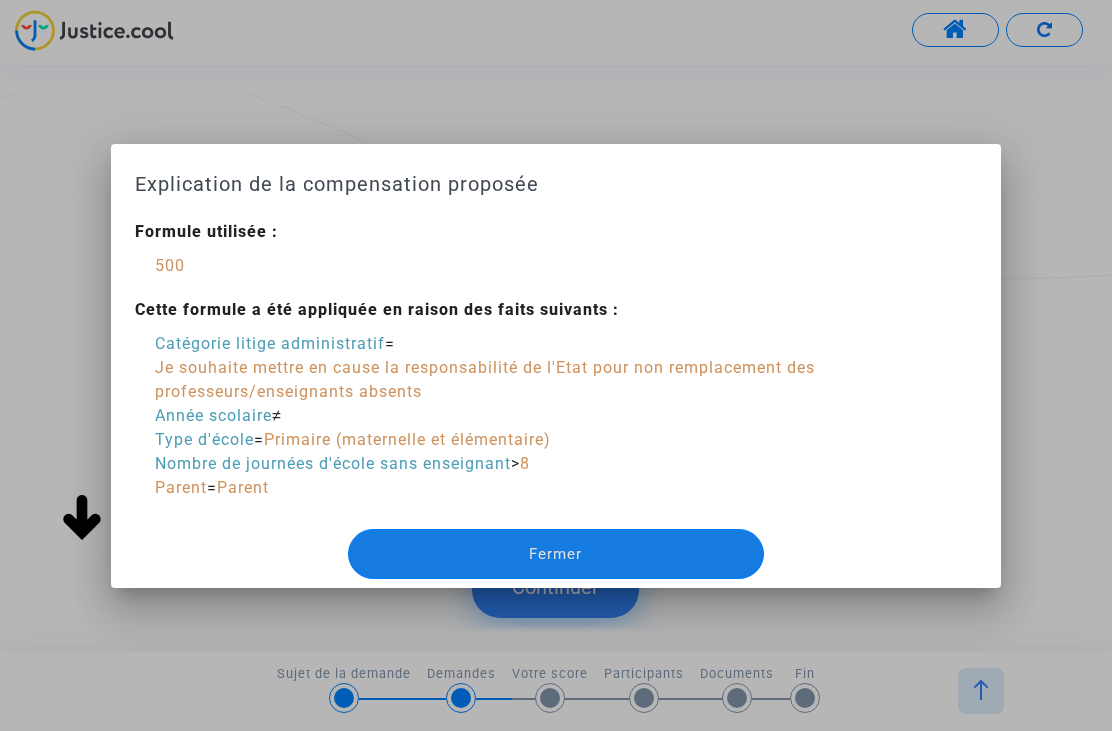 click on "Fermer" at bounding box center (555, 554) 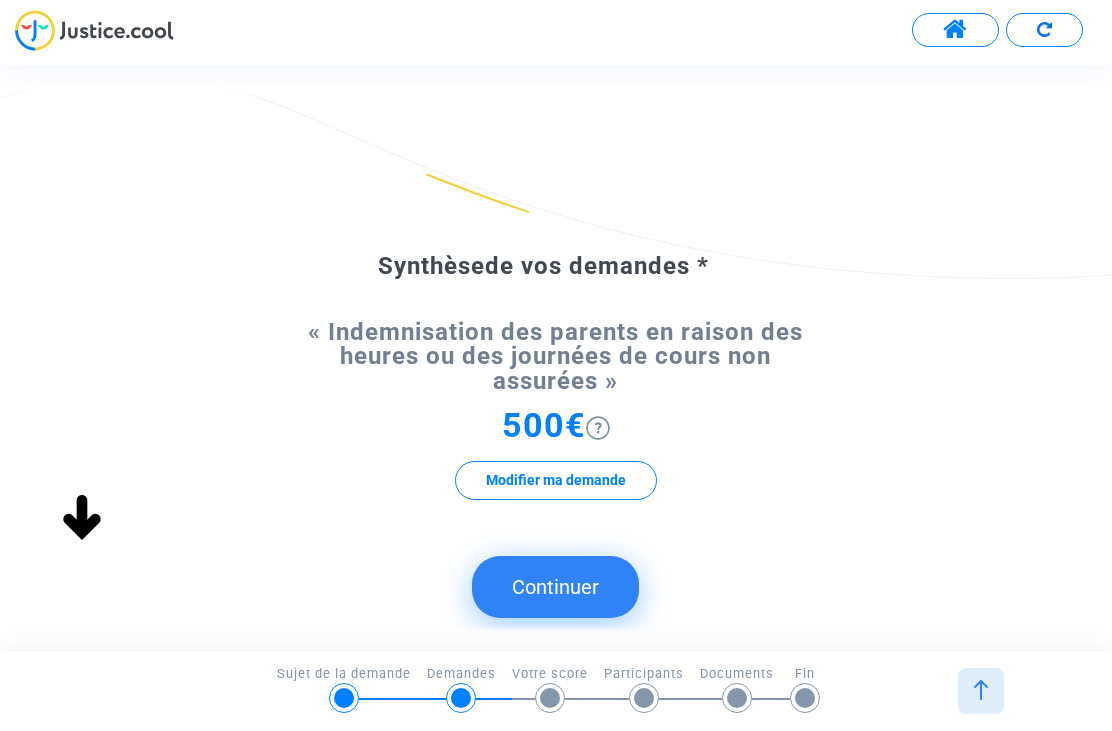 click on "Continuer" at bounding box center [555, 587] 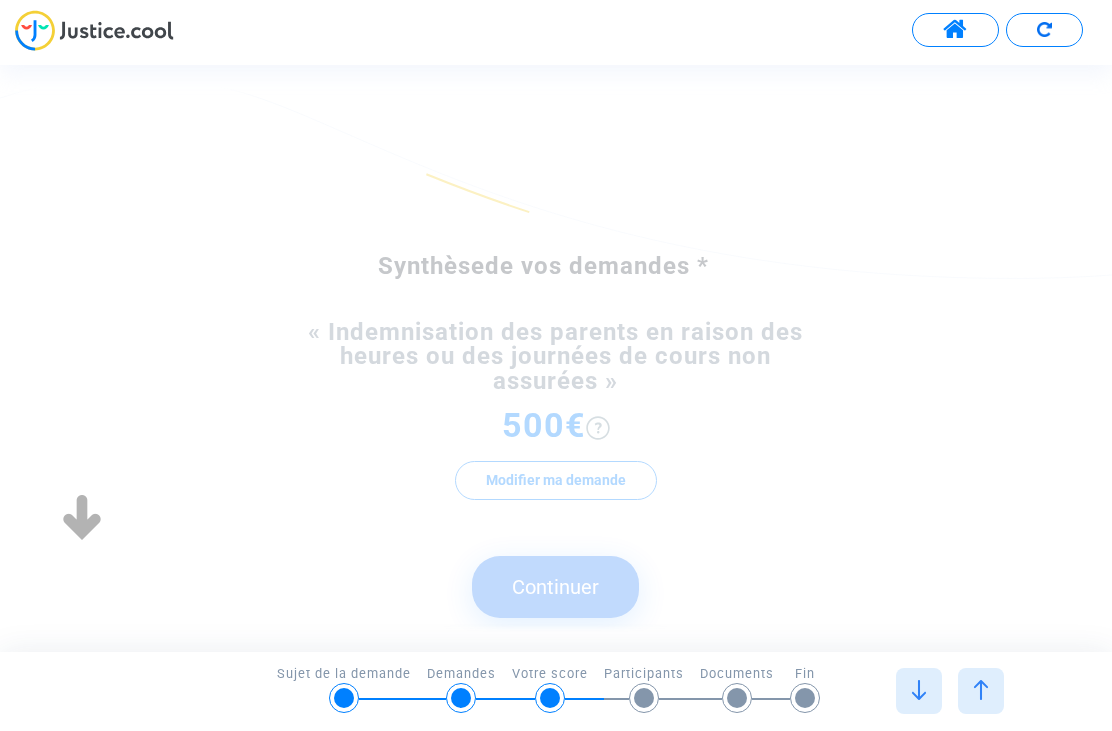scroll, scrollTop: 0, scrollLeft: 0, axis: both 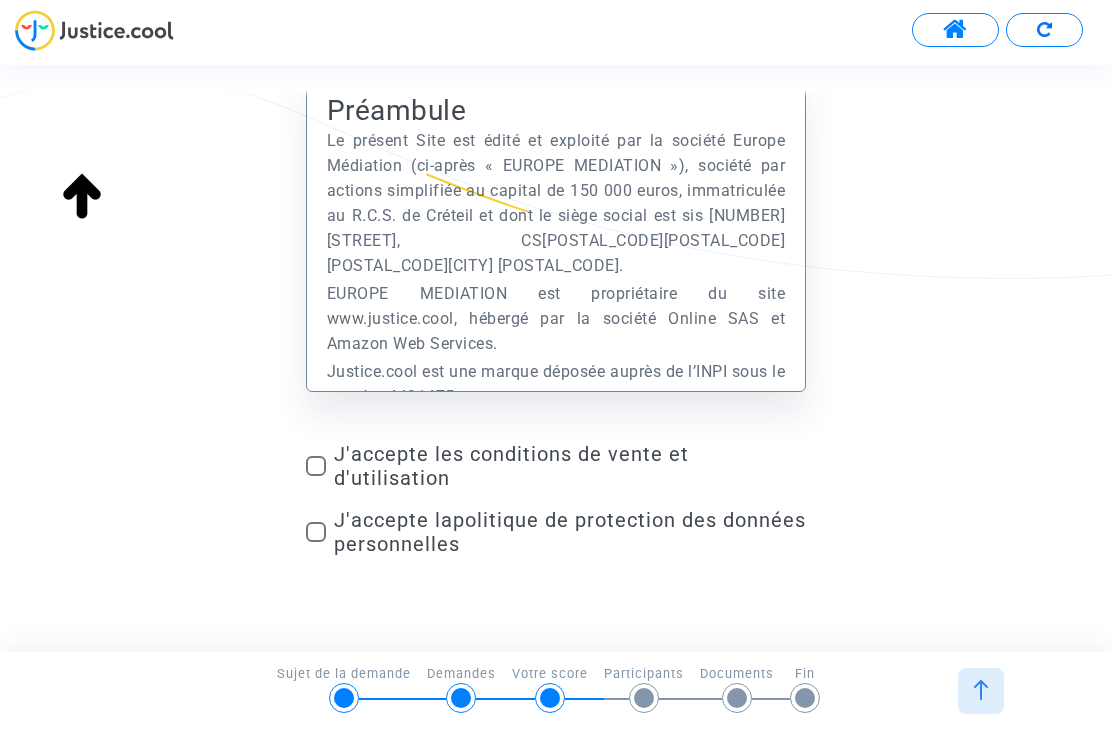 click at bounding box center (316, 466) 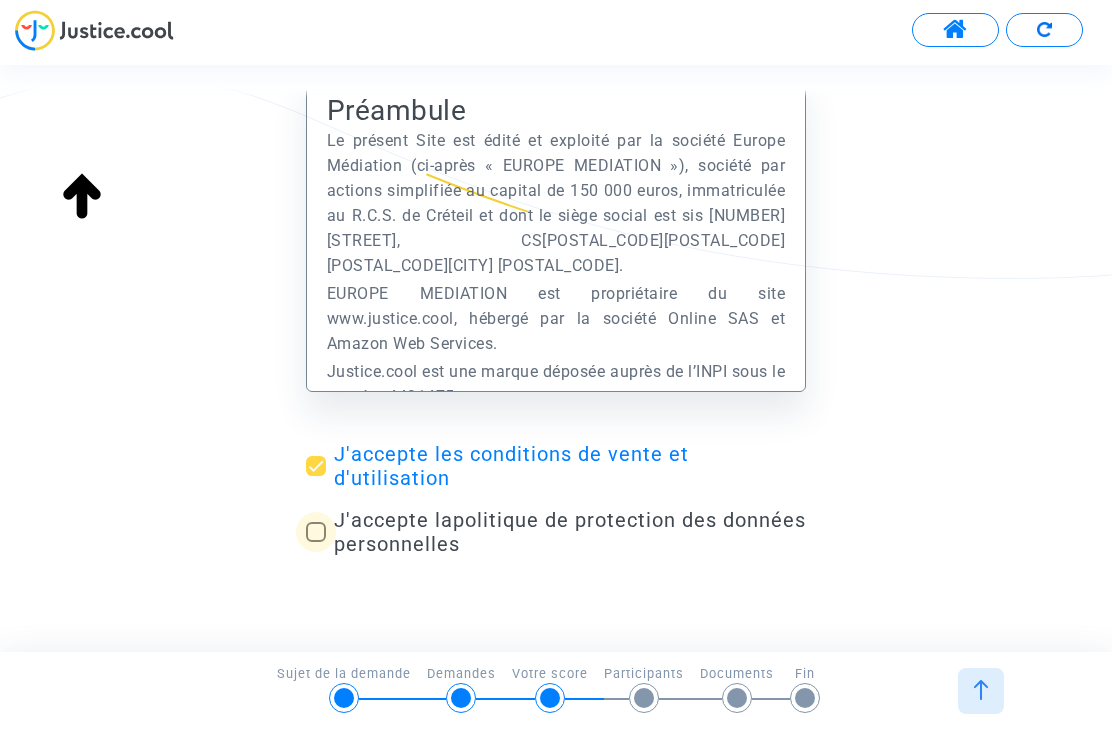 click at bounding box center [316, 532] 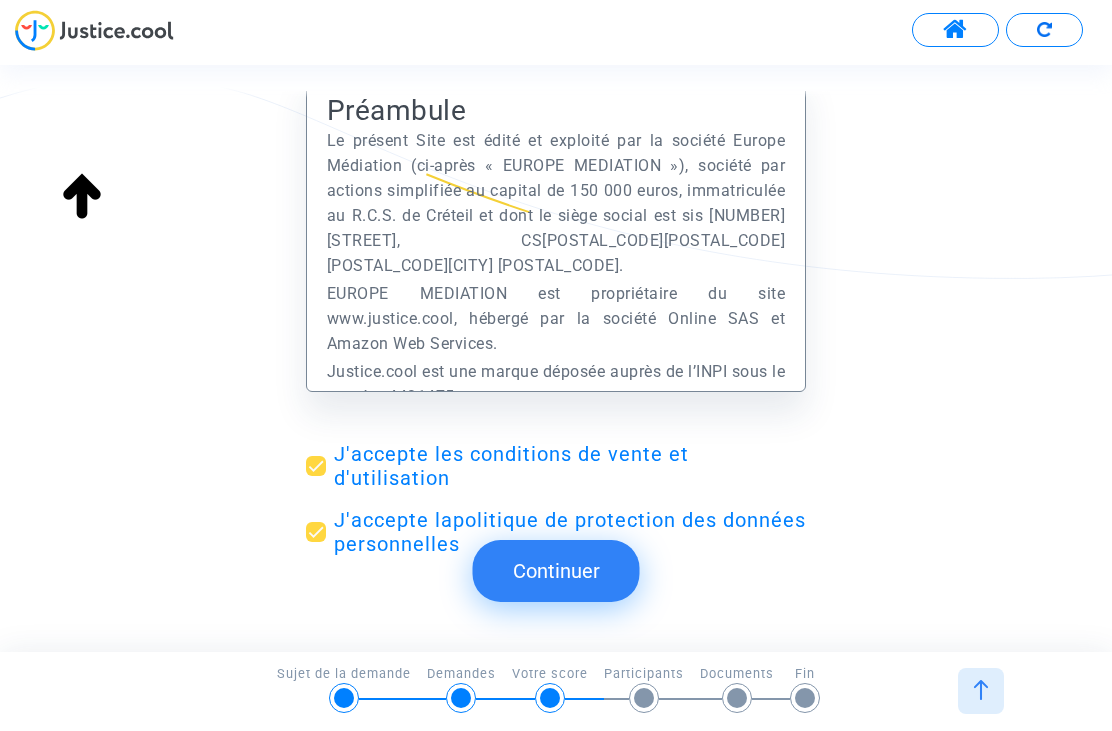 click on "Continuer" at bounding box center (556, 571) 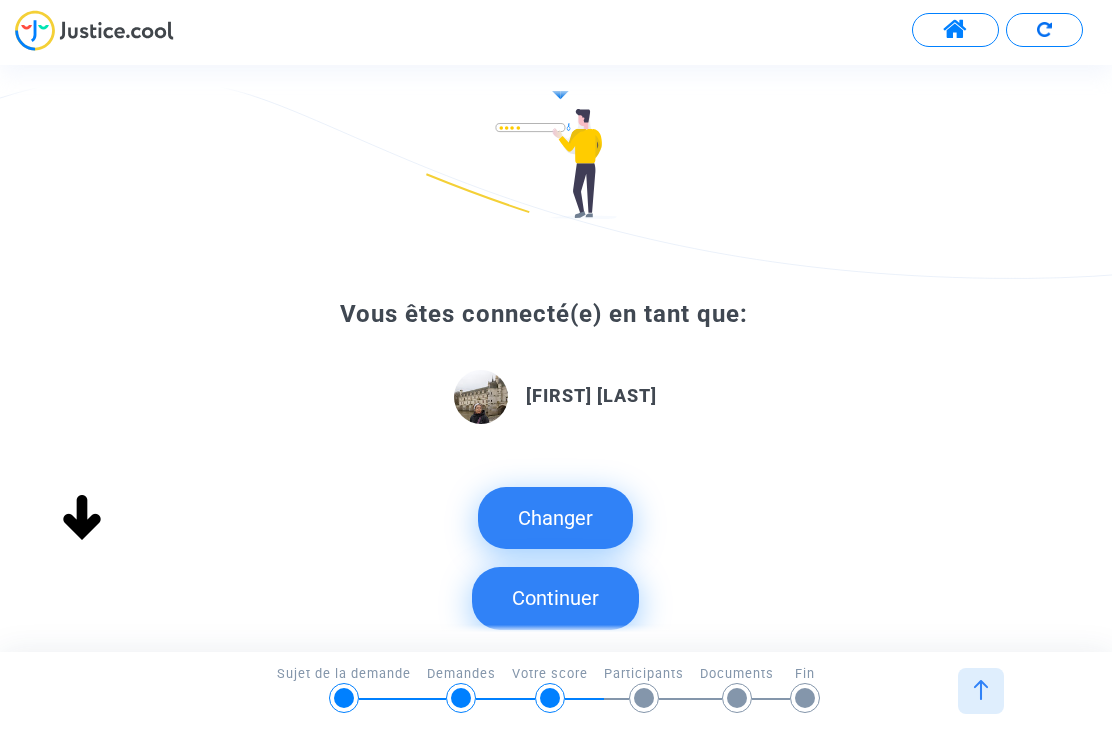 scroll, scrollTop: 170, scrollLeft: 0, axis: vertical 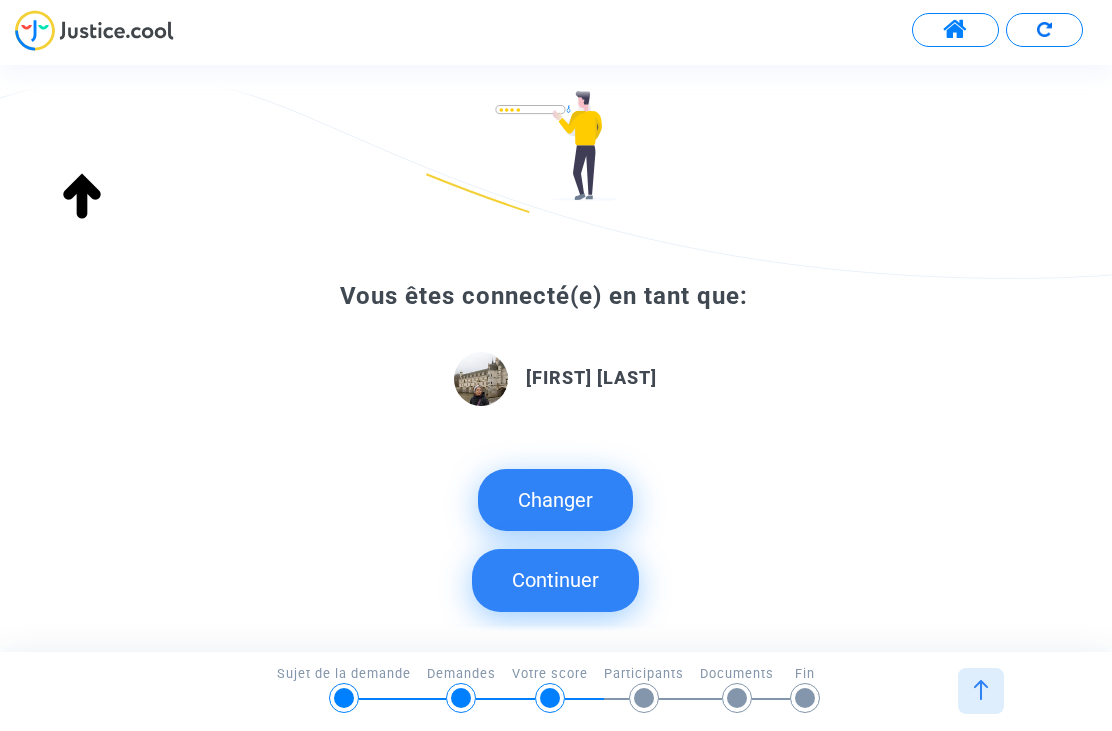 click on "Continuer" at bounding box center [555, 580] 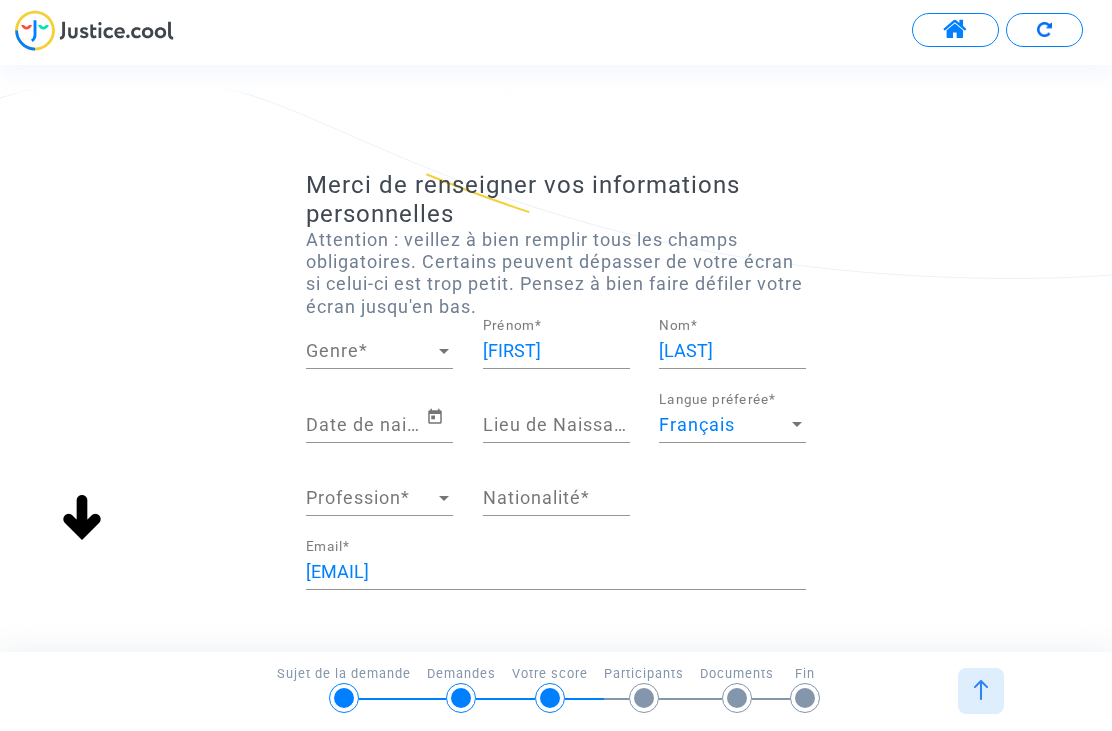 scroll, scrollTop: 0, scrollLeft: 0, axis: both 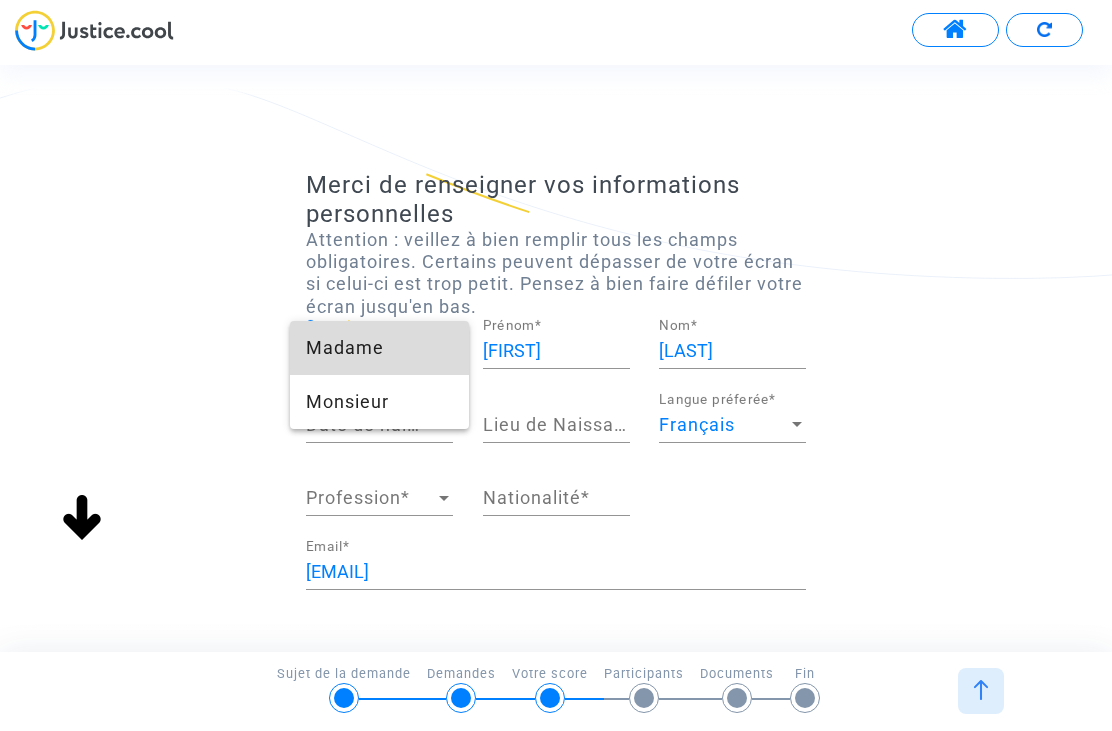click on "Madame" at bounding box center (379, 348) 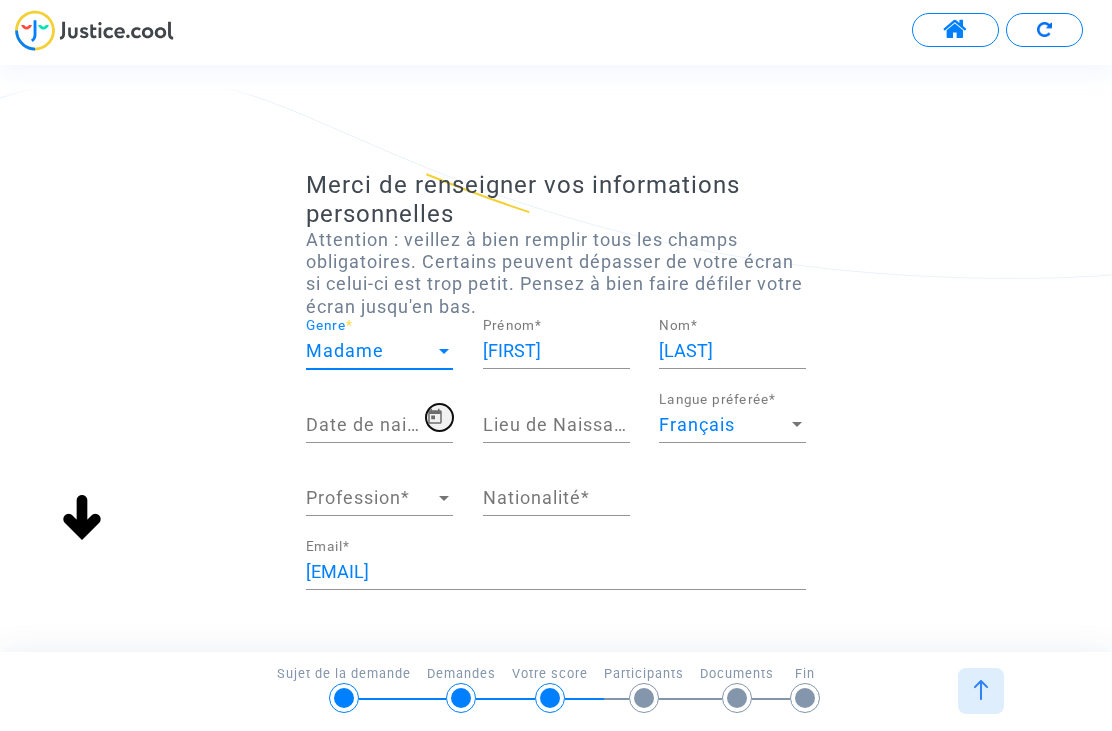 click at bounding box center (435, 417) 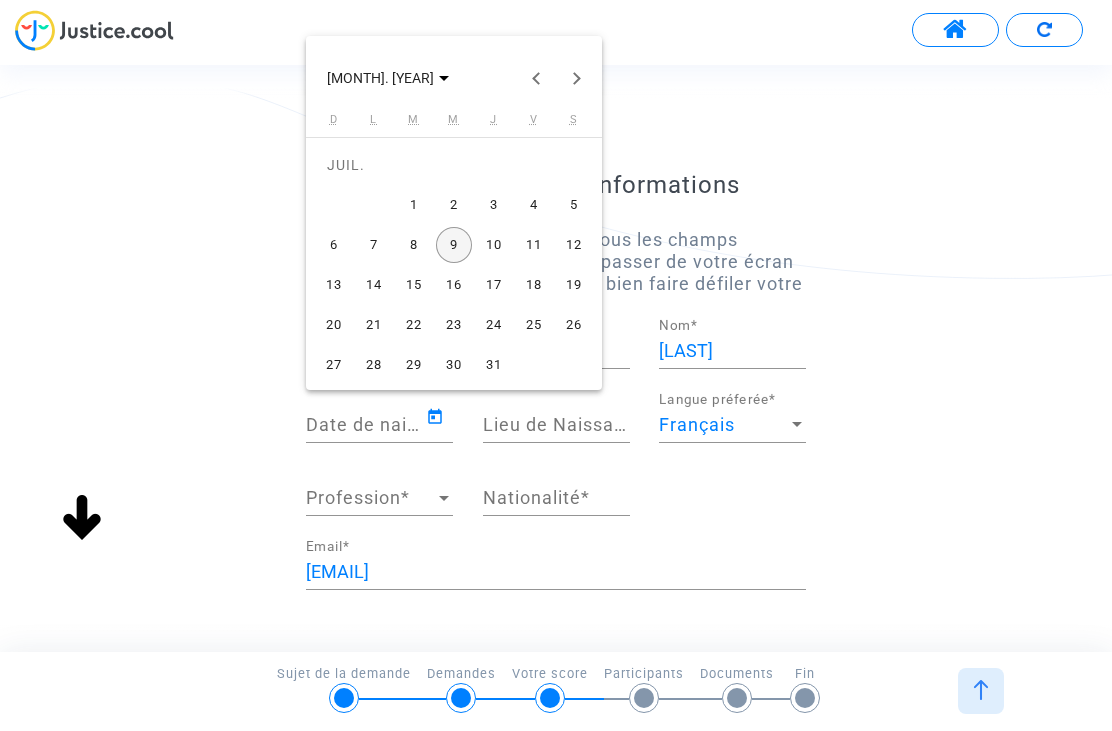 click on "19" at bounding box center (574, 285) 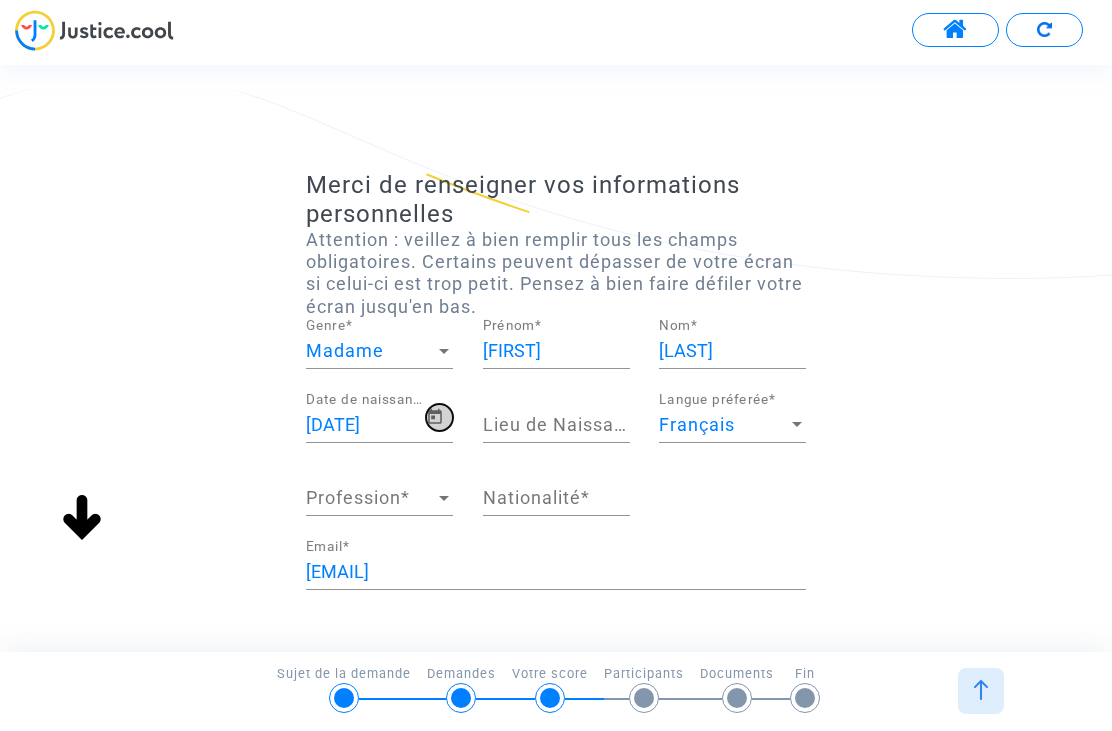 click at bounding box center (435, 417) 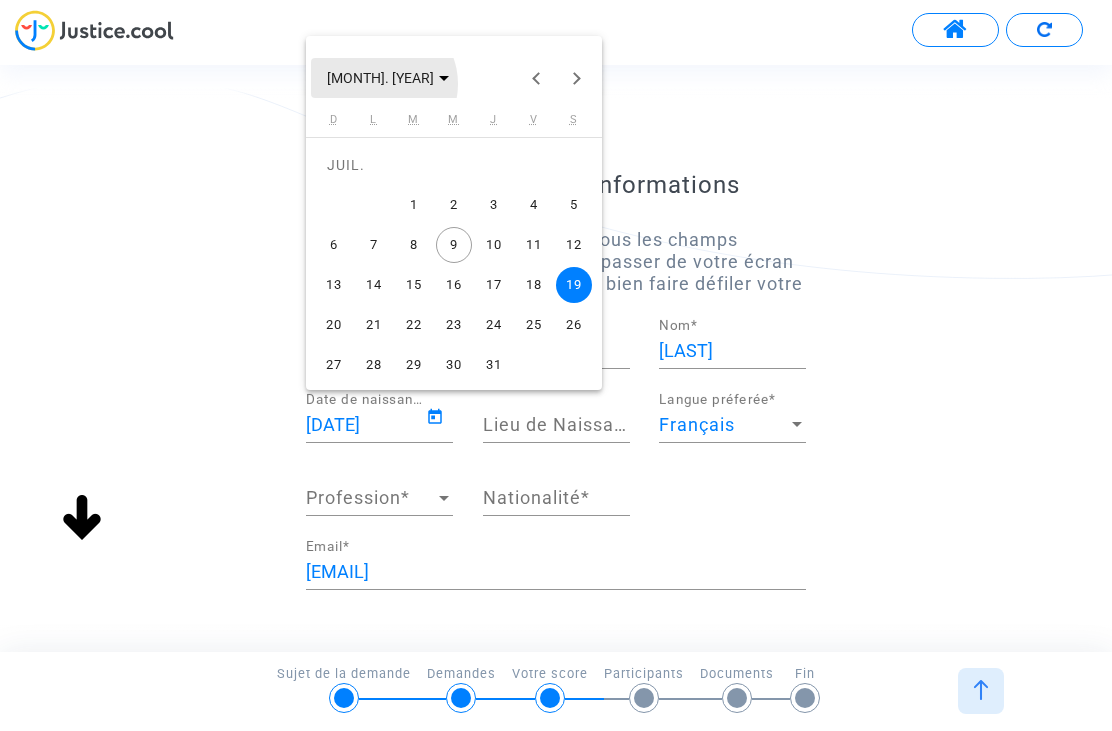 click on "[MONTH]. [YEAR]" at bounding box center [380, 79] 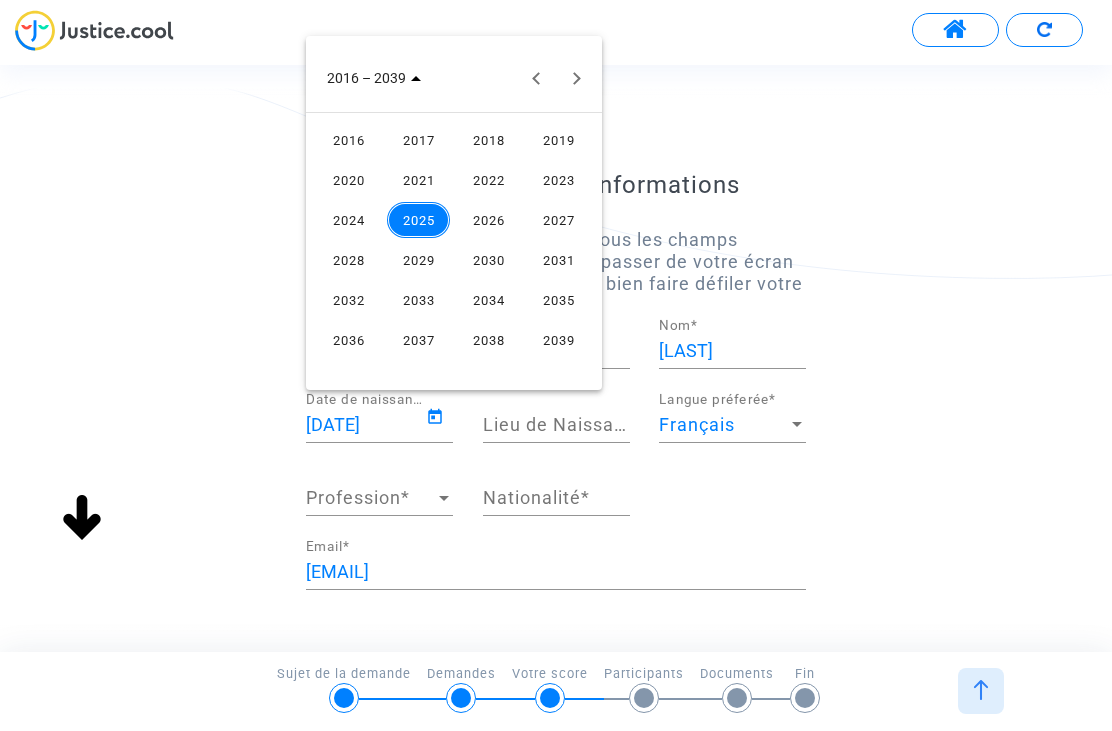 click on "2016 – 2039" at bounding box center (366, 79) 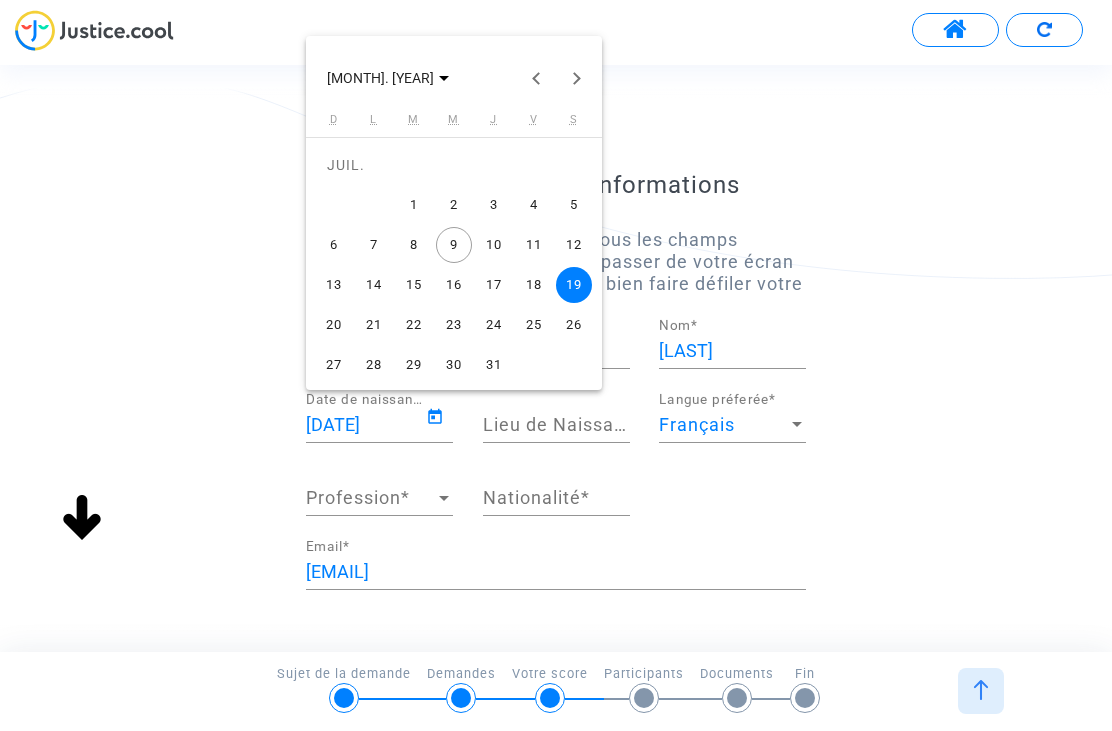 click on "[MONTH]. [YEAR]" at bounding box center (380, 79) 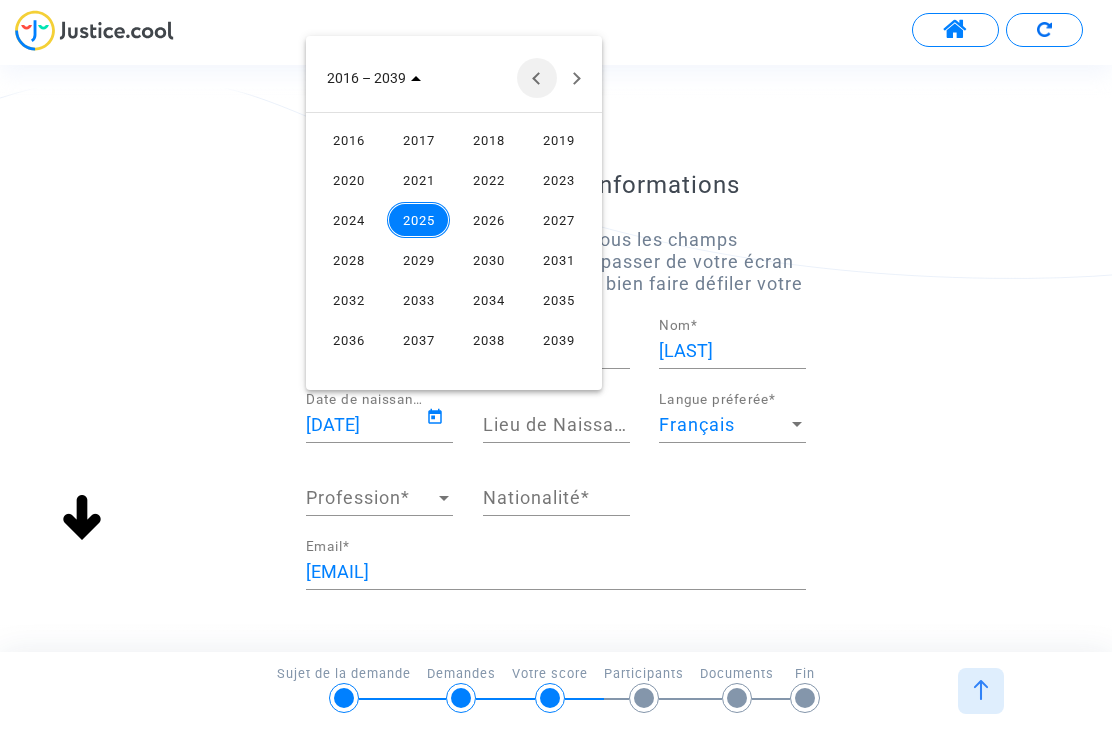 click at bounding box center (537, 78) 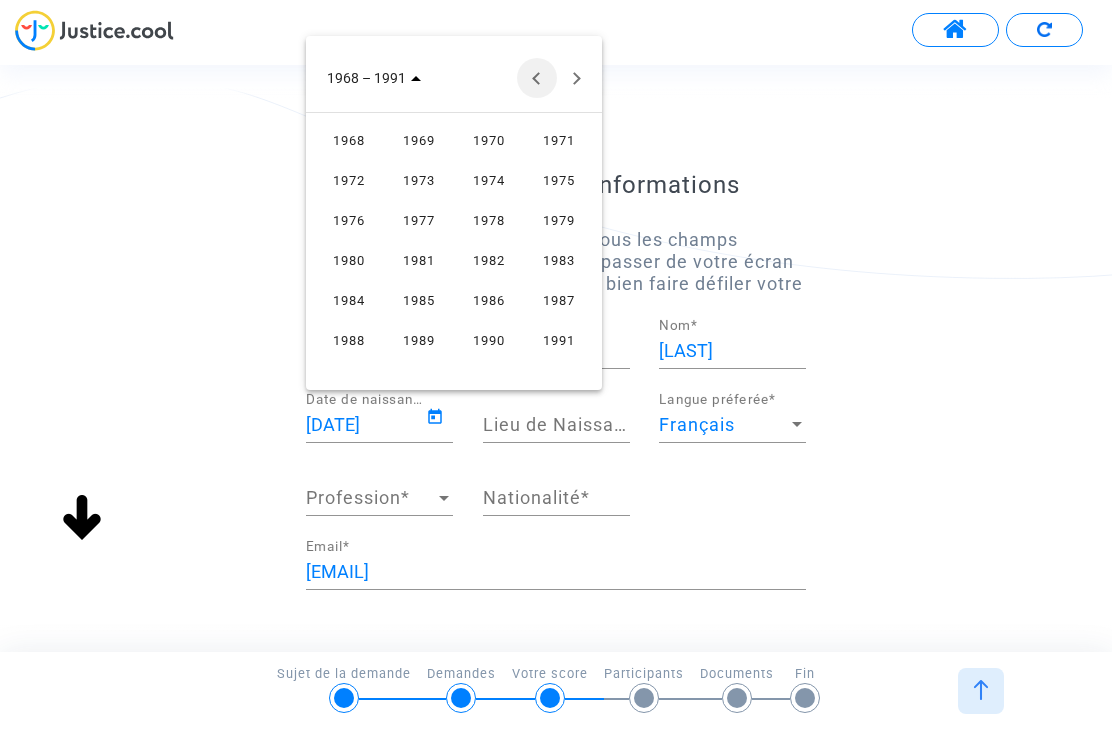 click at bounding box center (537, 78) 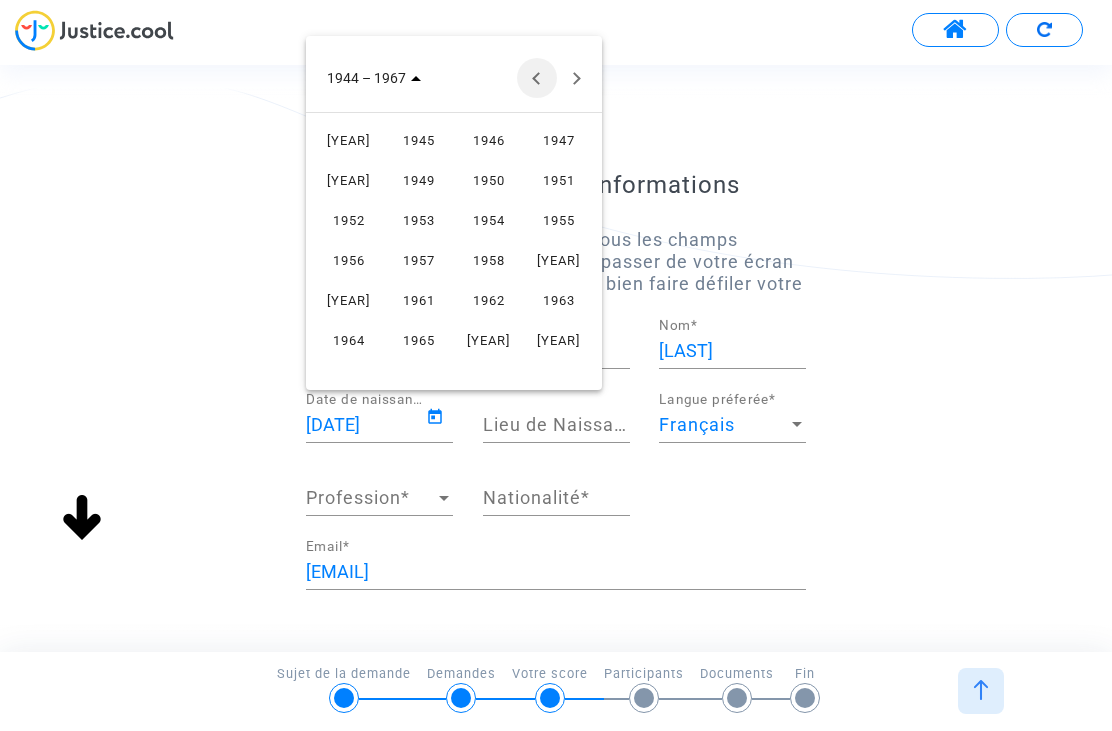 click at bounding box center [537, 78] 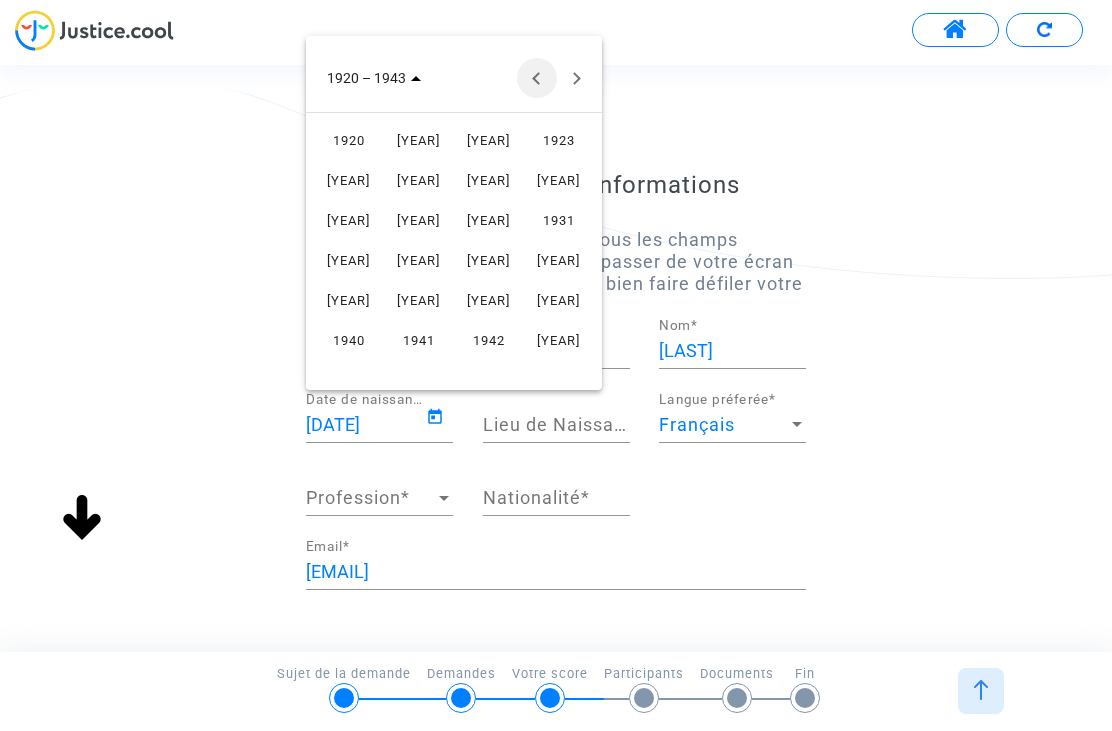 click at bounding box center [537, 78] 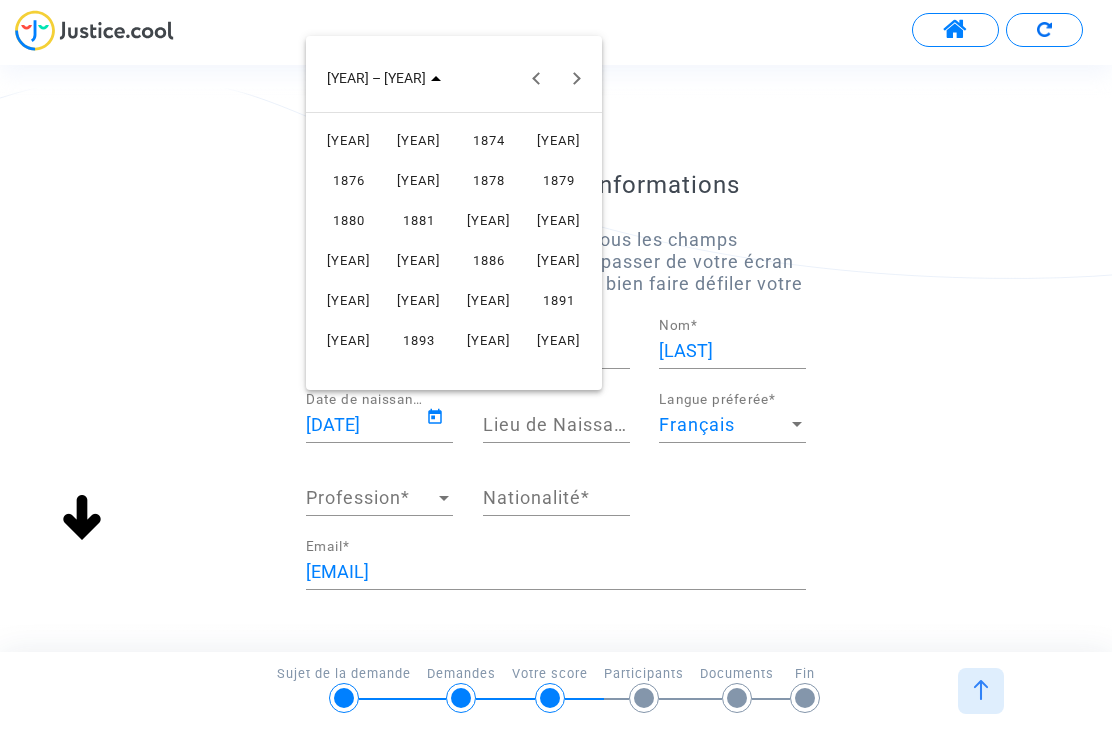 click at bounding box center (577, 78) 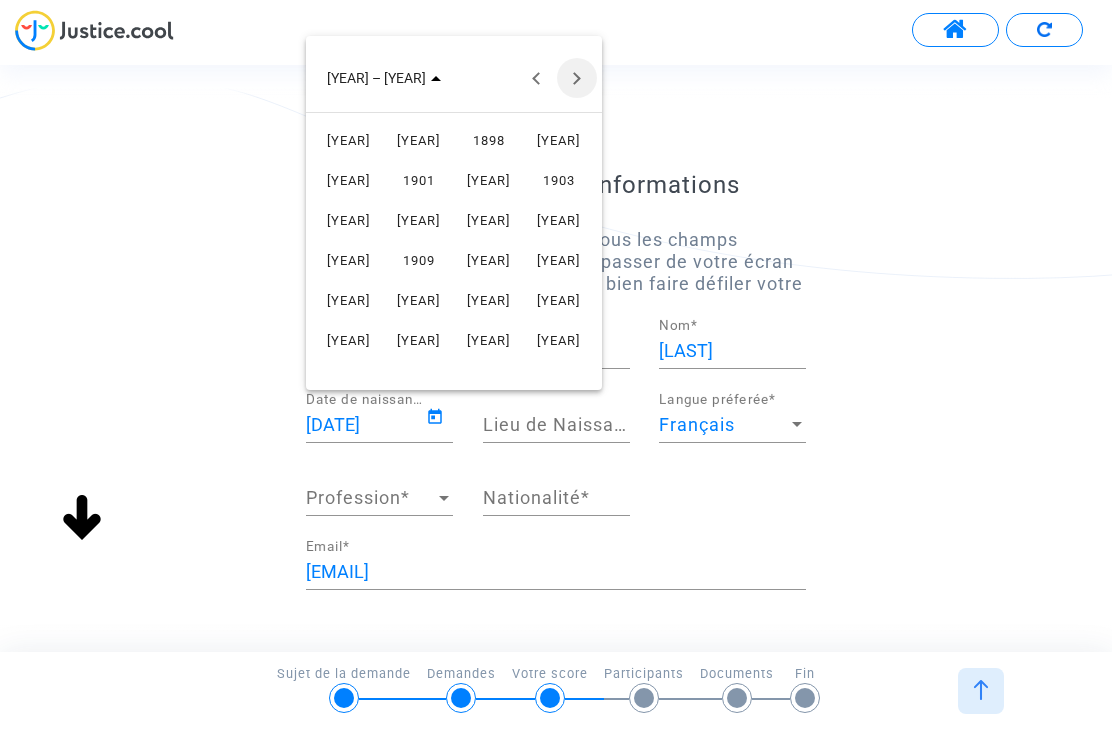 click at bounding box center [577, 78] 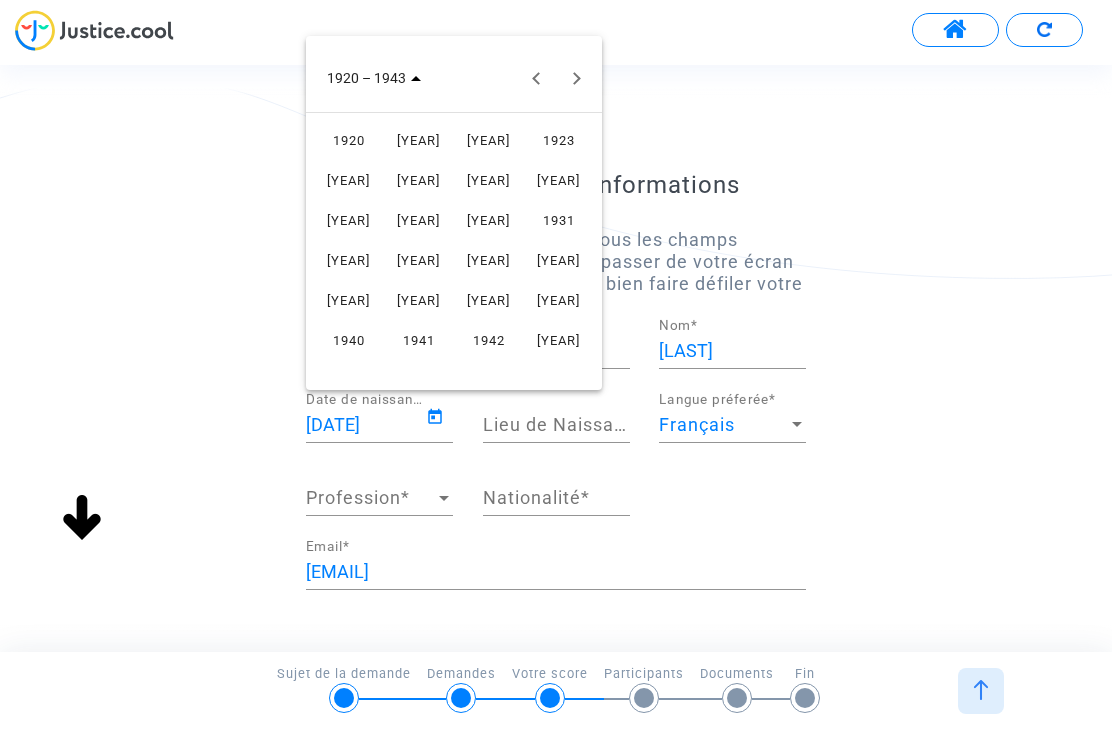 click at bounding box center (577, 78) 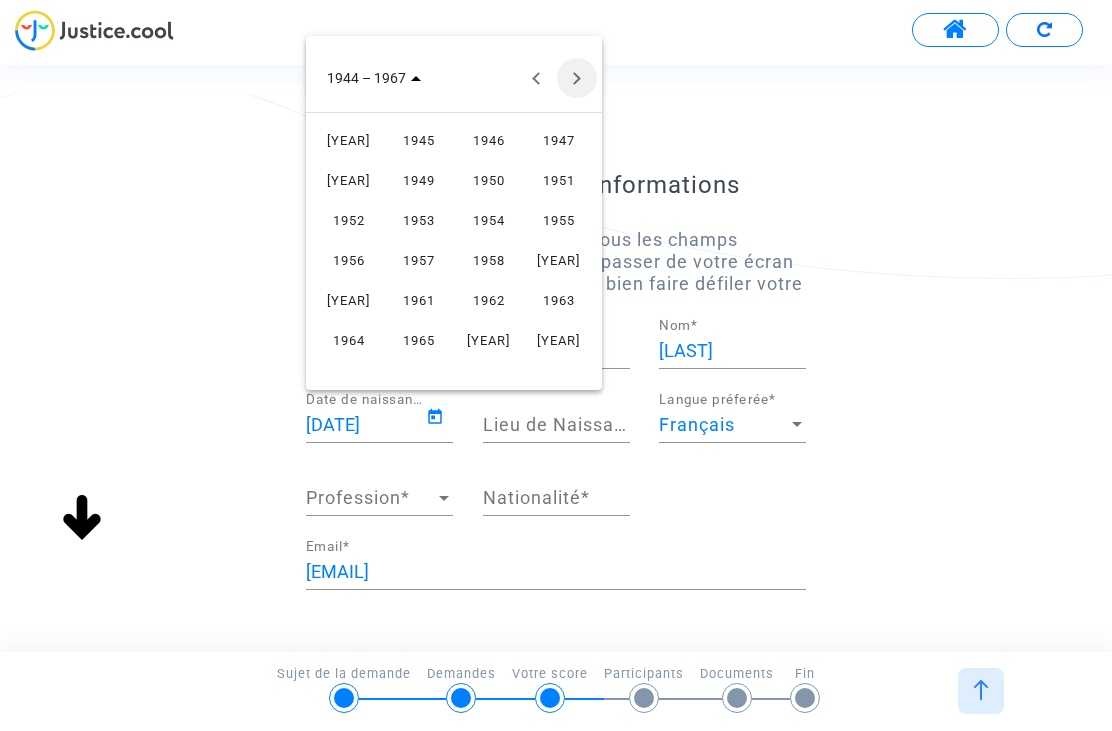 click at bounding box center (577, 78) 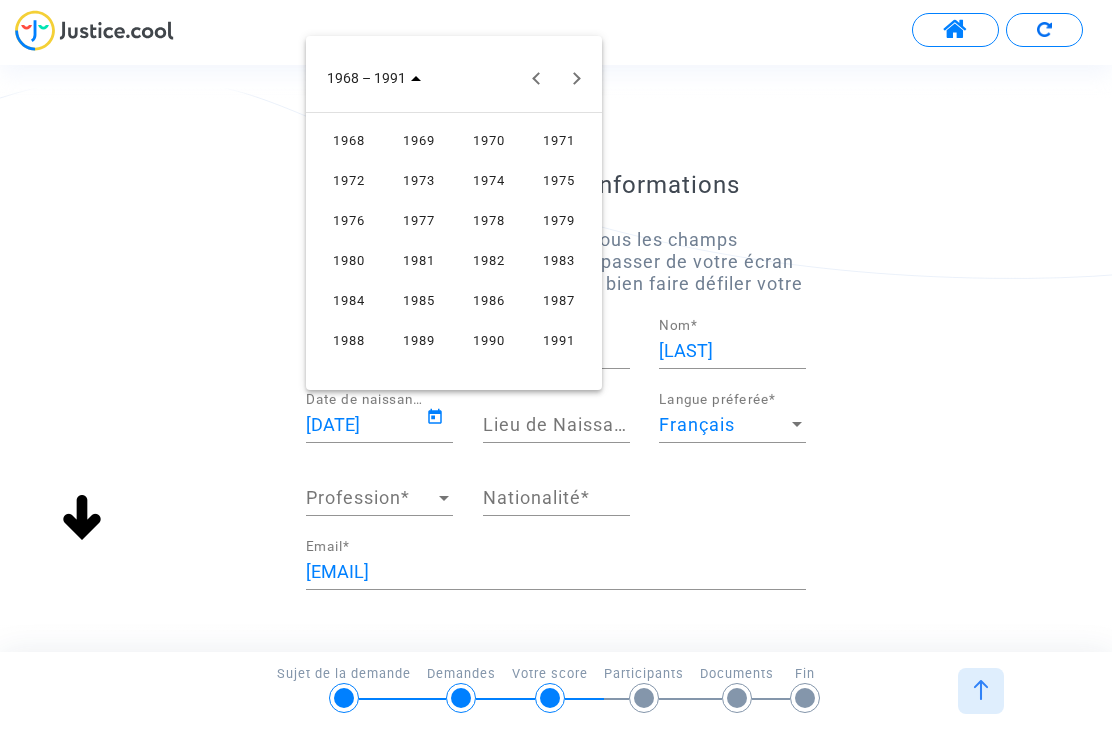 click on "1979" at bounding box center (558, 220) 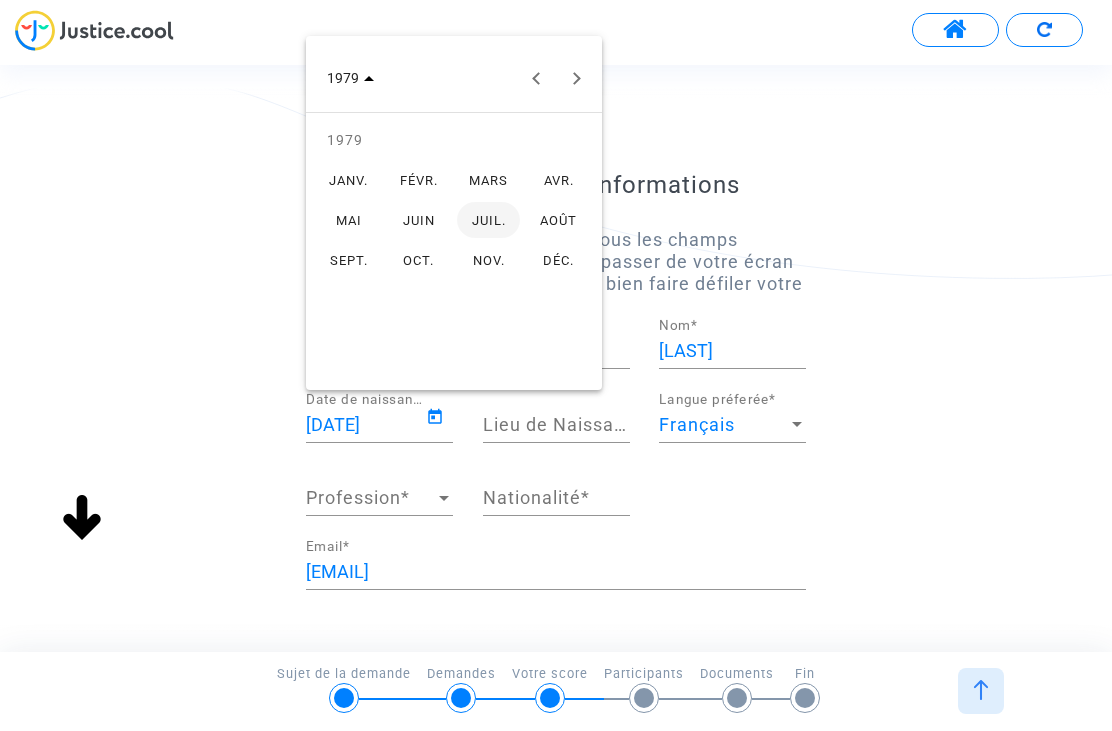 click on "OCT." at bounding box center (418, 260) 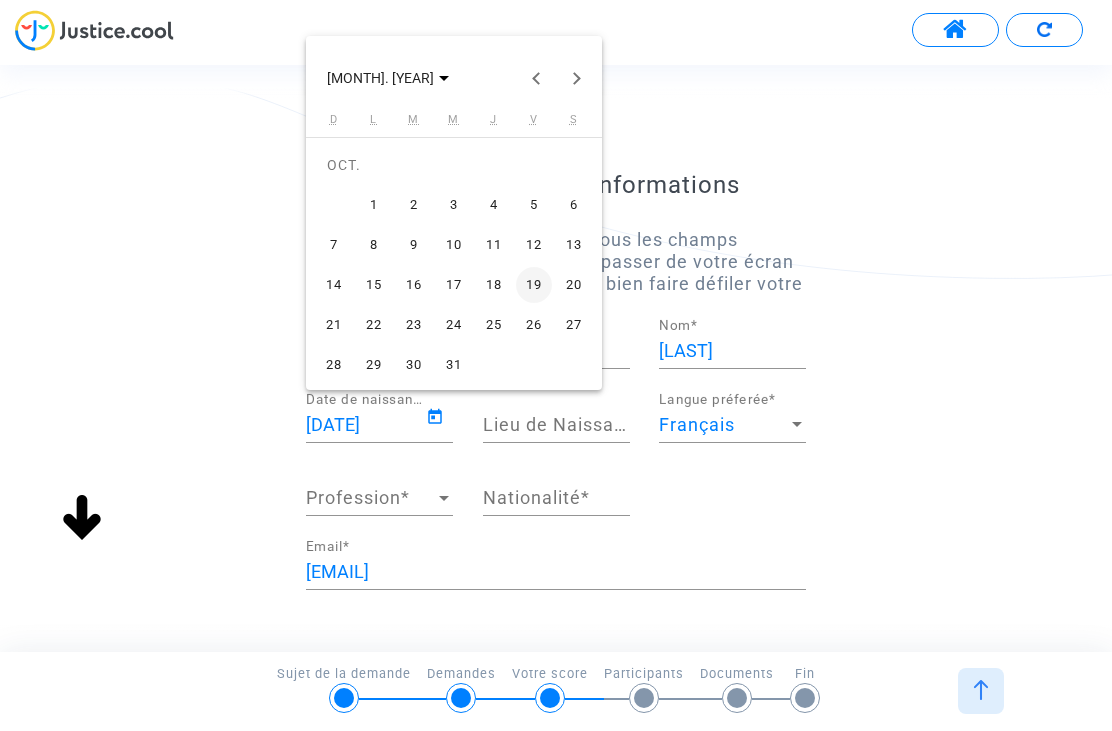 click at bounding box center (556, 365) 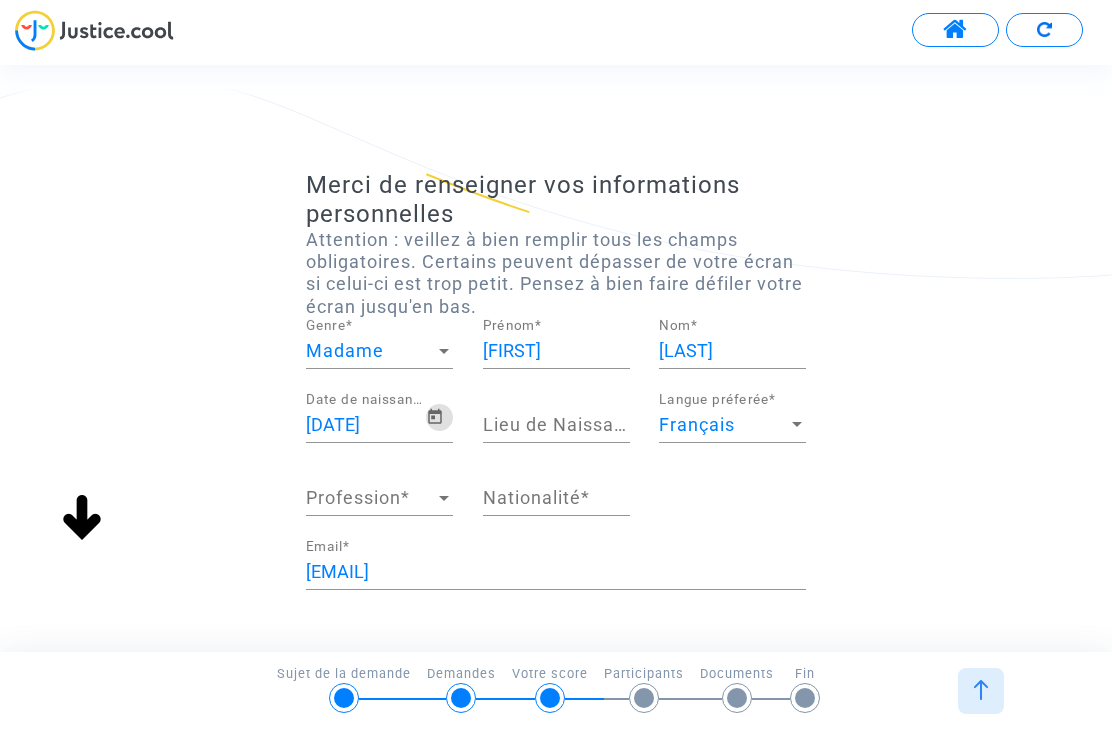click on "[DATE]" at bounding box center [366, 425] 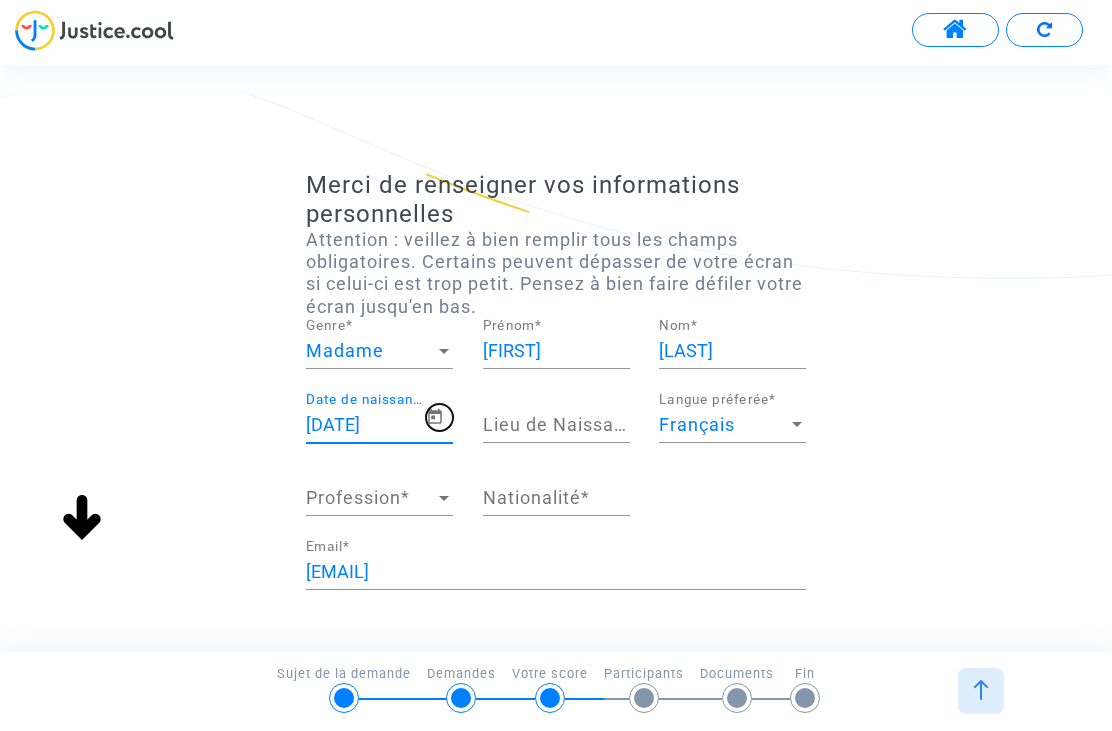 click at bounding box center (435, 417) 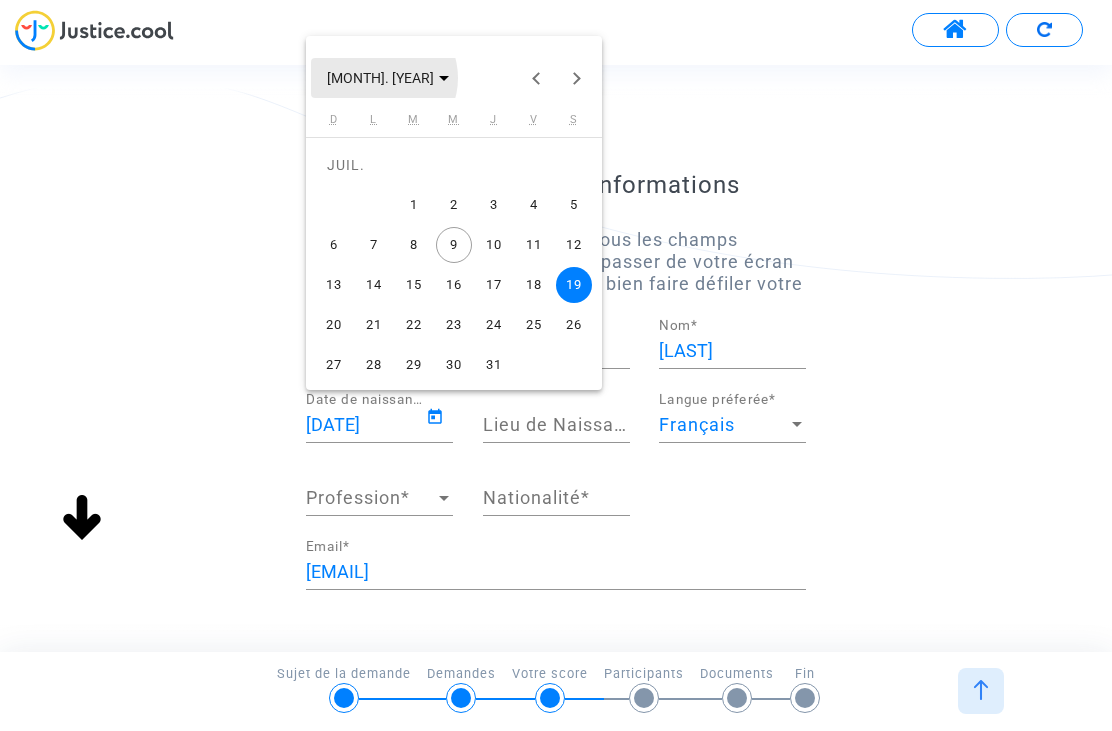 click on "[MONTH]. [YEAR]" at bounding box center [380, 79] 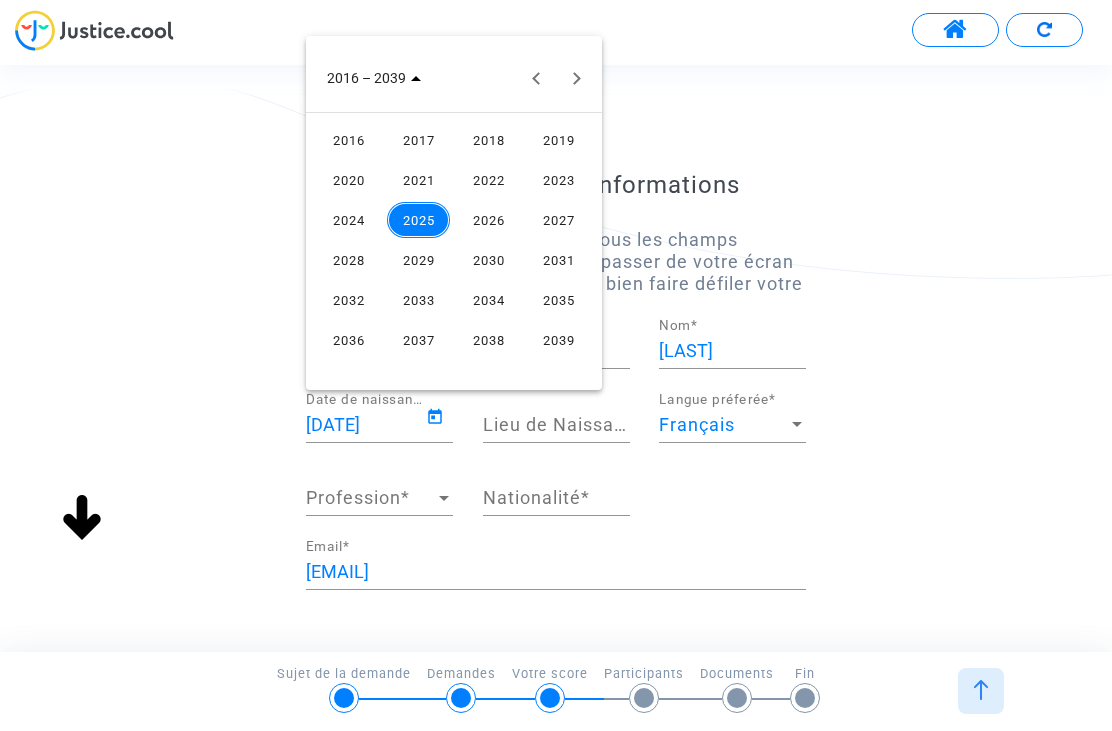 click at bounding box center [577, 78] 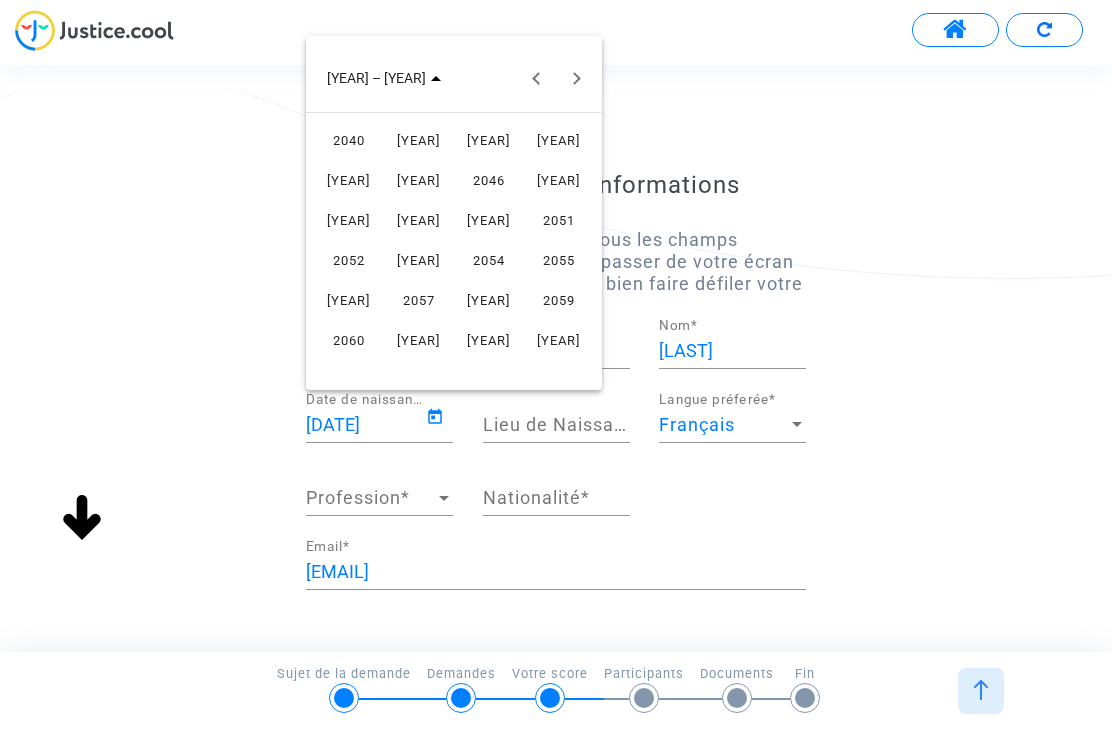 click at bounding box center [537, 78] 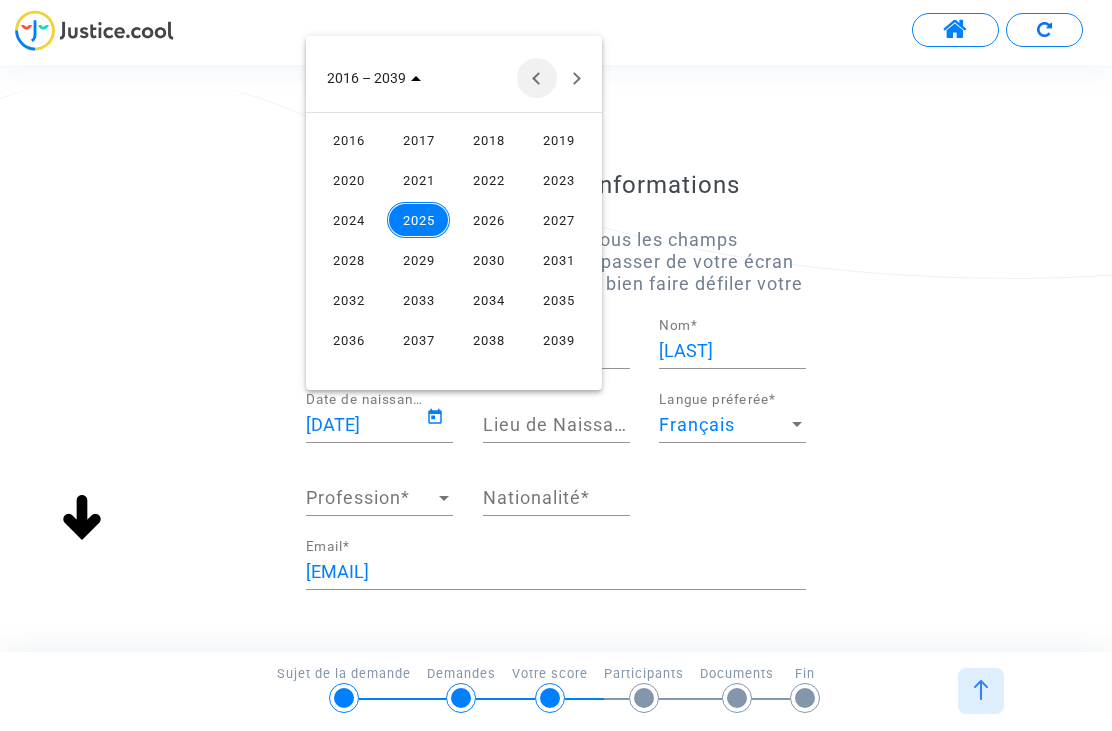 click at bounding box center [537, 78] 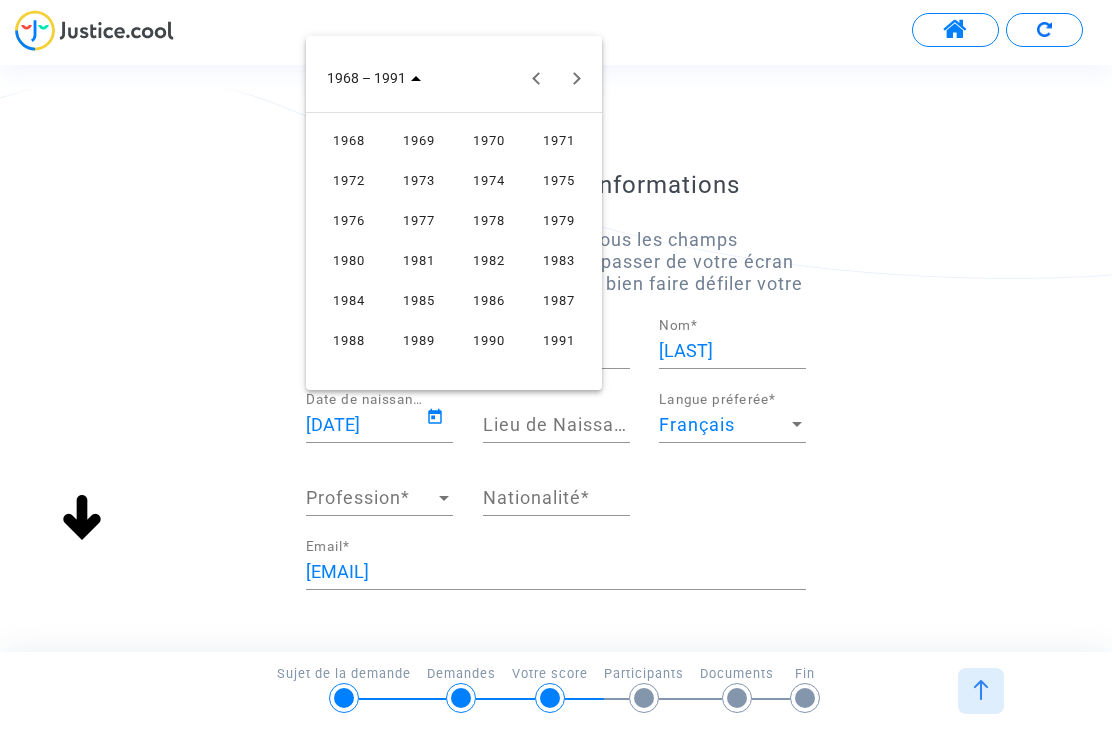 click on "1979" at bounding box center (558, 220) 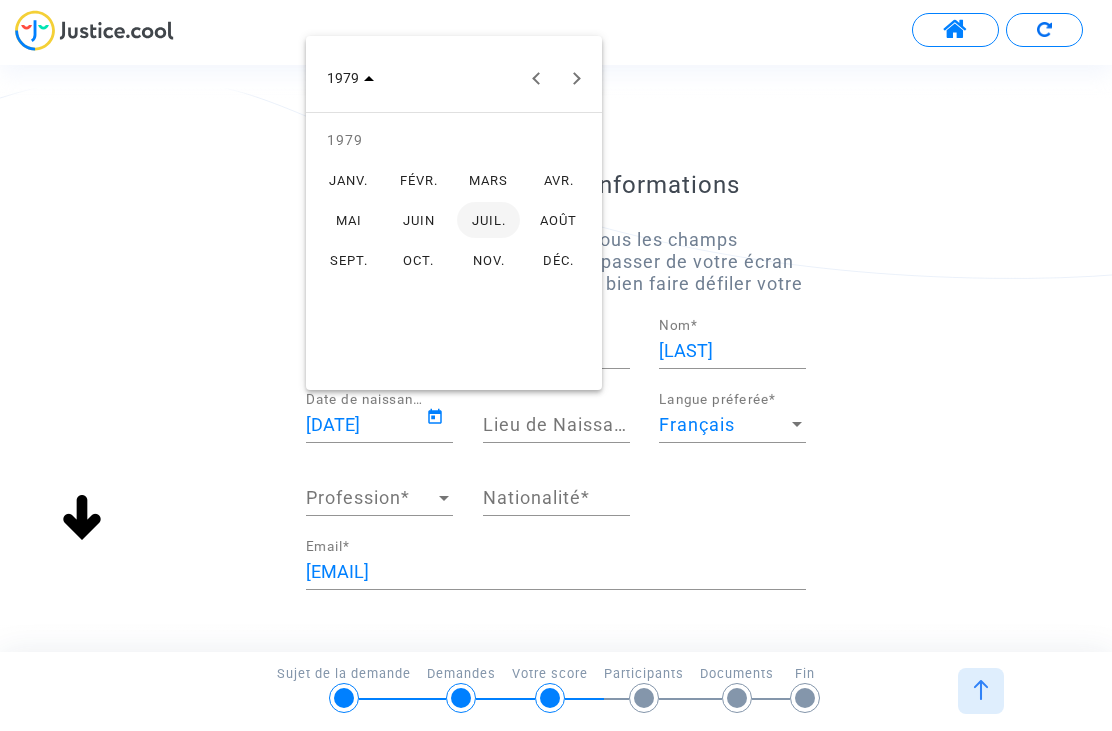 click on "OCT." at bounding box center (418, 260) 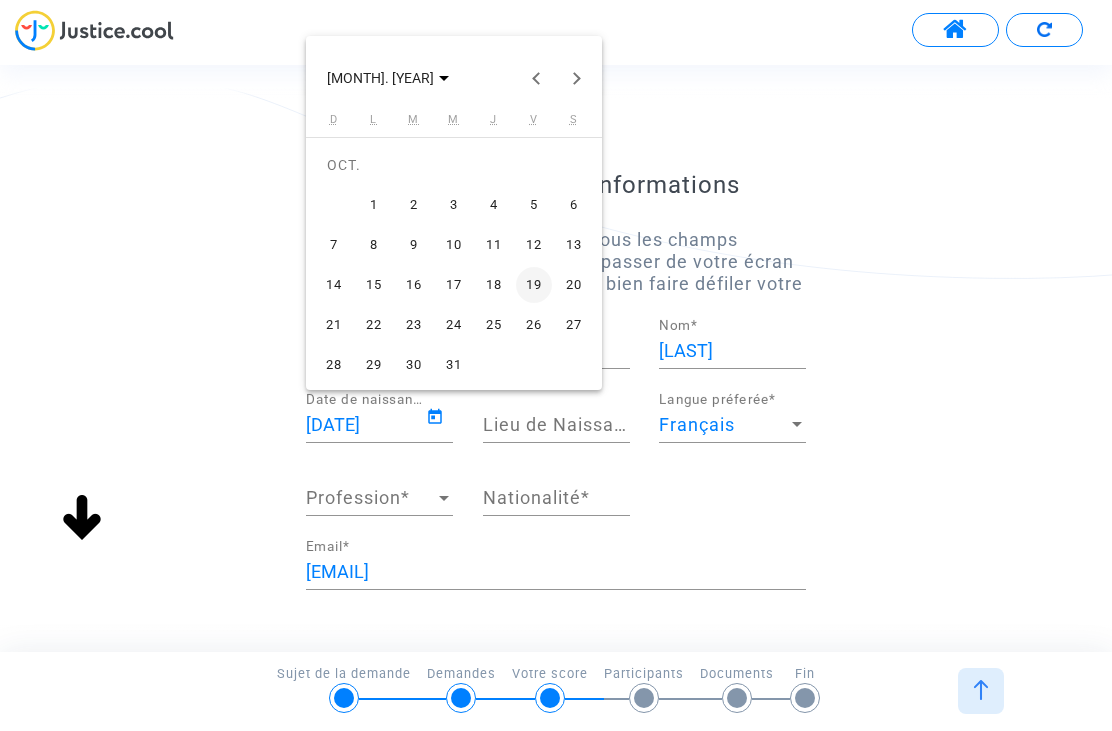 click on "19" at bounding box center (534, 285) 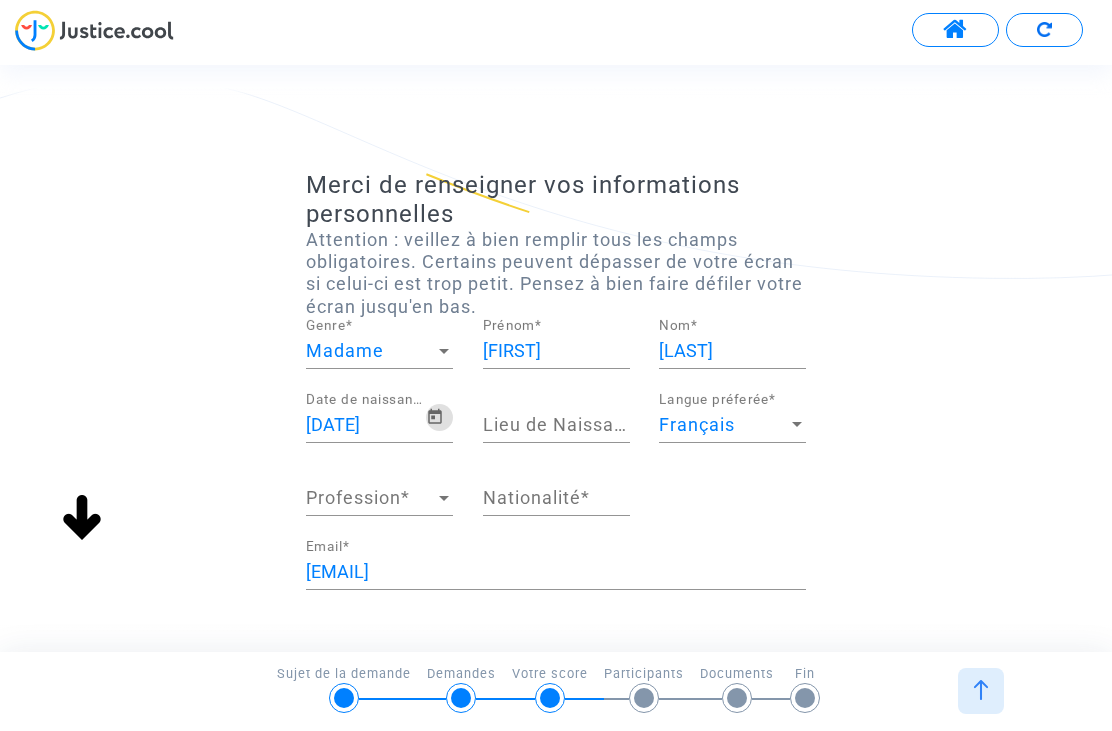 click on "Lieu de Naissance  *" at bounding box center [556, 425] 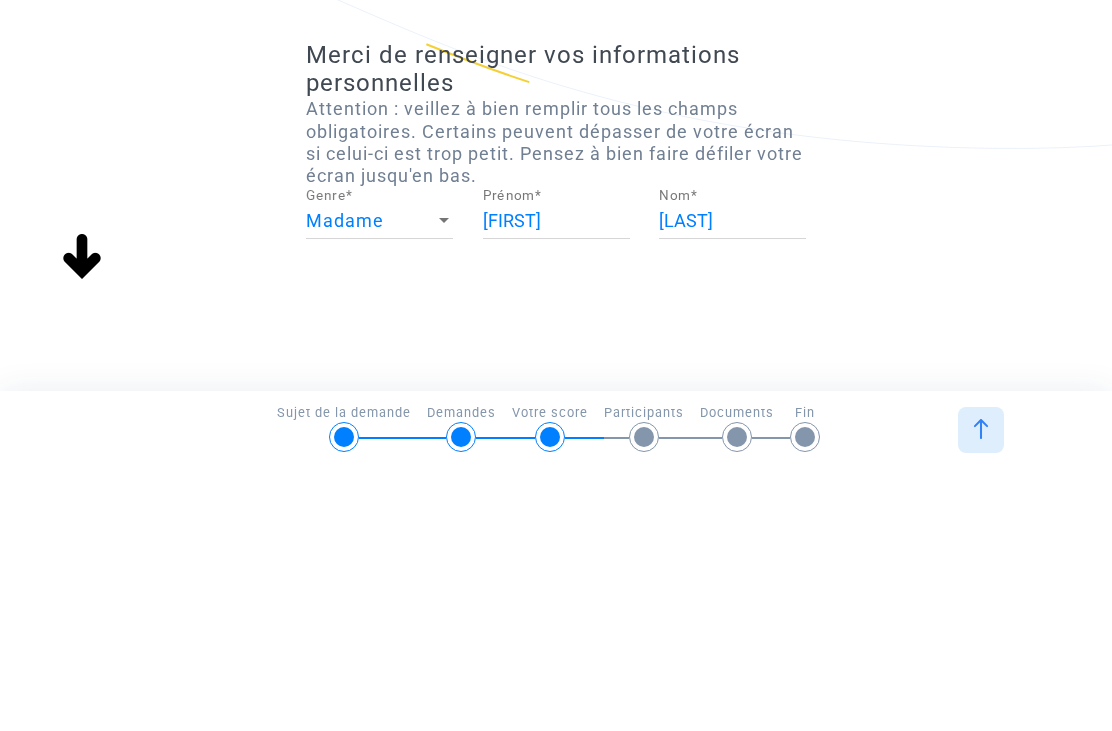 scroll, scrollTop: 181, scrollLeft: 0, axis: vertical 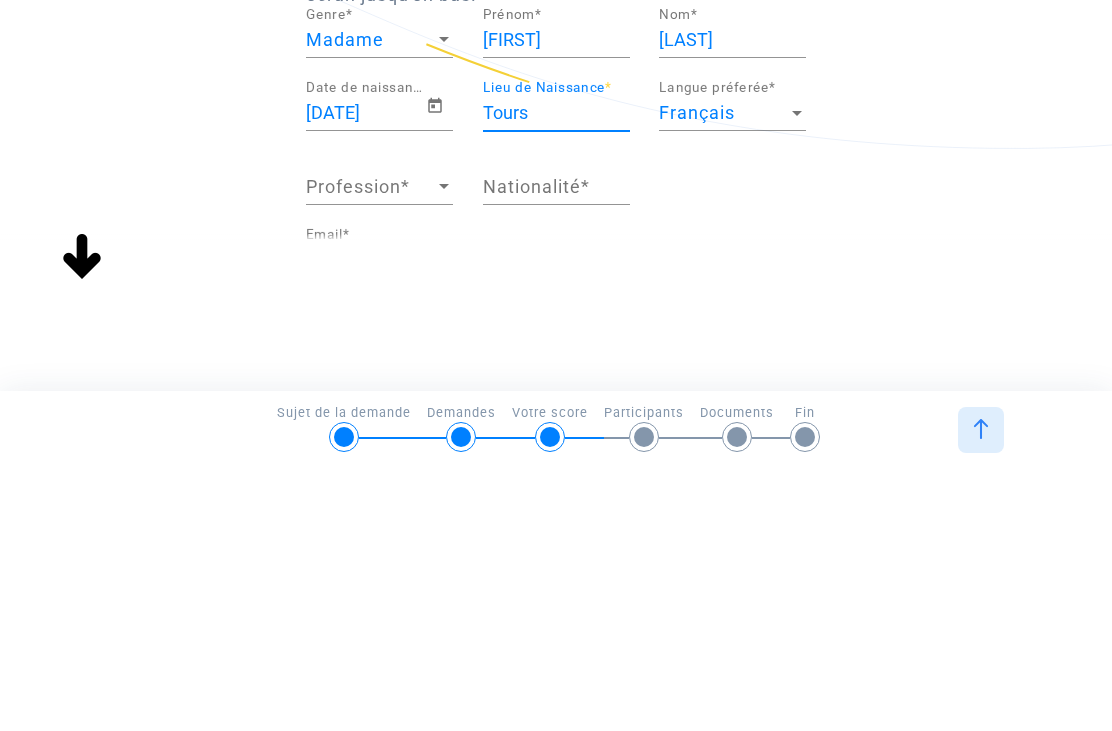 type on "Tours" 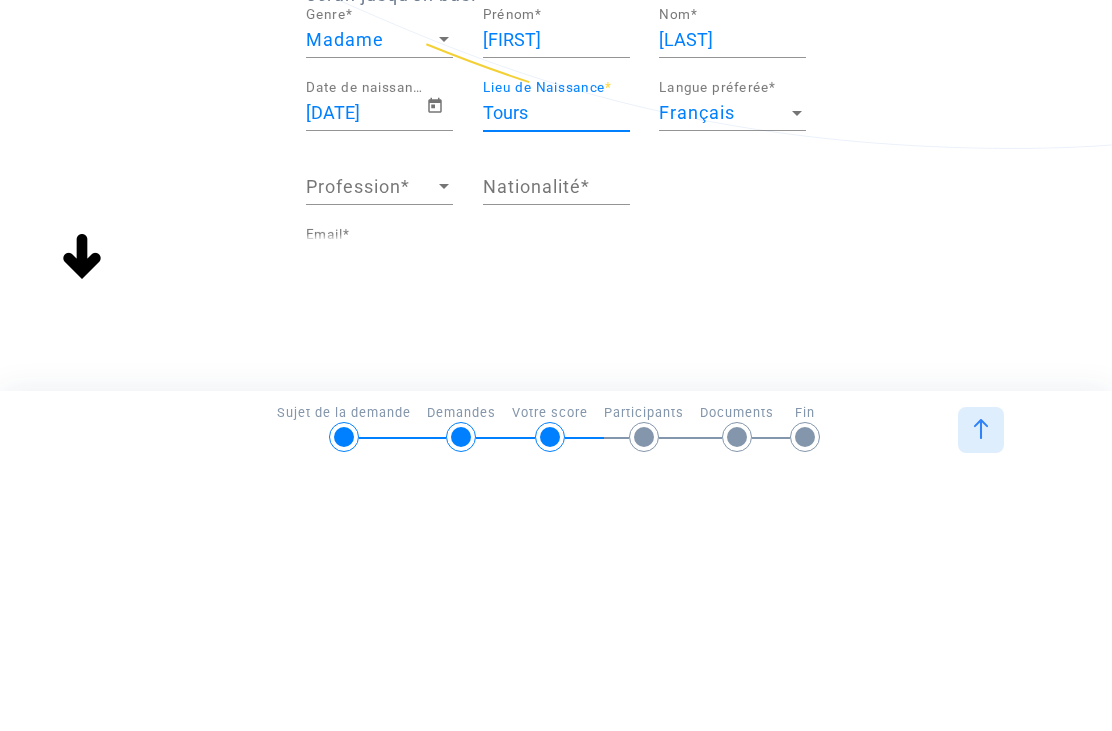 click on "Profession" at bounding box center [370, 448] 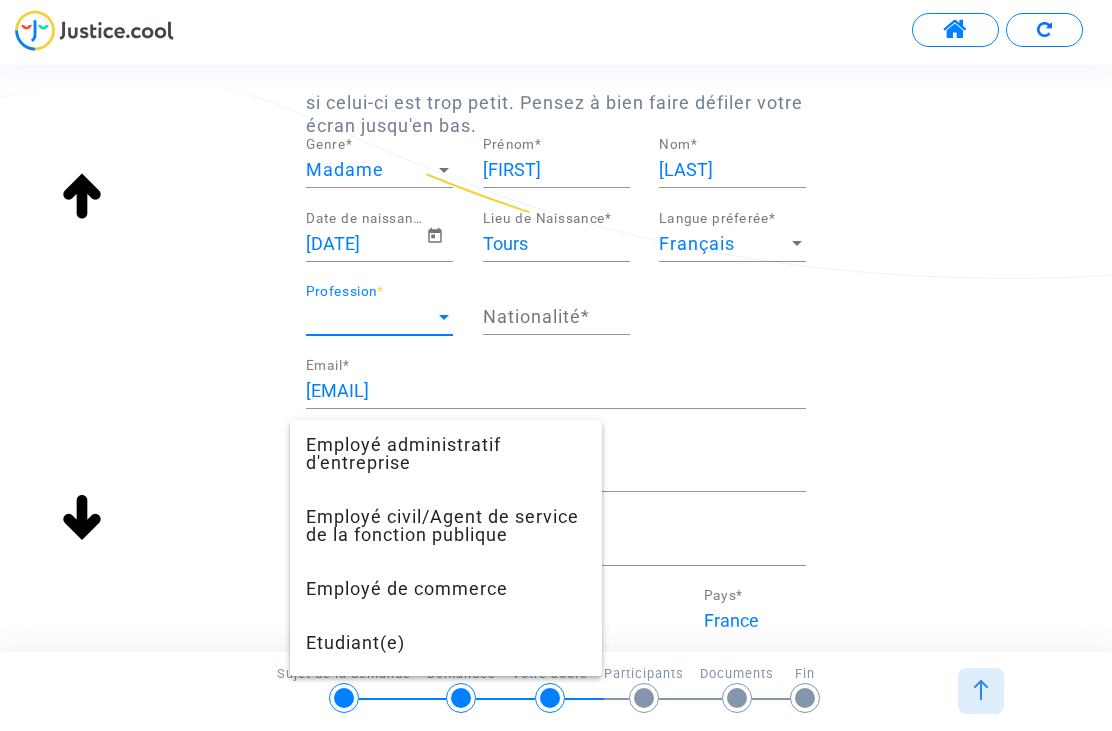 scroll, scrollTop: 525, scrollLeft: 0, axis: vertical 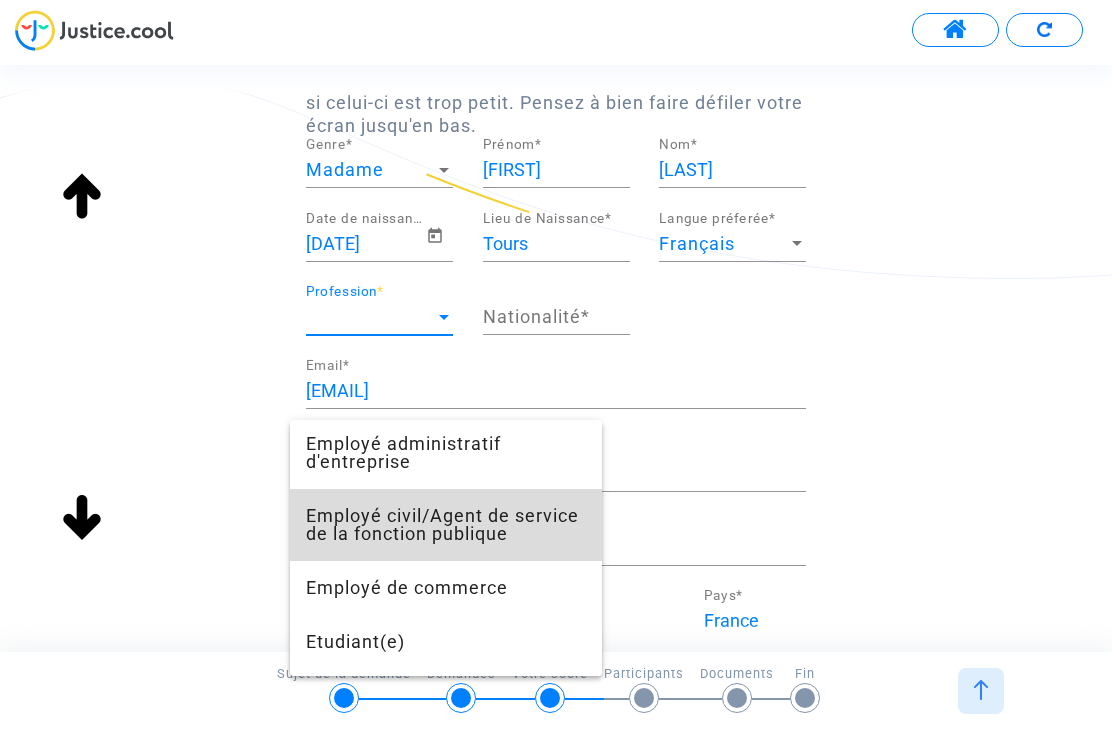 click on "Employé civil/Agent de service de la fonction publique" at bounding box center [446, 525] 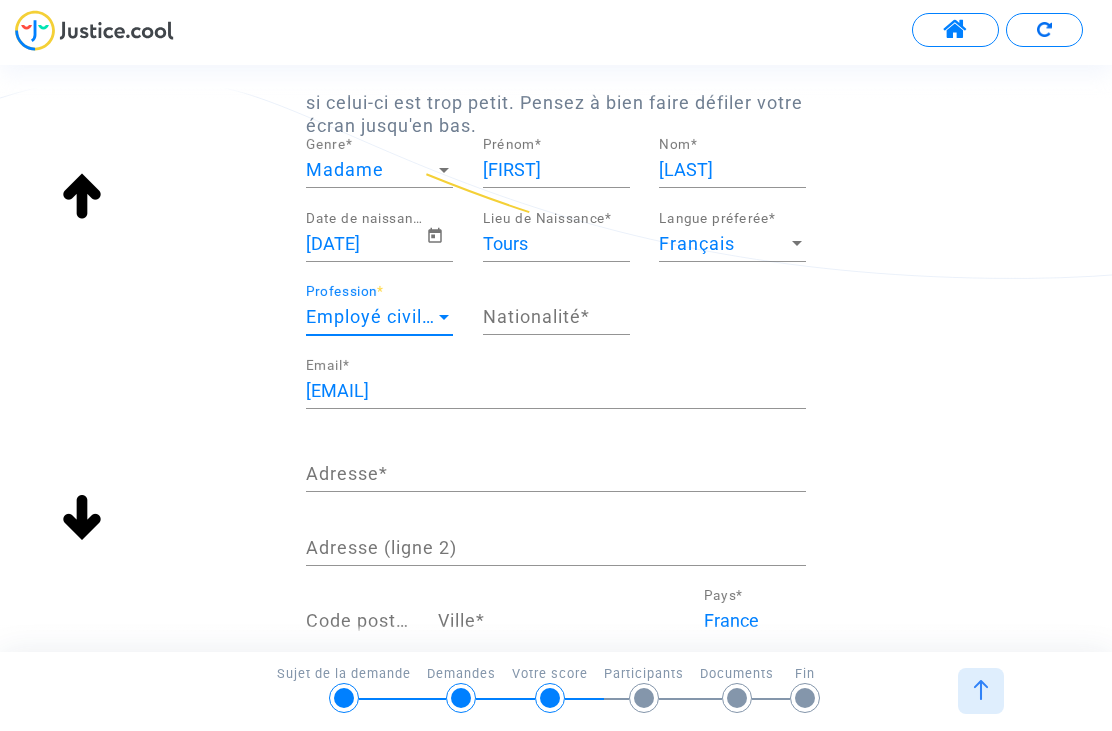click on "Nationalité  *" at bounding box center (556, 317) 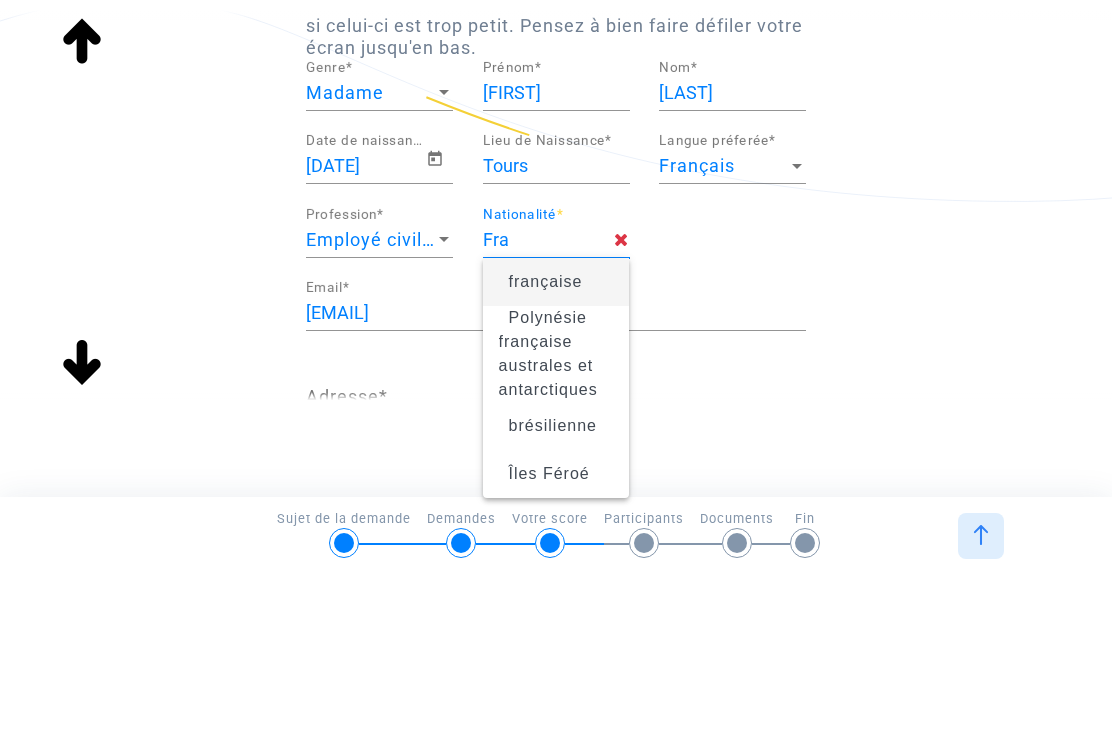 type on "Fra" 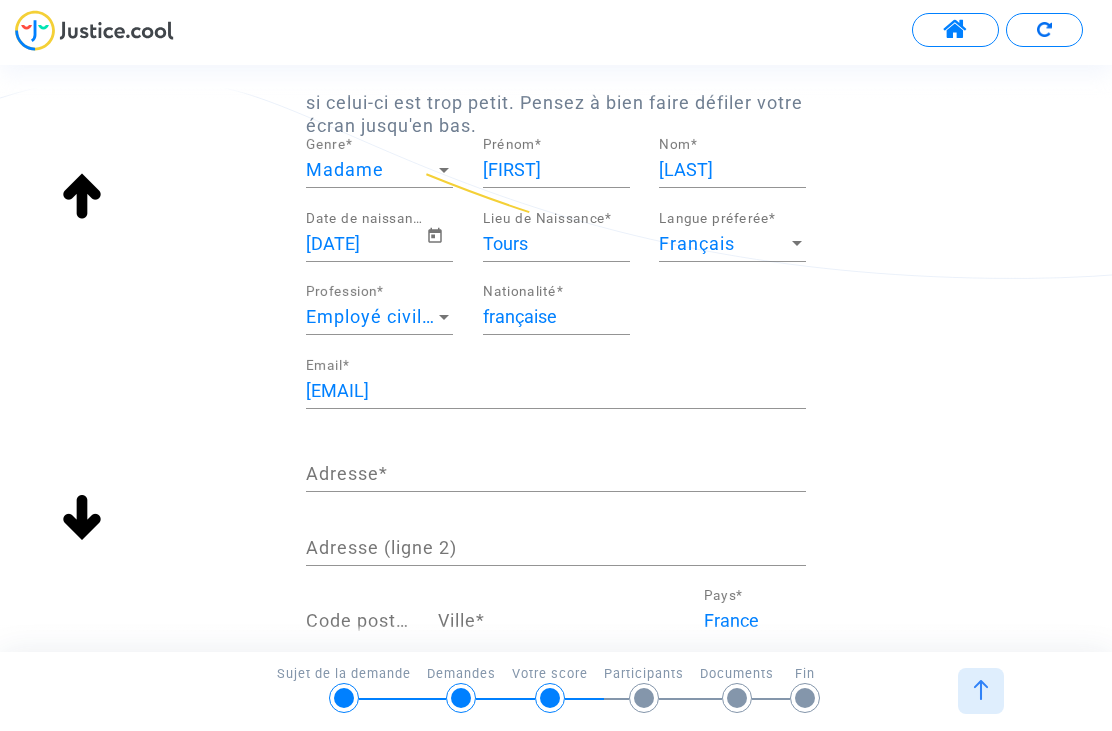 click on "Adresse  *" at bounding box center (556, 474) 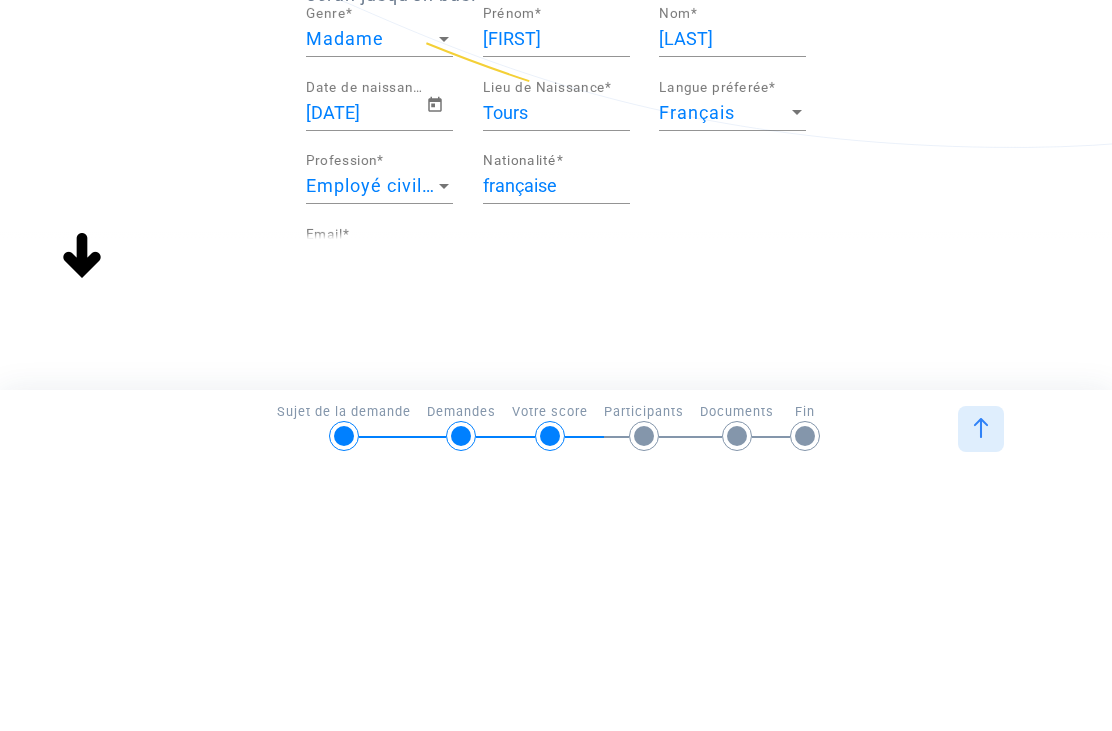 scroll, scrollTop: 416, scrollLeft: 0, axis: vertical 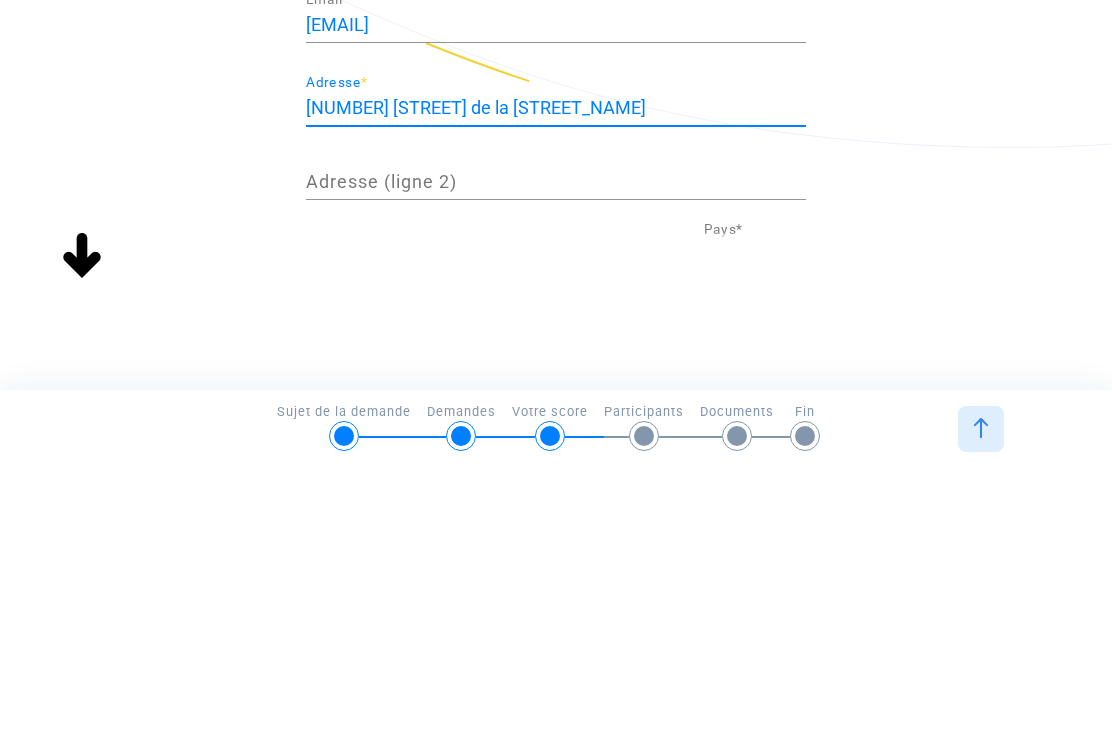 type on "[NUMBER] [STREET] de la [STREET_NAME]" 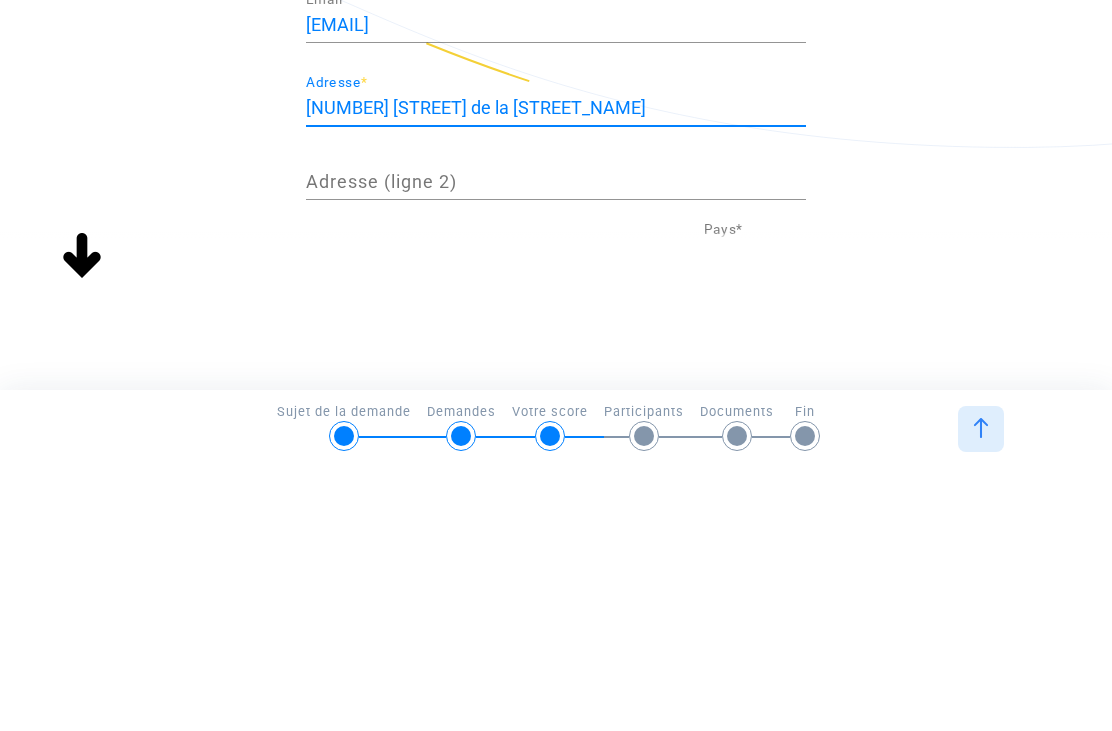 click on "Adresse (ligne 2)" at bounding box center [556, 444] 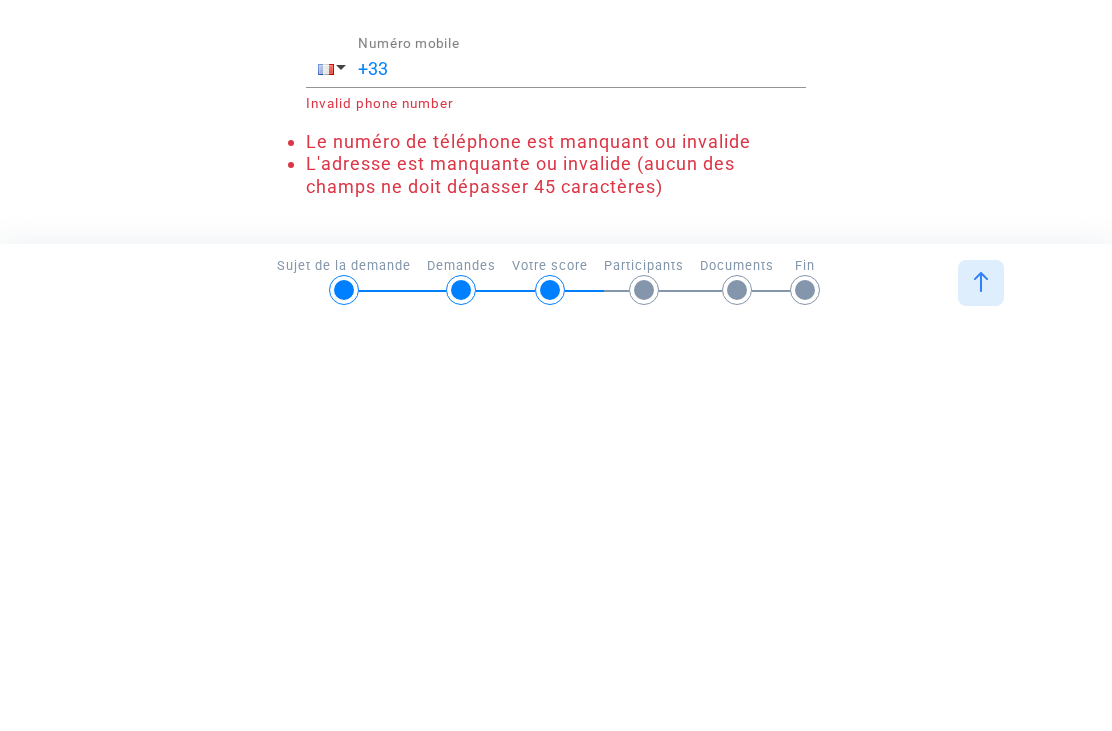 scroll, scrollTop: 0, scrollLeft: 0, axis: both 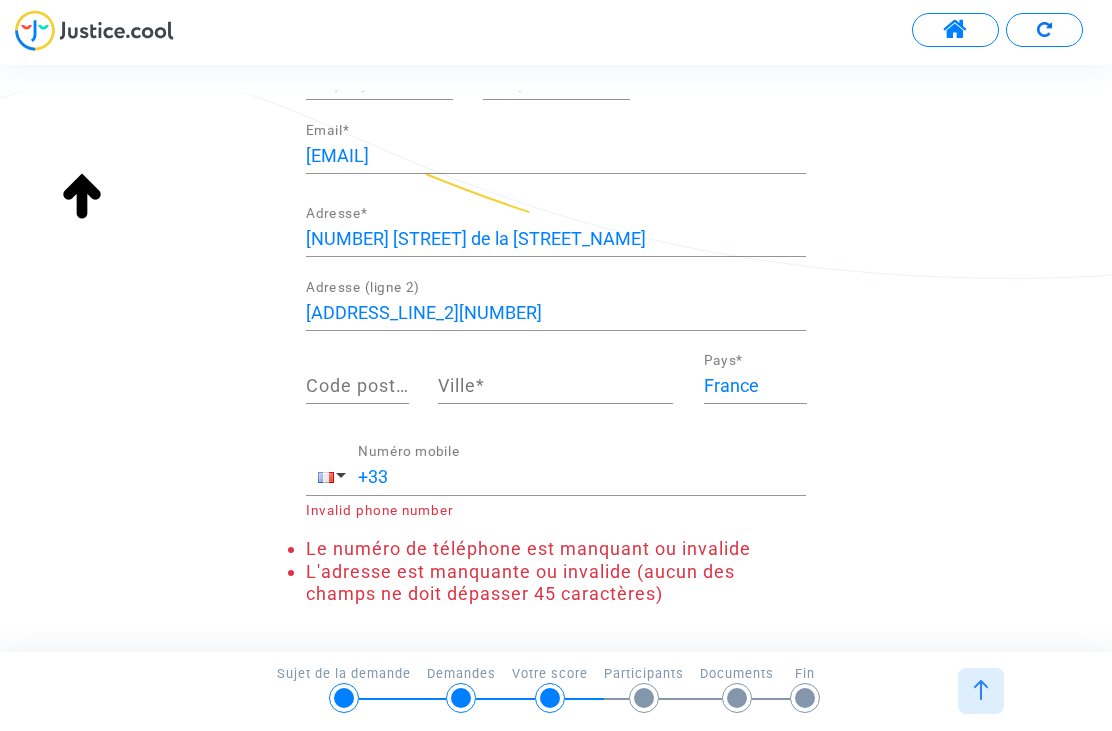 type on "[ADDRESS_LINE_2][NUMBER]" 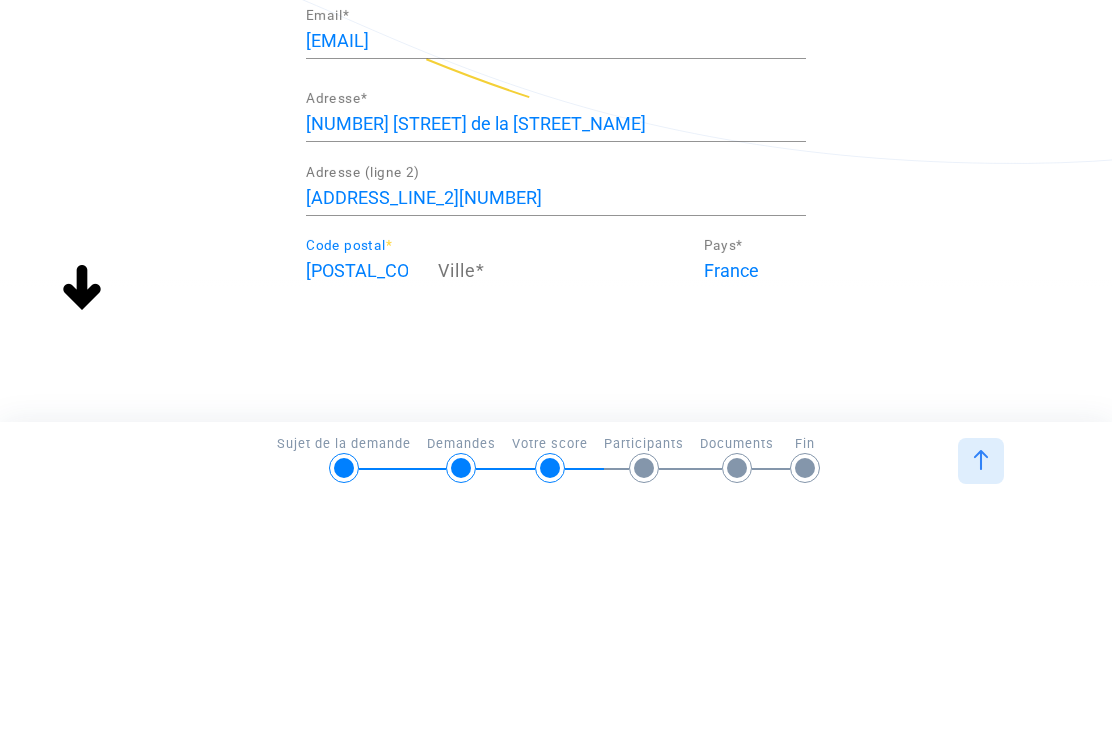 type on "[POSTAL_CODE]" 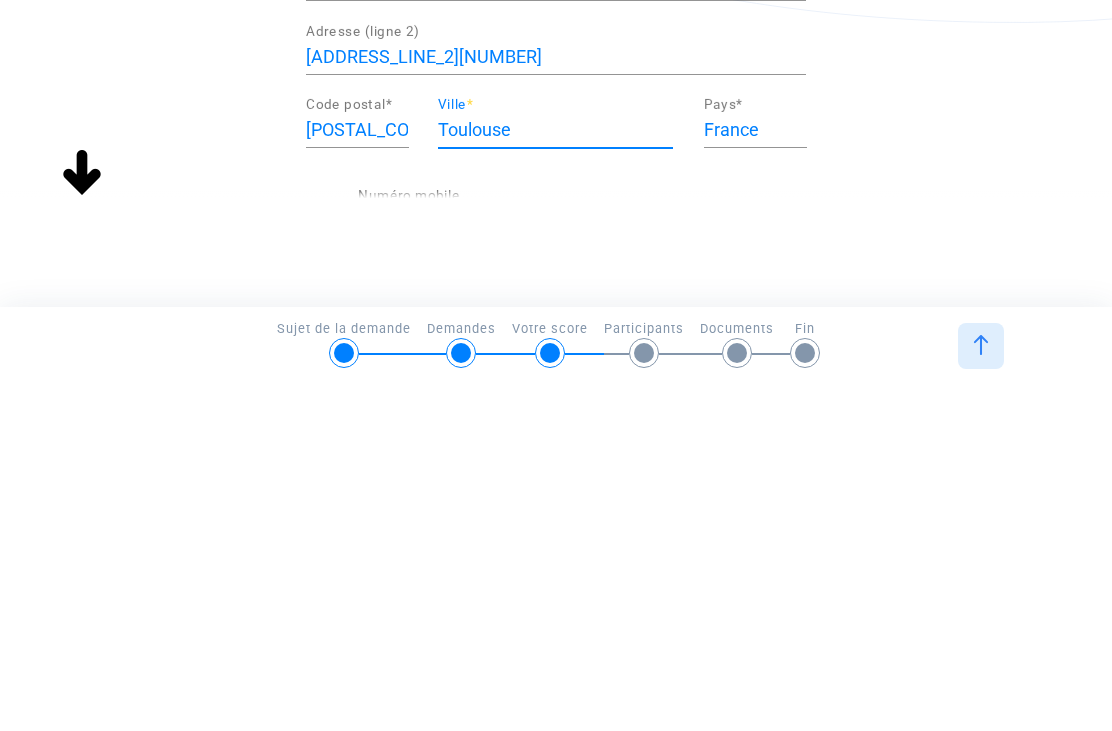 type on "Toulouse" 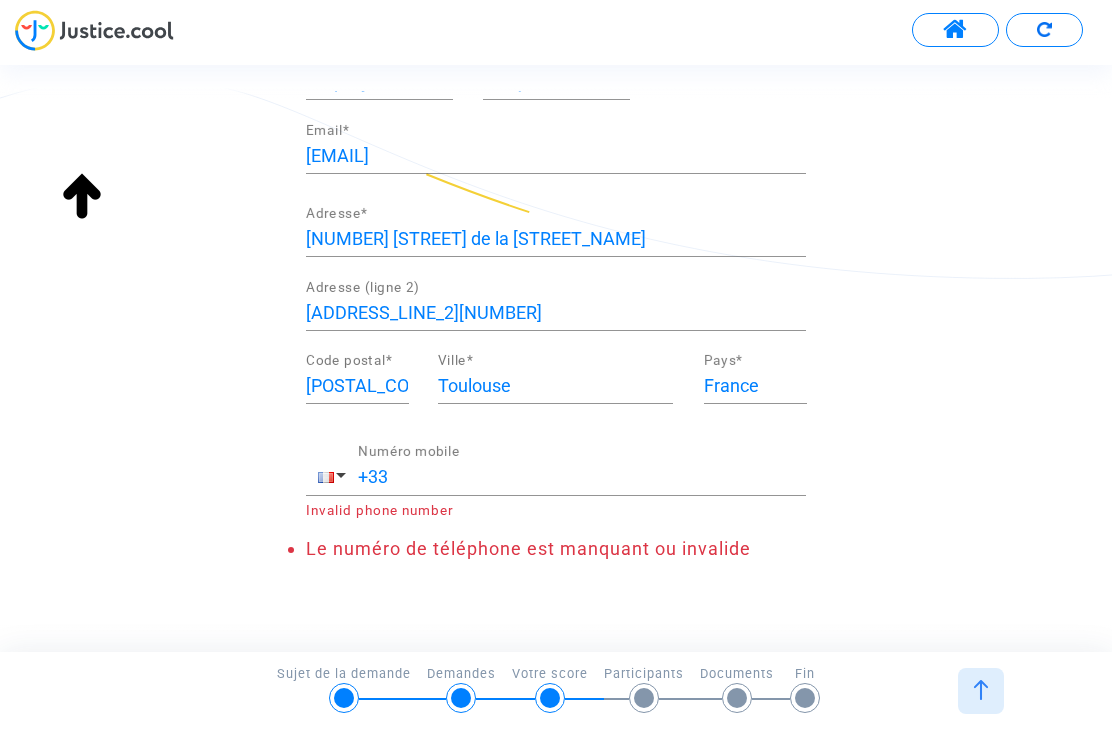 click on "+33" at bounding box center [582, 477] 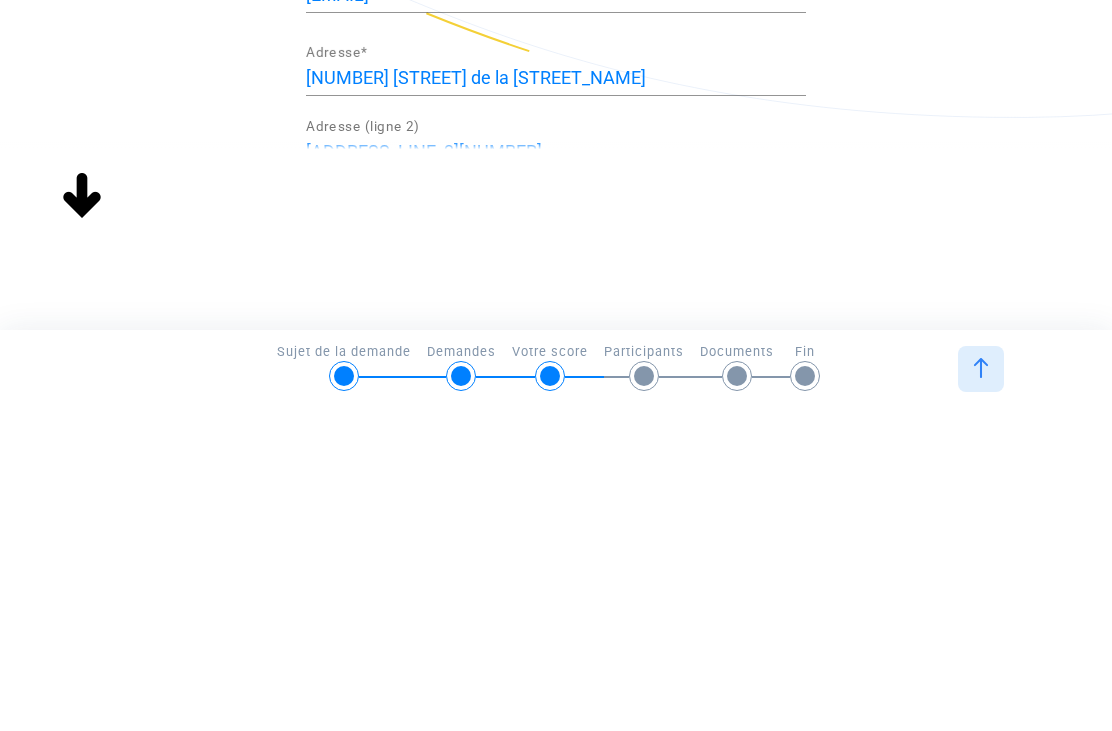 scroll, scrollTop: 688, scrollLeft: 0, axis: vertical 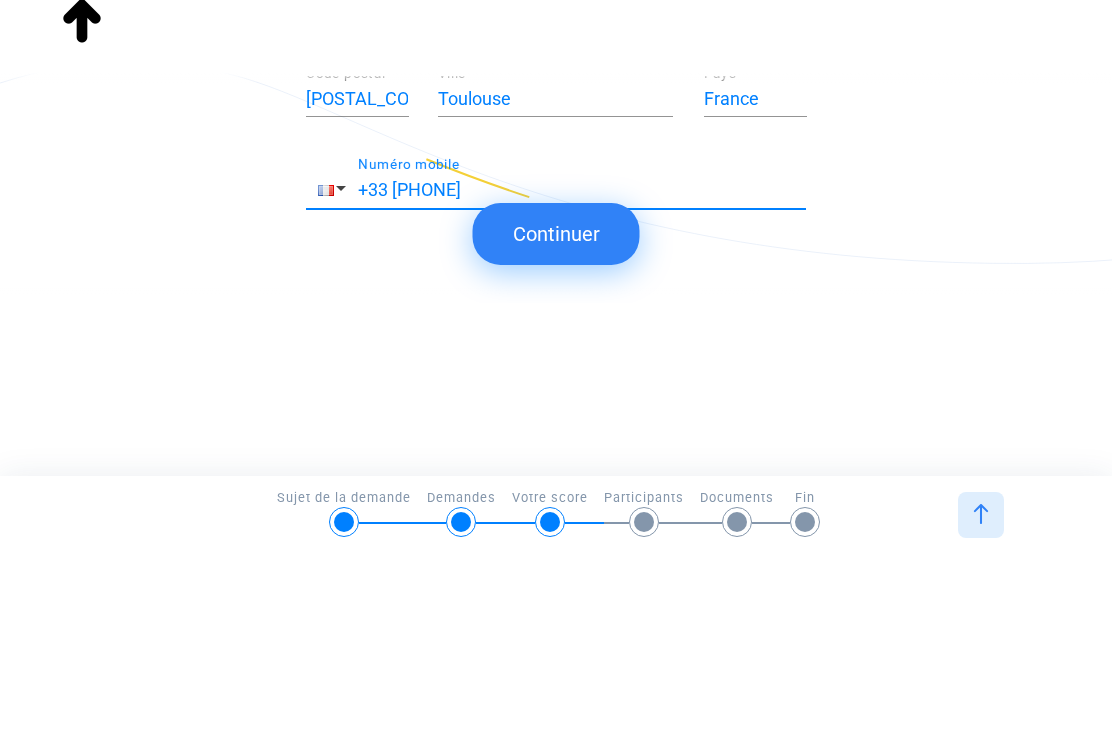 click on "+33 [PHONE]" at bounding box center [582, 366] 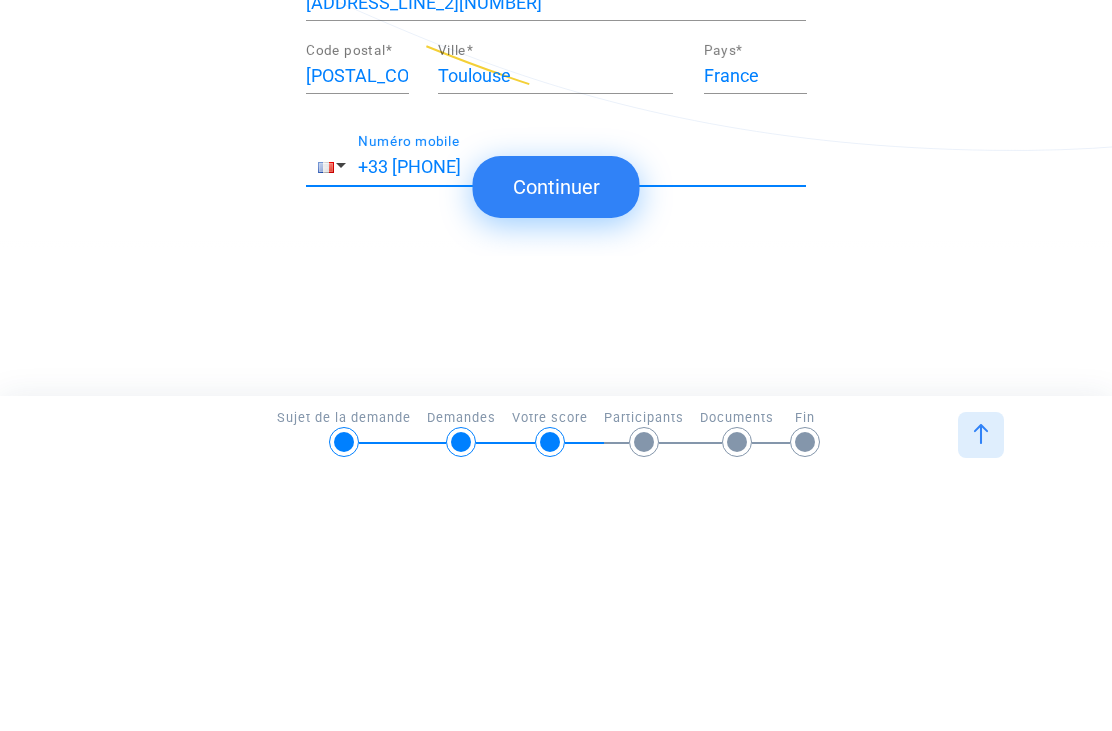 type on "+33 [PHONE]" 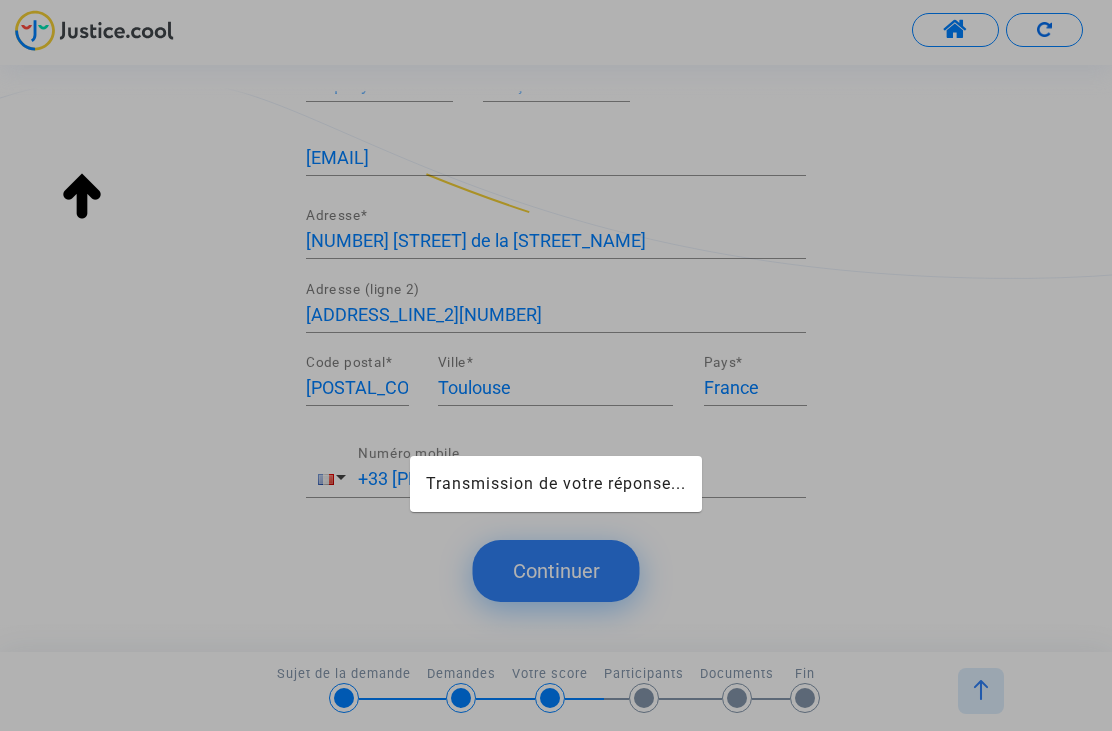 scroll, scrollTop: 422, scrollLeft: 0, axis: vertical 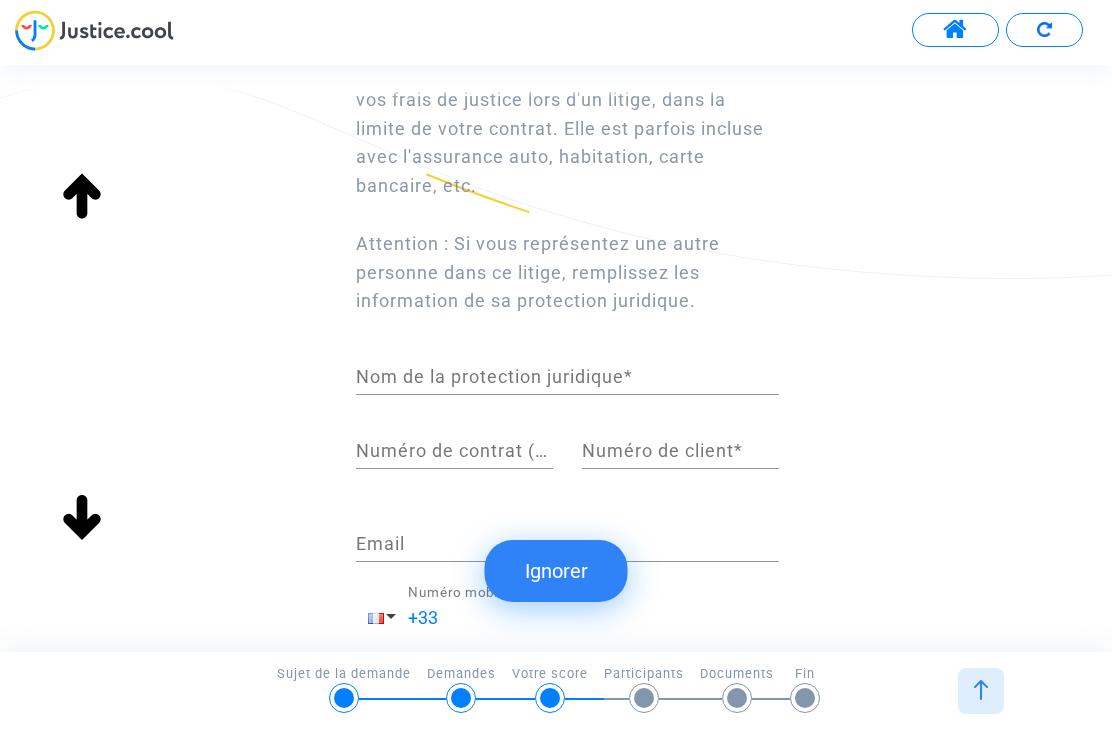 click on "Nom de la protection juridique  *" at bounding box center [567, 377] 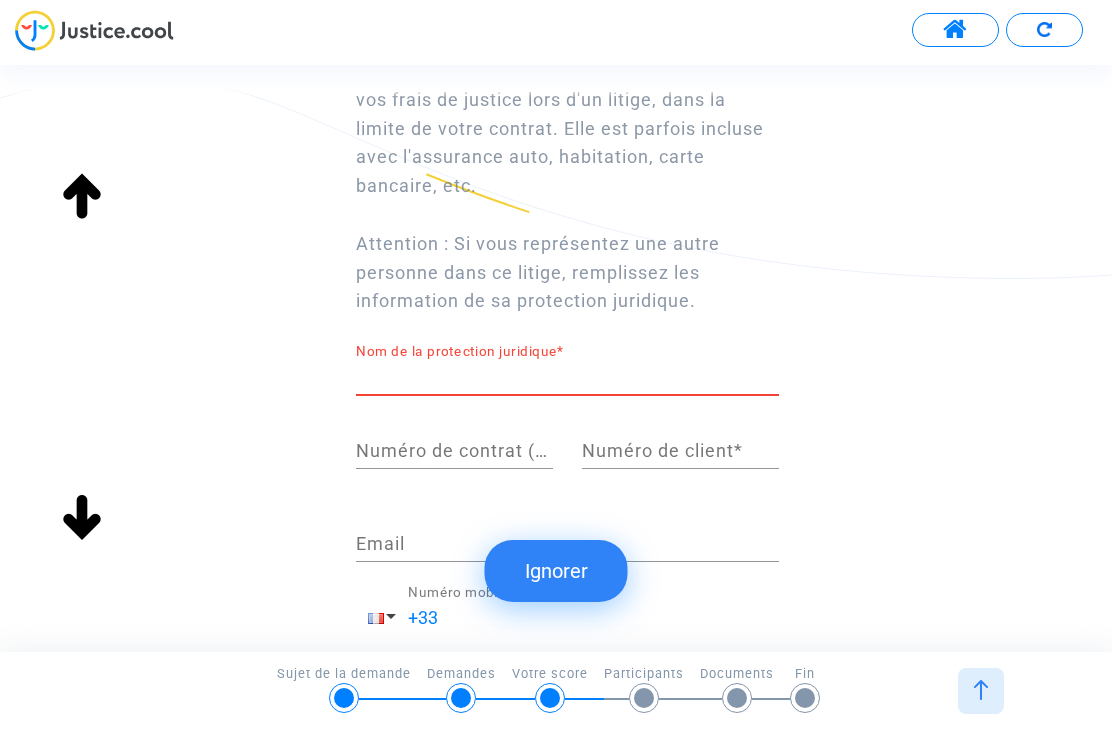 click on "Numéro de contrat (n° de police d'assurance)  *" at bounding box center [454, 451] 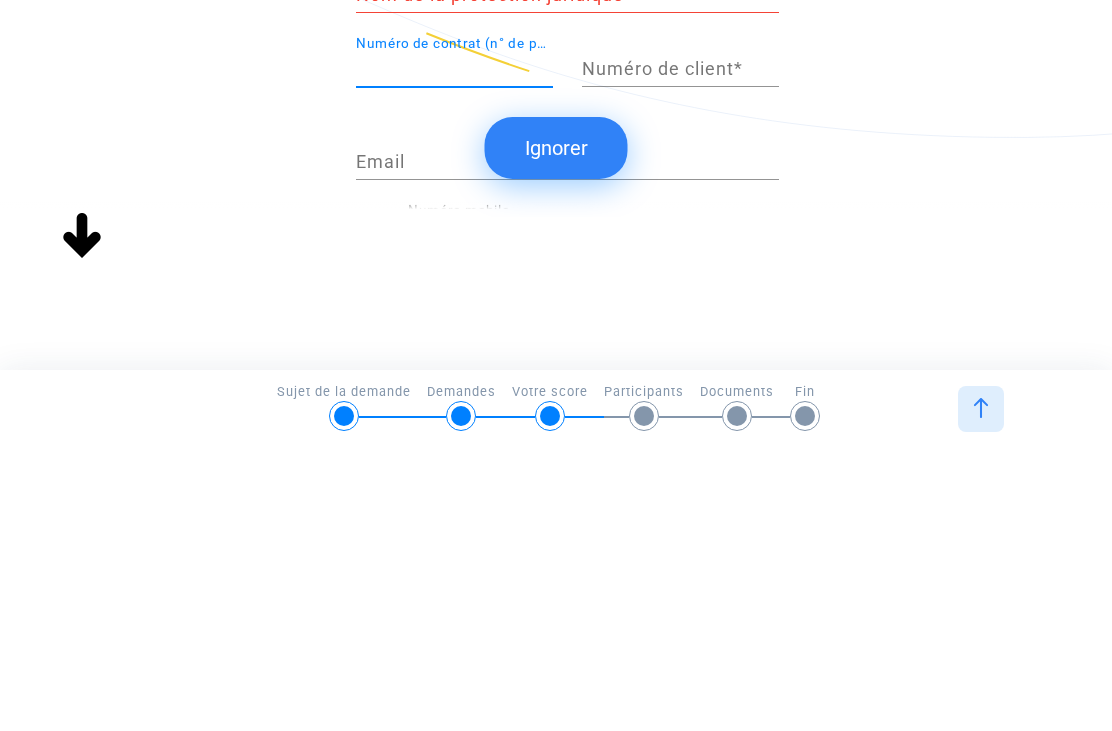scroll, scrollTop: 480, scrollLeft: 0, axis: vertical 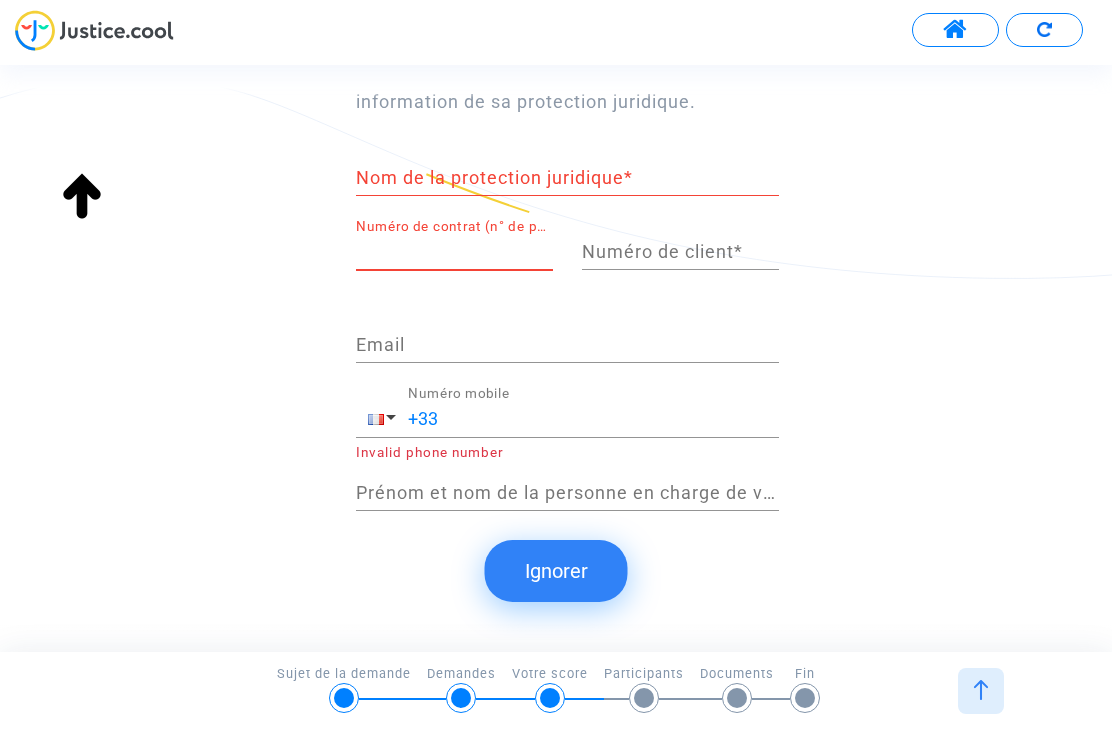 click on "Numéro de contrat (n° de police d'assurance)  *" at bounding box center (454, 252) 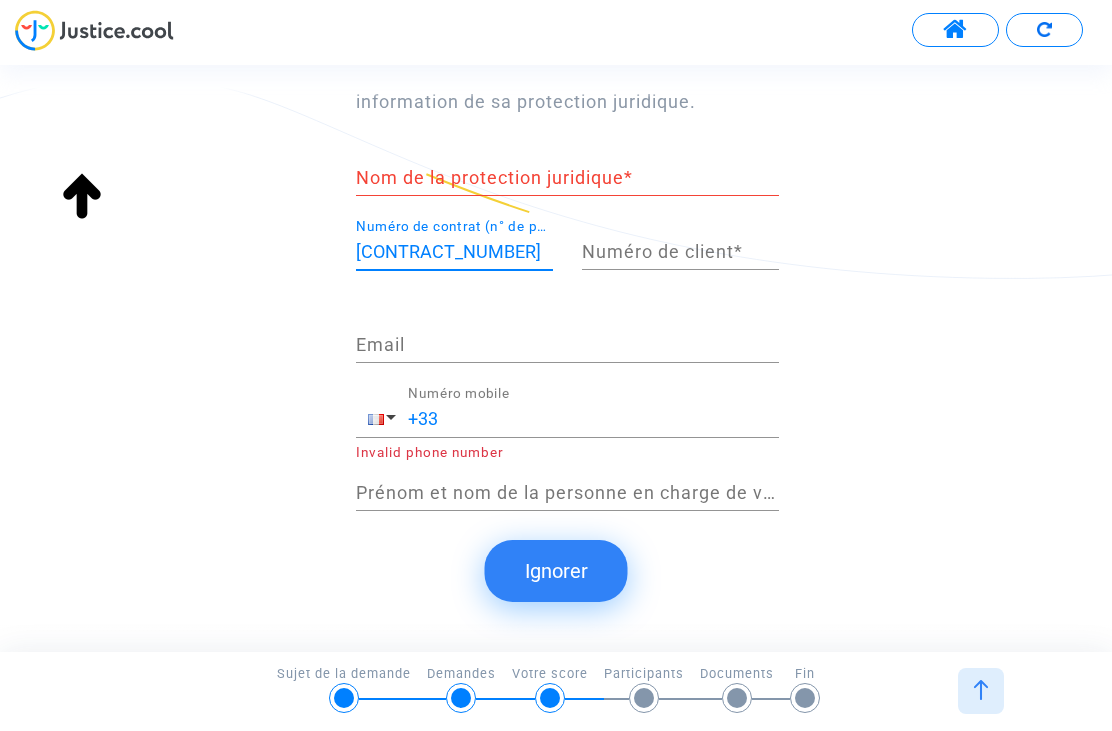 type on "[CONTRACT_NUMBER]" 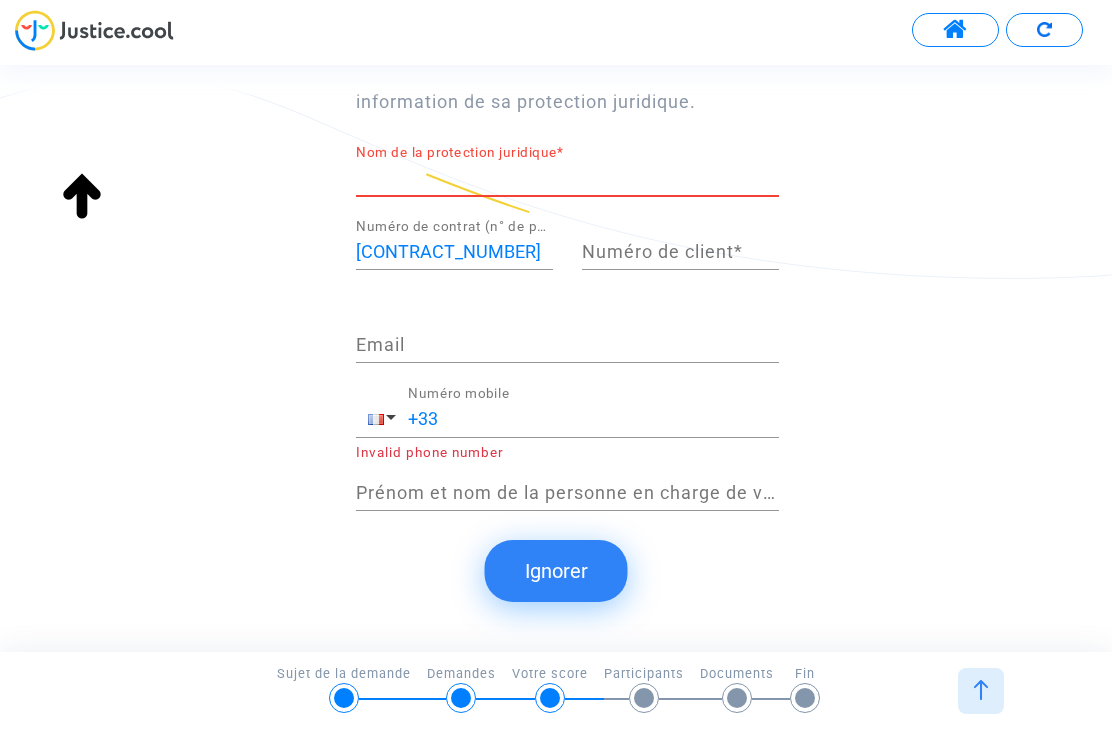 click on "Nom de la protection juridique  *" at bounding box center (567, 178) 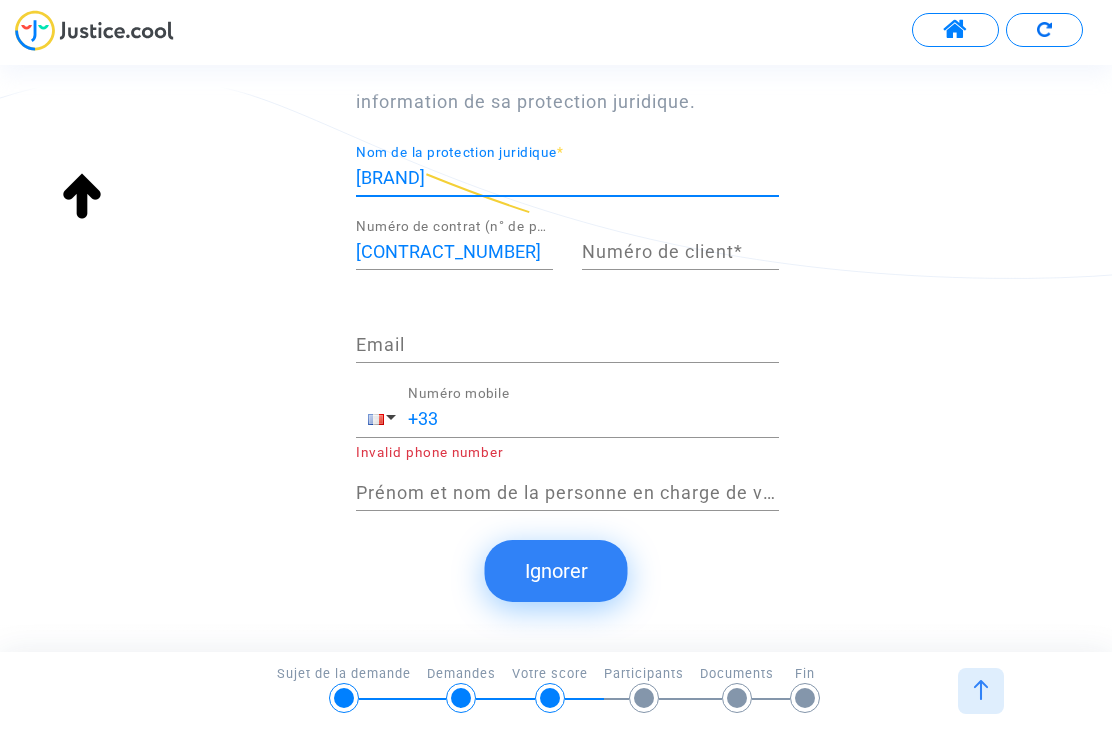 type on "[BRAND]" 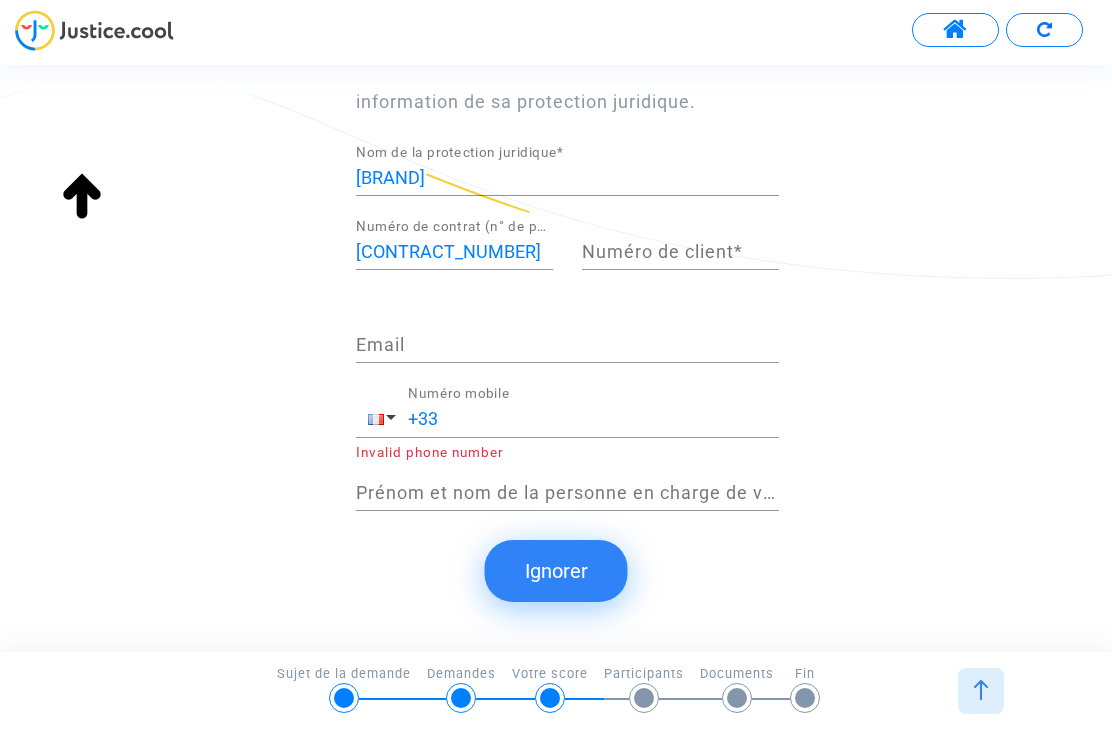 click on "Numéro de client  *" at bounding box center (680, 252) 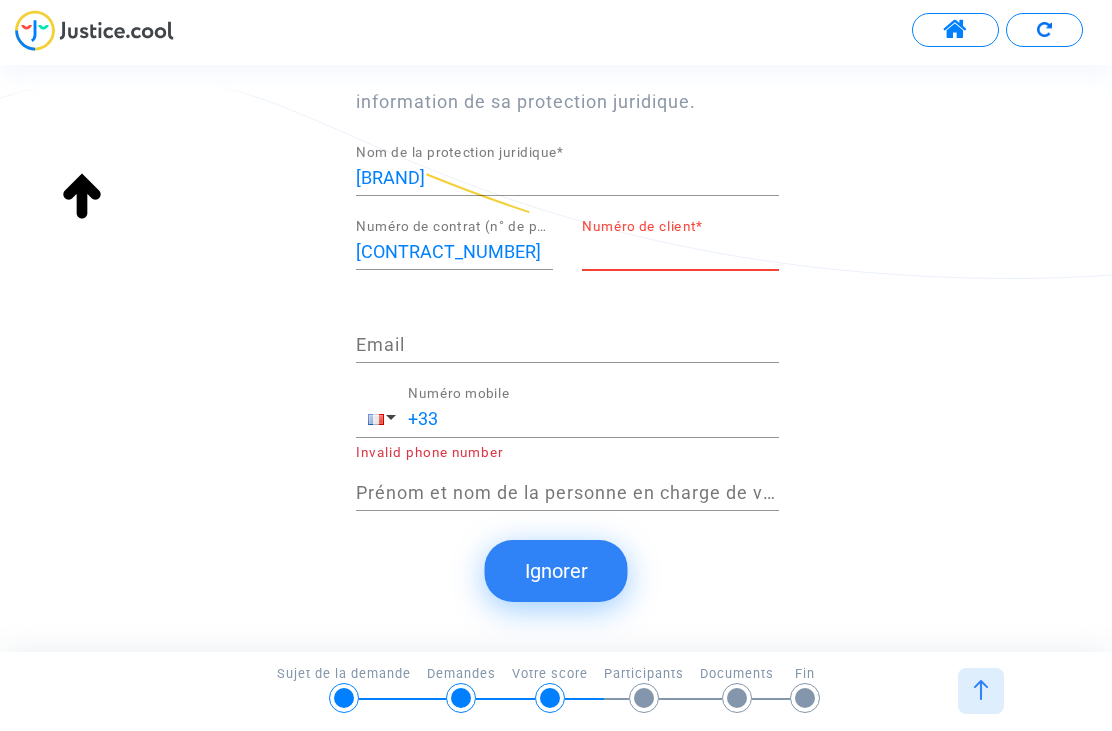 click on "Numéro de client  *" at bounding box center (680, 252) 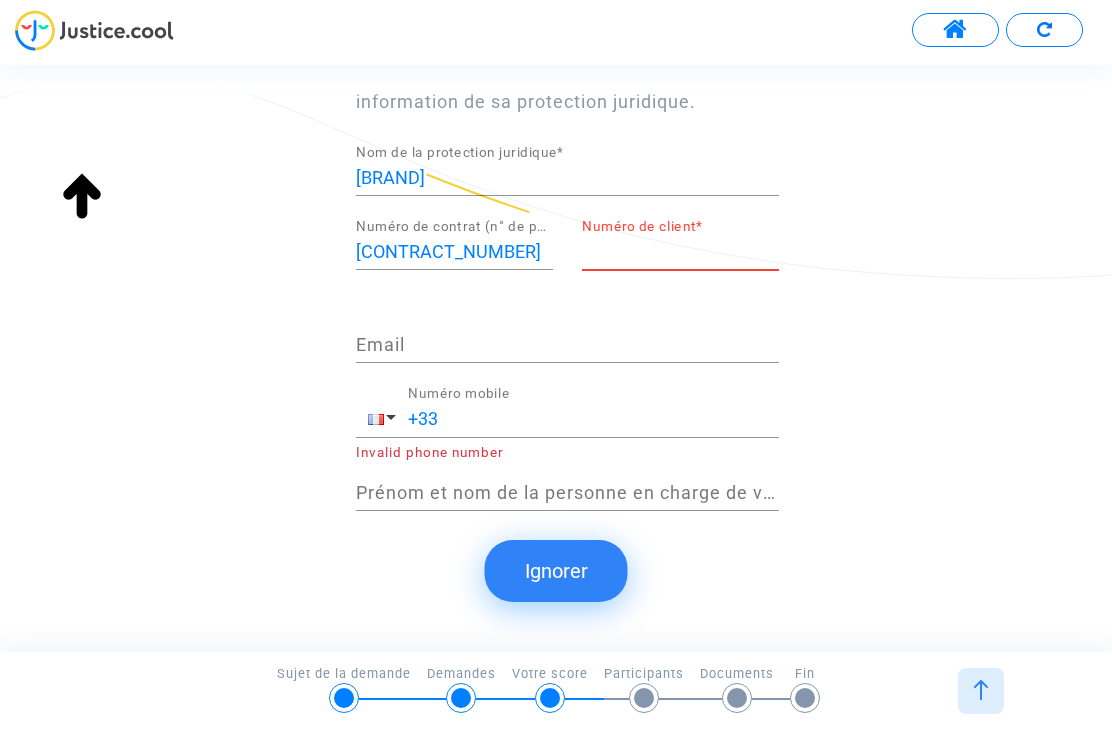 paste on "[ID_NUMBER]" 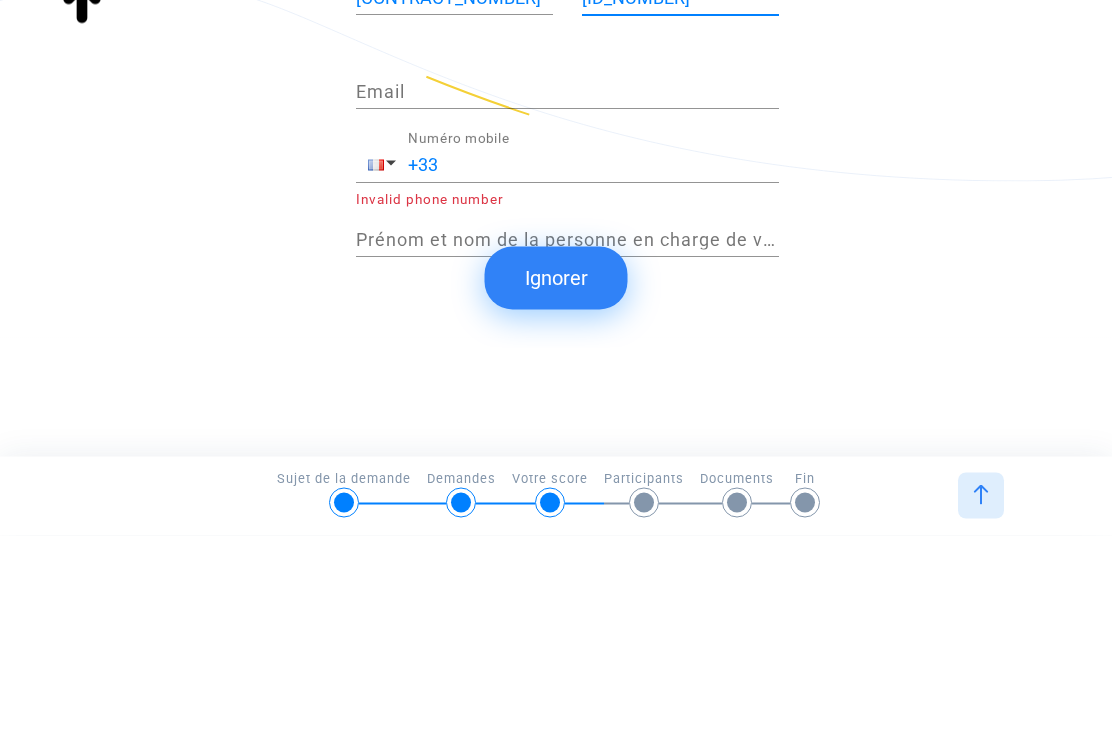 scroll, scrollTop: 591, scrollLeft: 0, axis: vertical 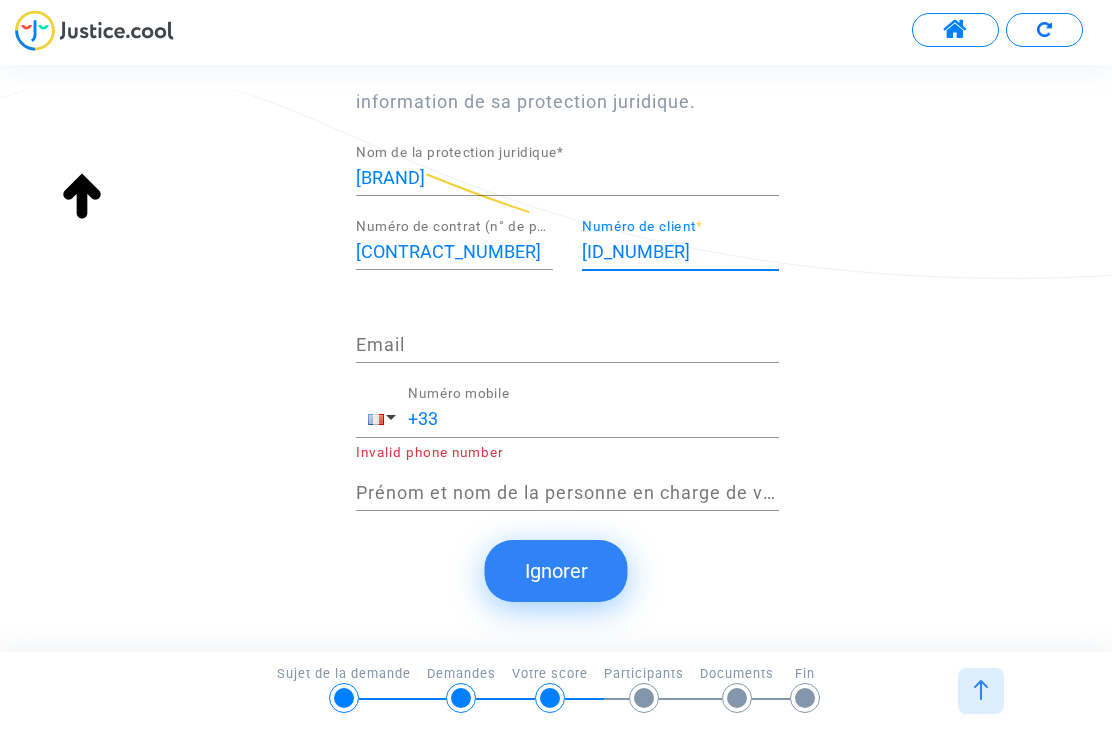 type on "[ID_NUMBER]" 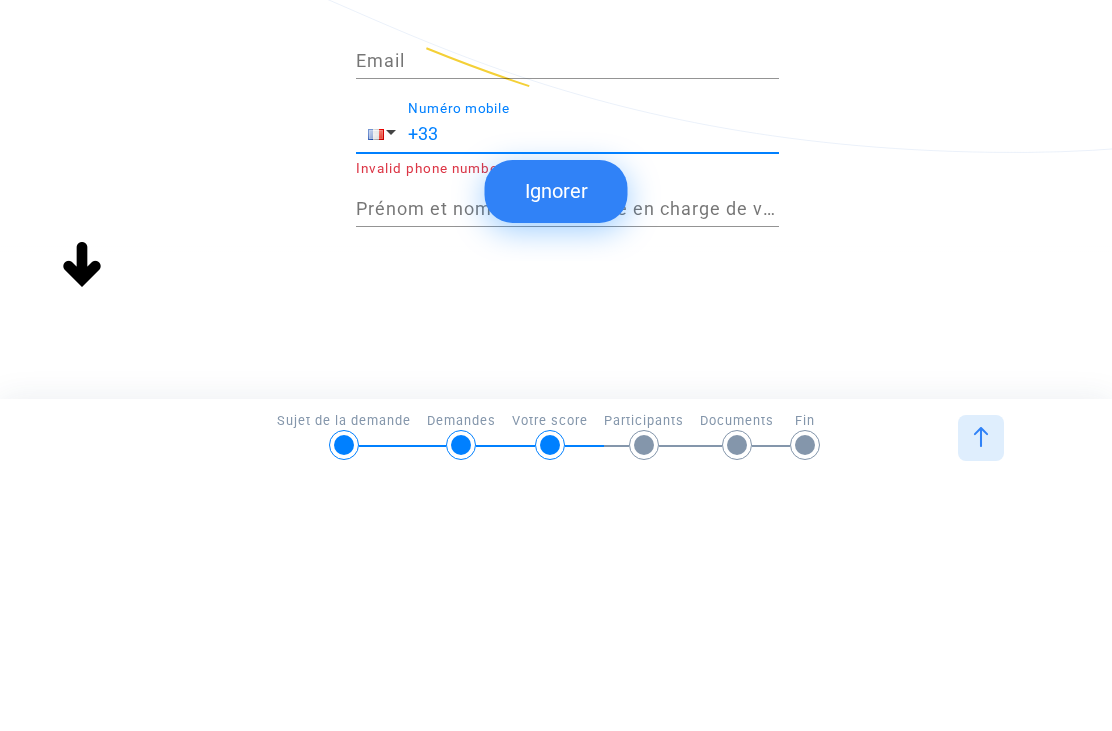 scroll, scrollTop: 596, scrollLeft: 0, axis: vertical 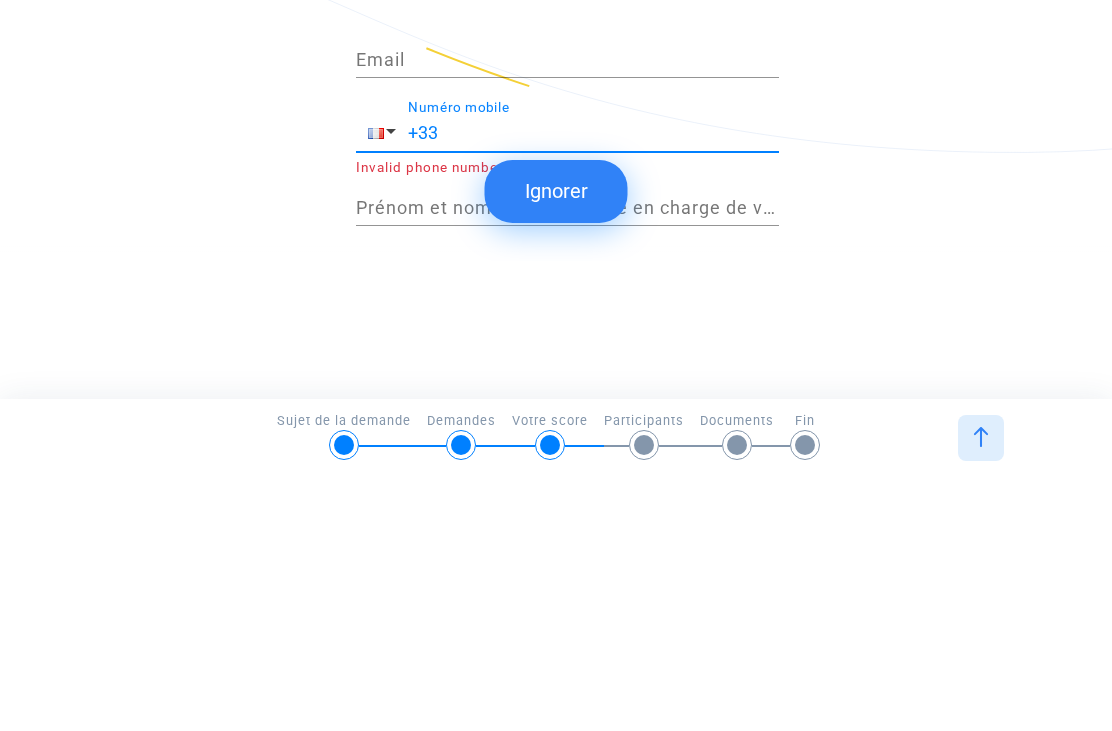 click on "+33" at bounding box center [593, 386] 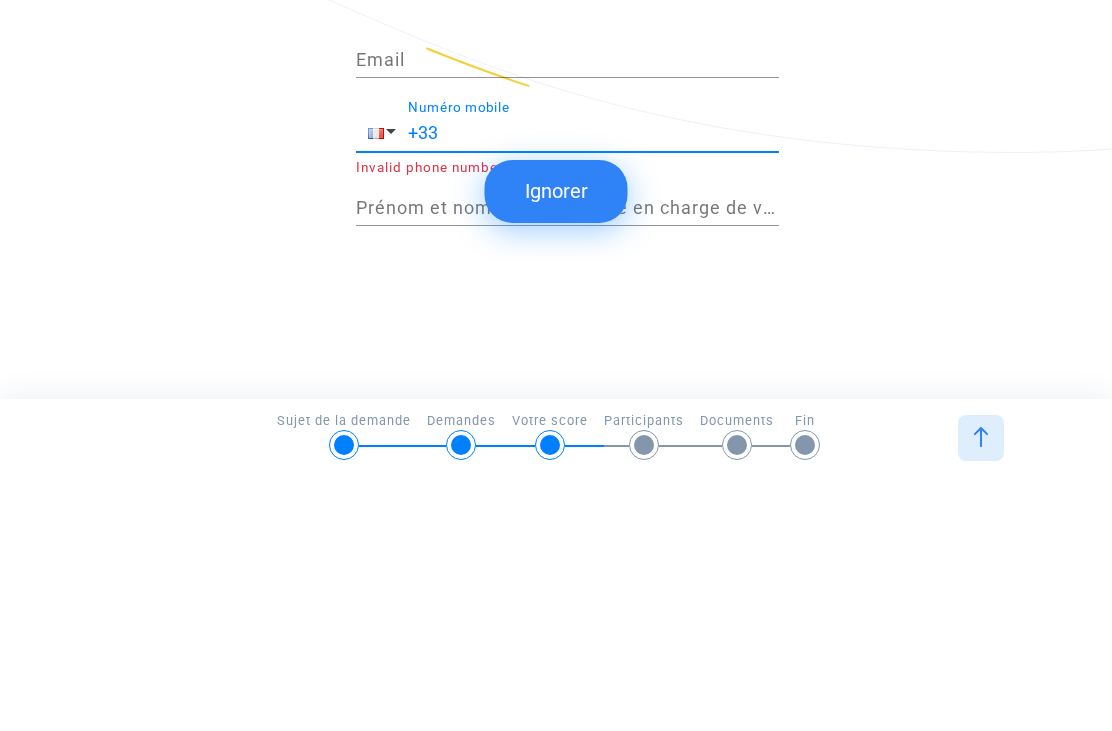 paste on "[PHONE]" 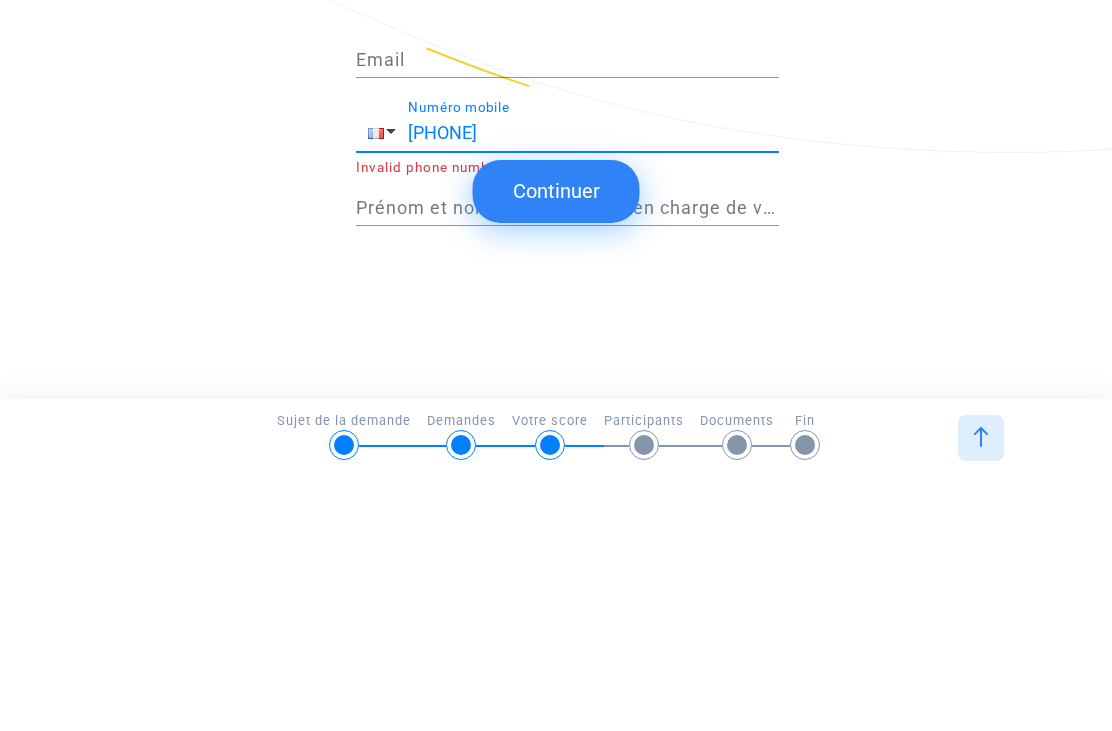 type on "[PHONE]" 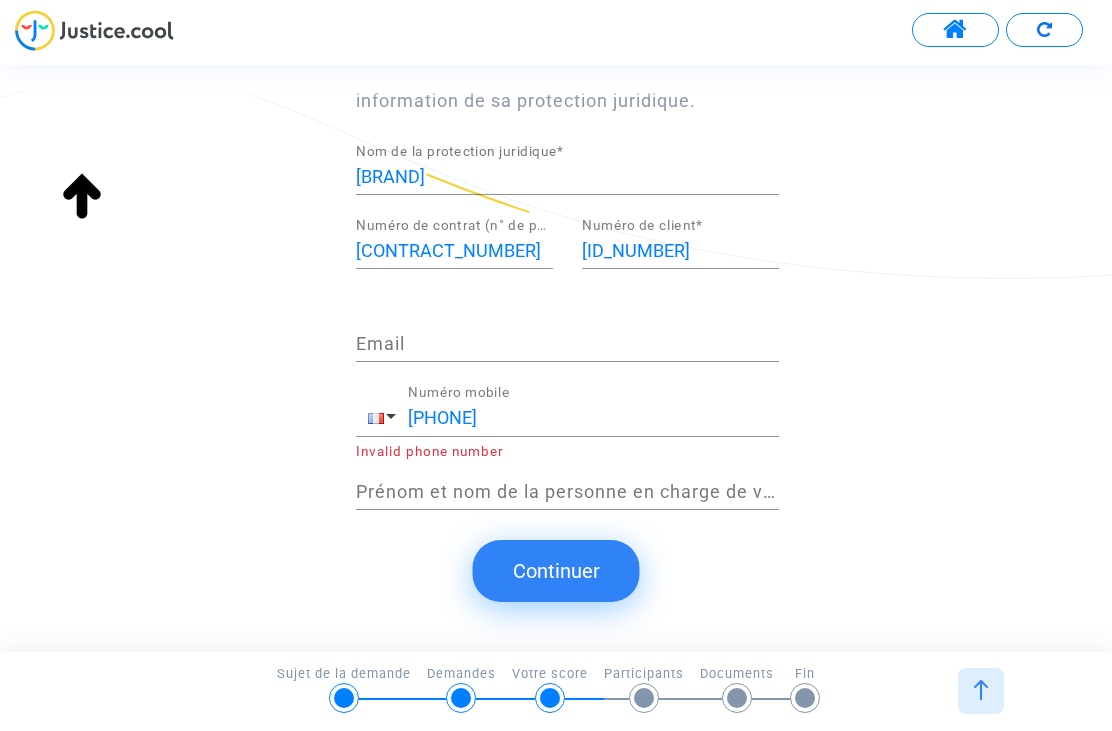 scroll, scrollTop: 437, scrollLeft: 0, axis: vertical 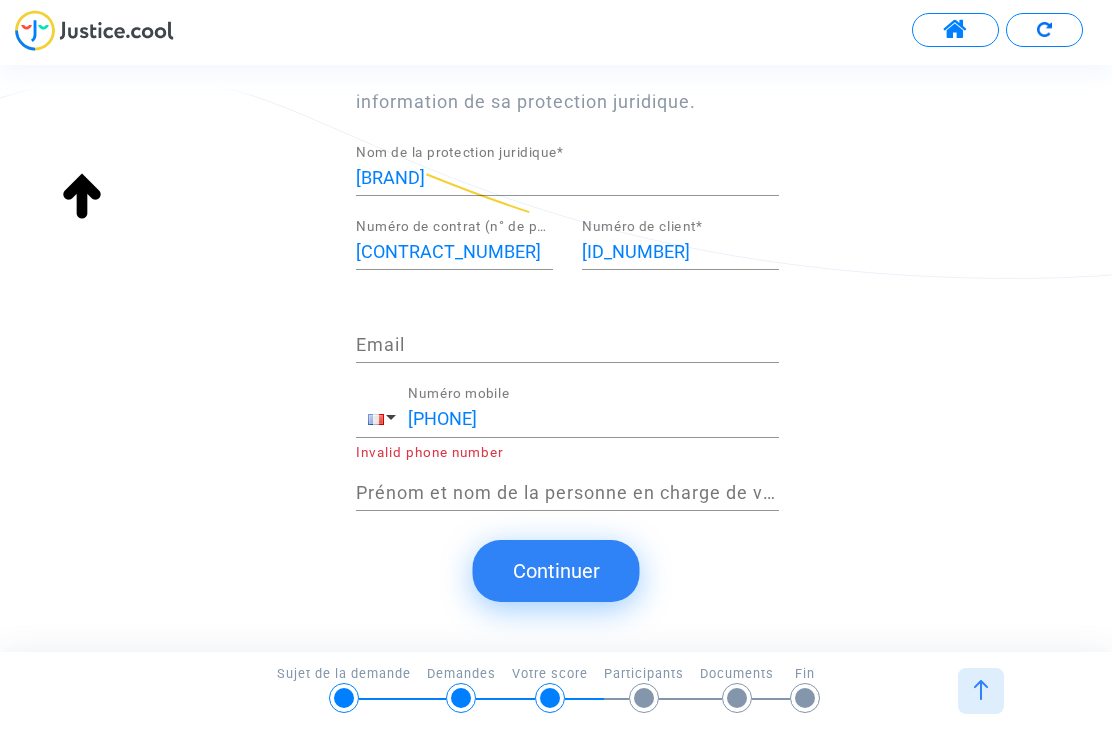 click on "Prénom et nom de la personne en charge de votre dossier  *" at bounding box center (567, 493) 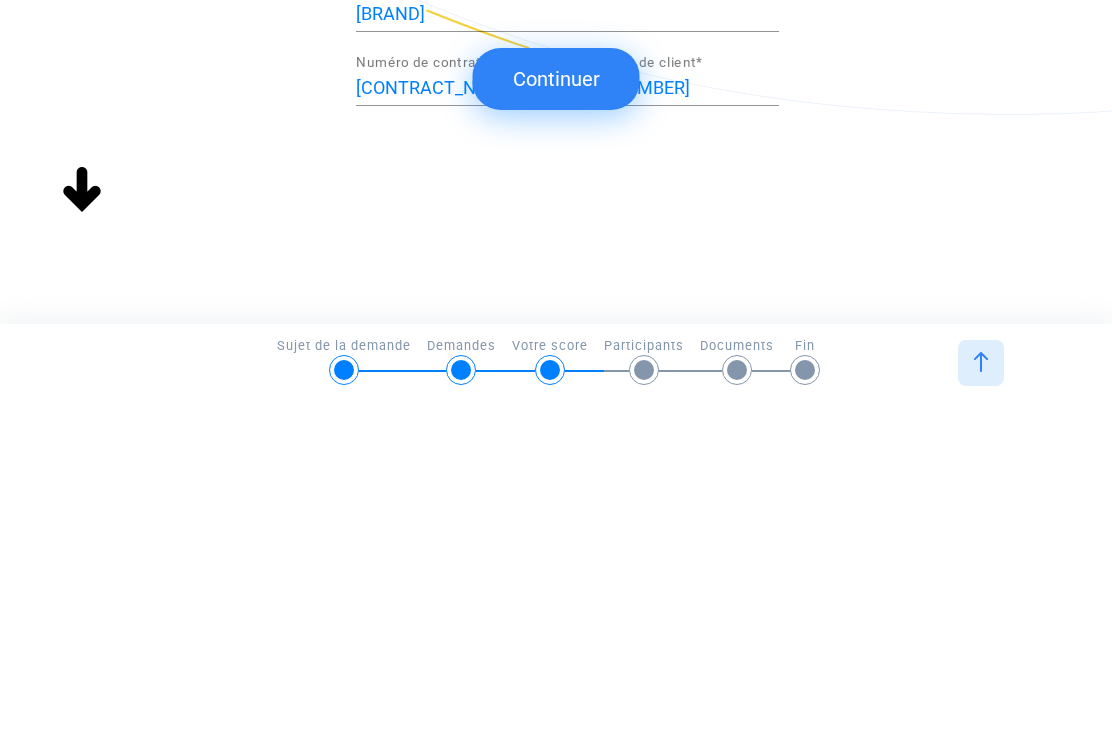 scroll, scrollTop: 718, scrollLeft: 0, axis: vertical 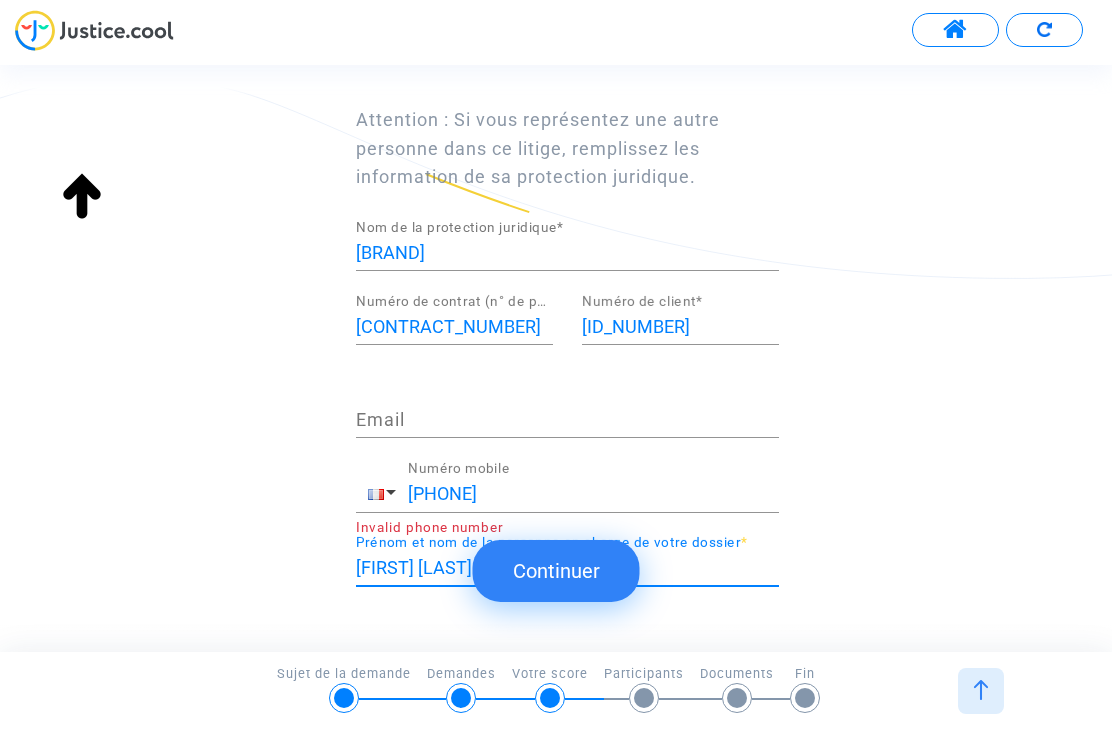 type on "[FIRST] [LAST]" 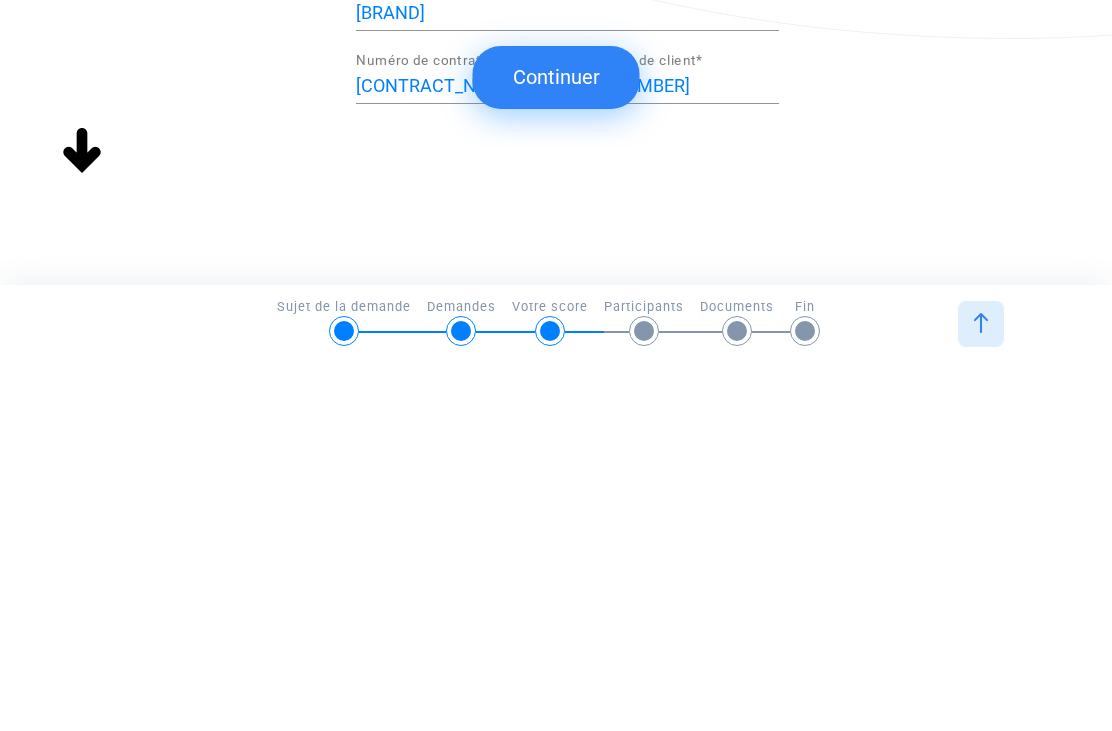 click on "Continuer" at bounding box center [556, 444] 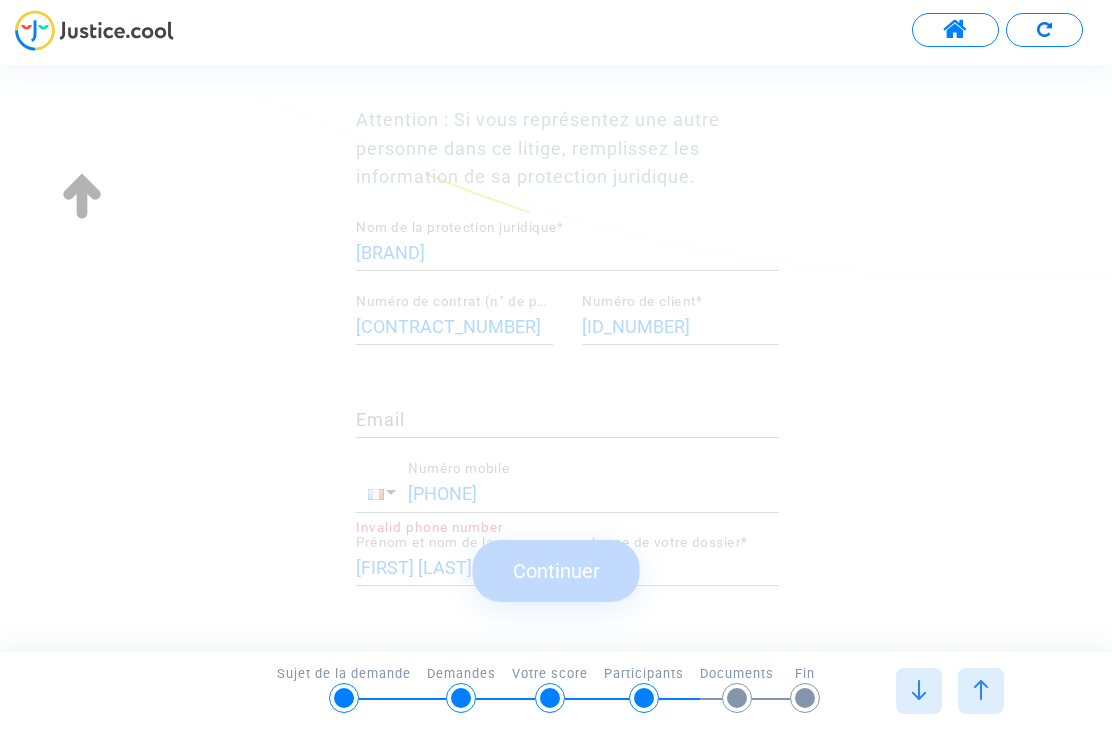scroll, scrollTop: 0, scrollLeft: 0, axis: both 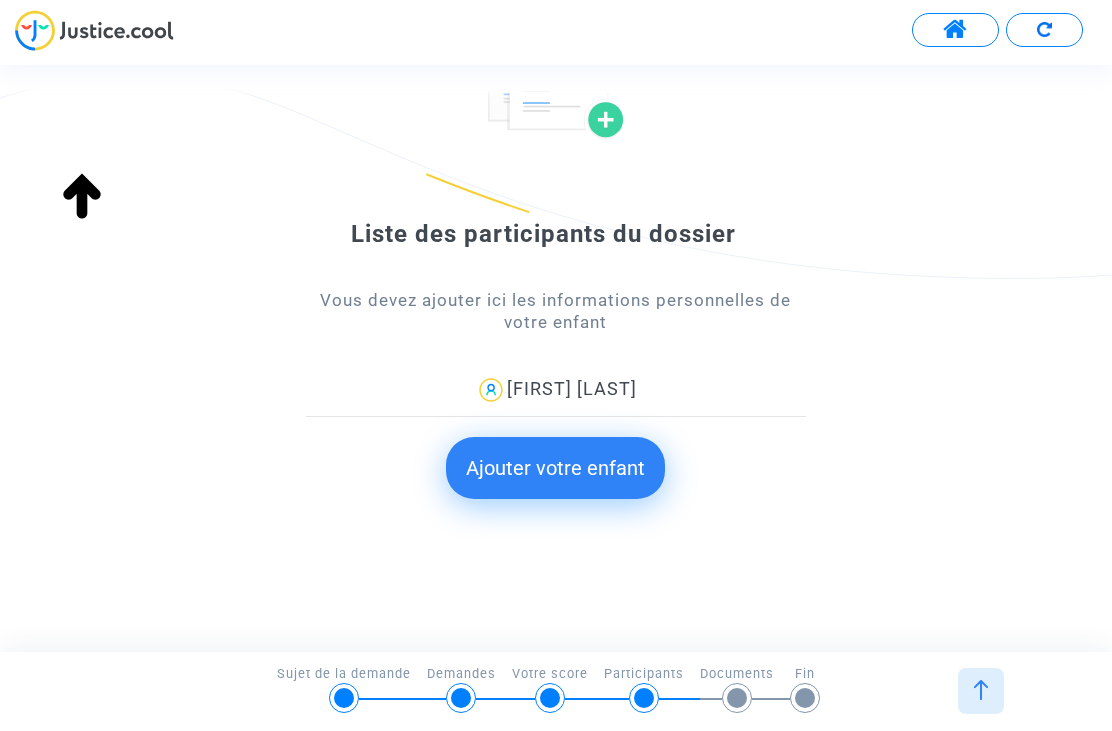 click on "Ajouter votre enfant" at bounding box center [555, 468] 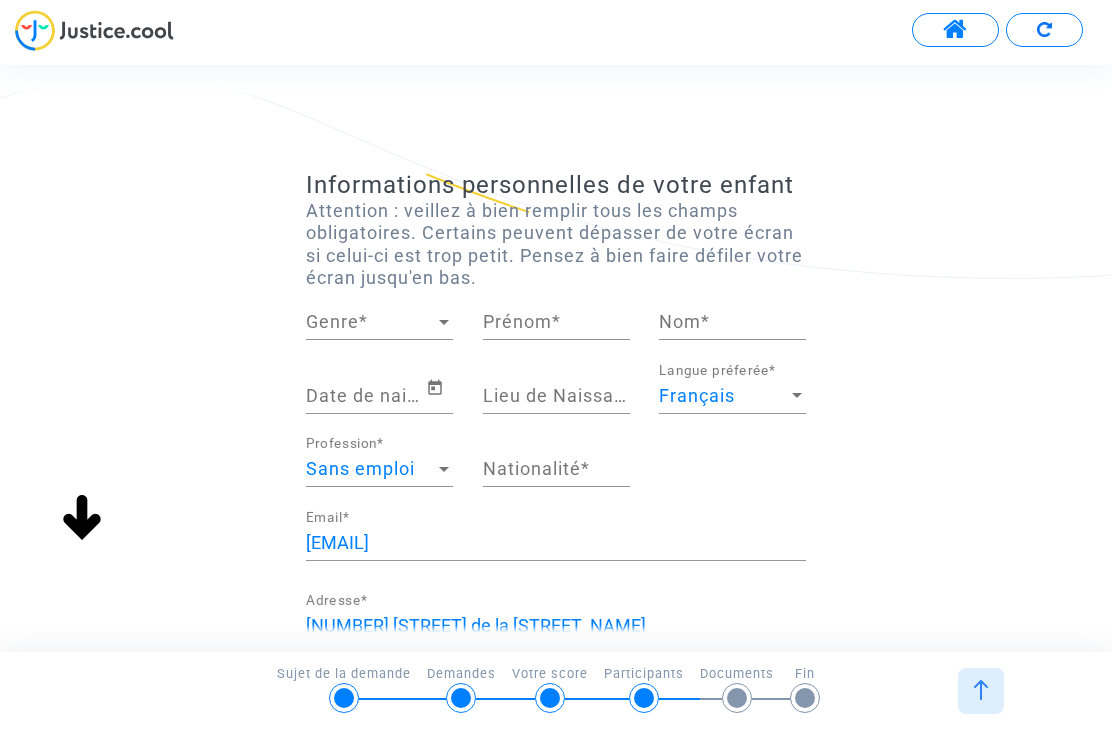 scroll, scrollTop: 0, scrollLeft: 0, axis: both 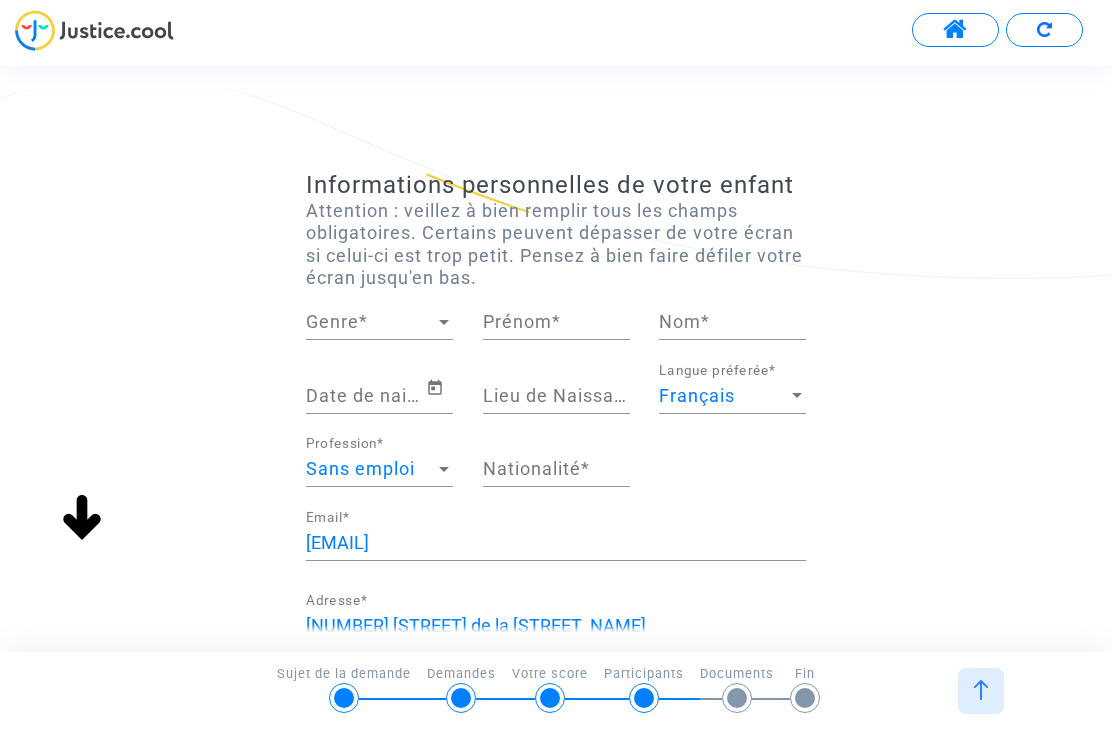 click at bounding box center (444, 322) 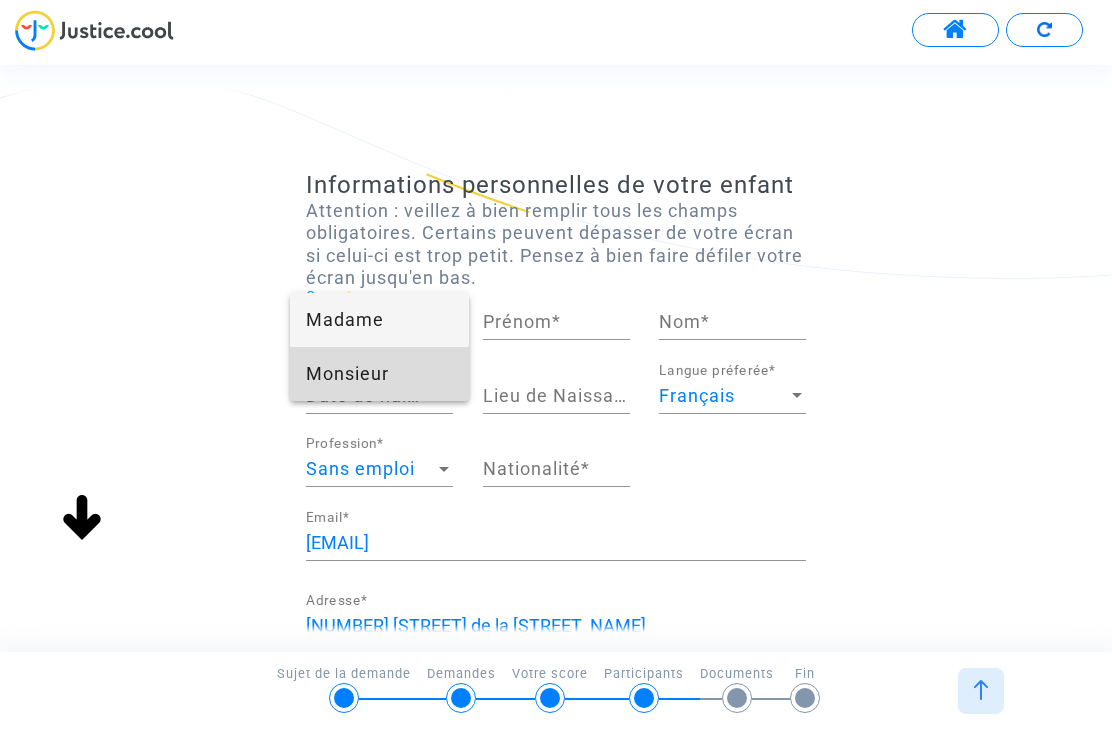 click on "Monsieur" at bounding box center (379, 374) 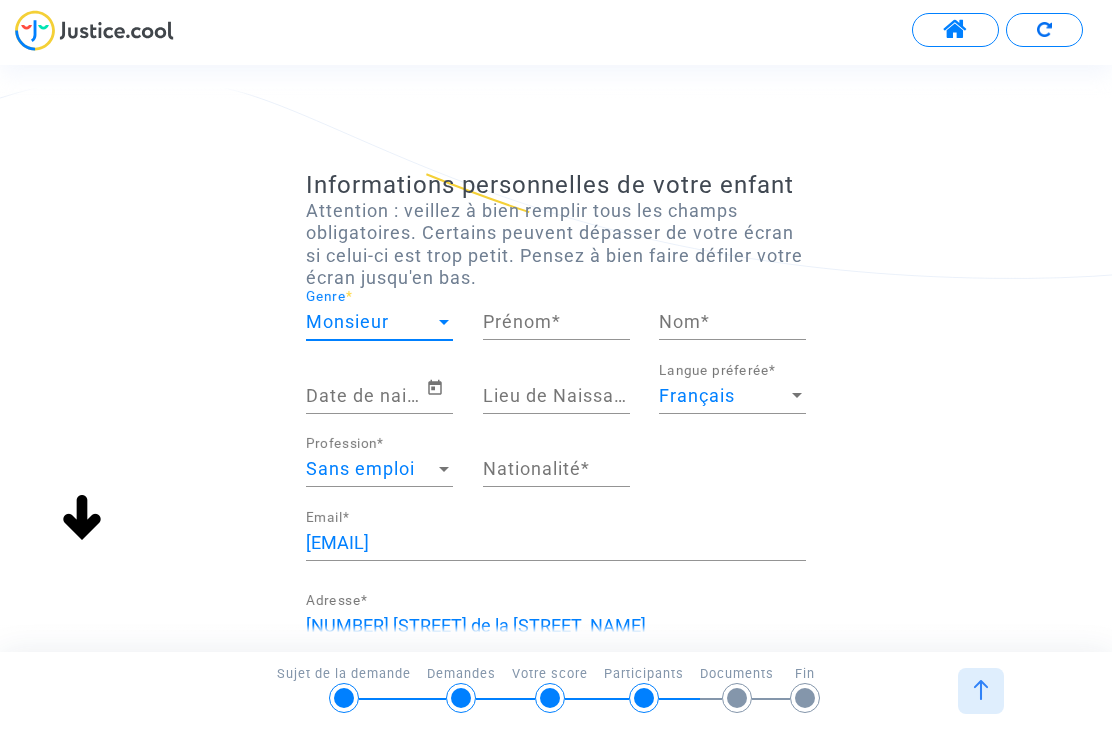 click on "Prénom  *" at bounding box center [556, 322] 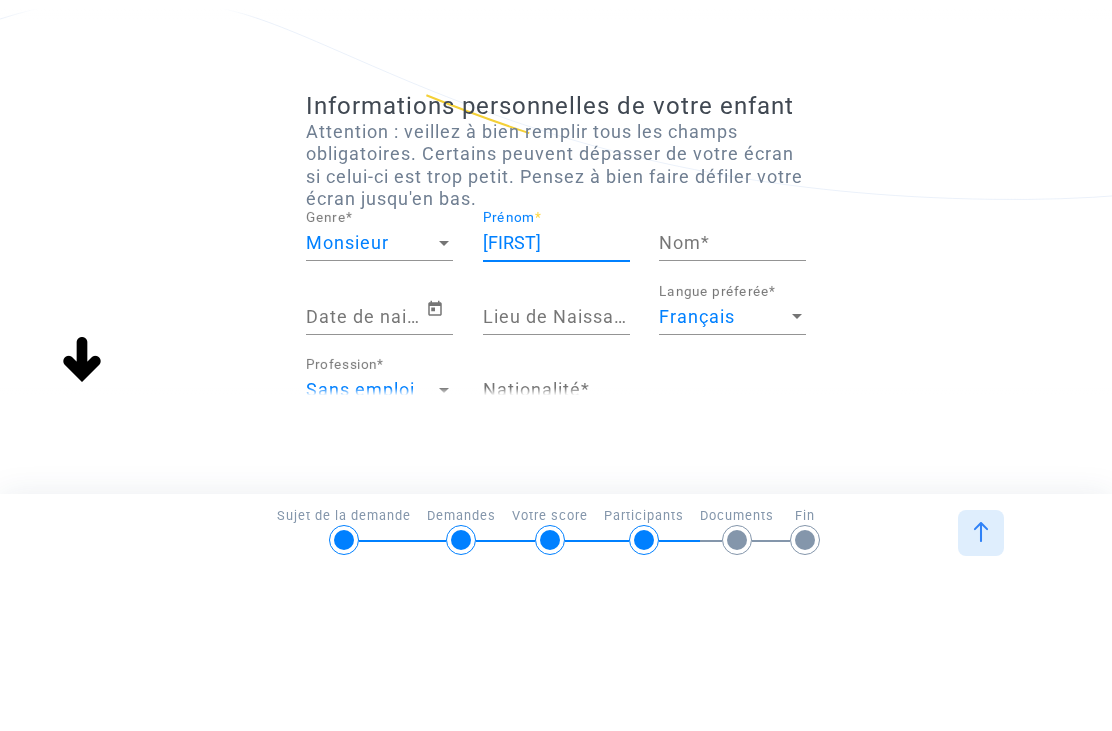 type on "[FIRST]" 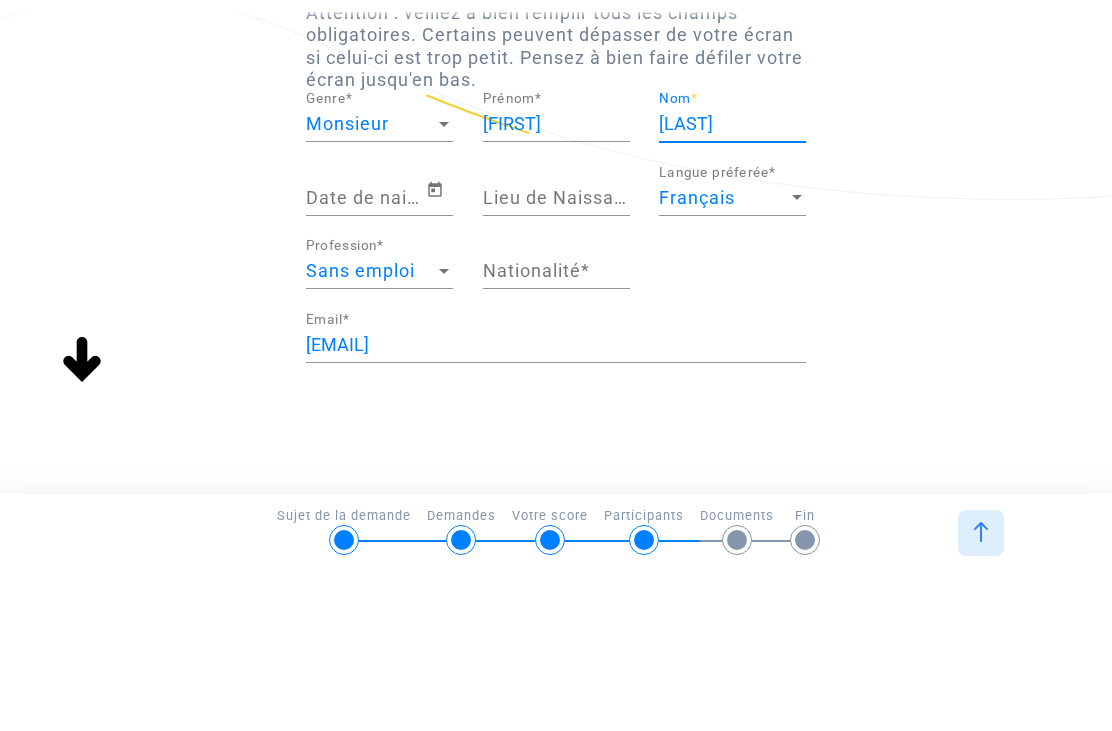 scroll, scrollTop: 144, scrollLeft: 0, axis: vertical 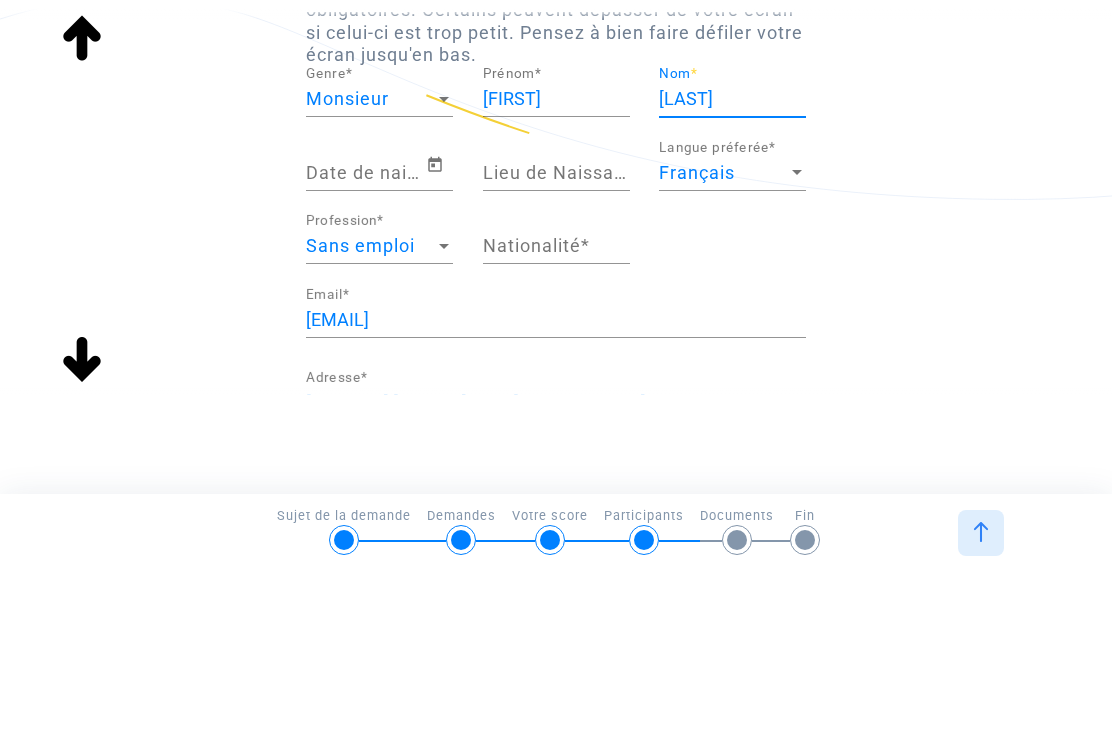 type on "[LAST]" 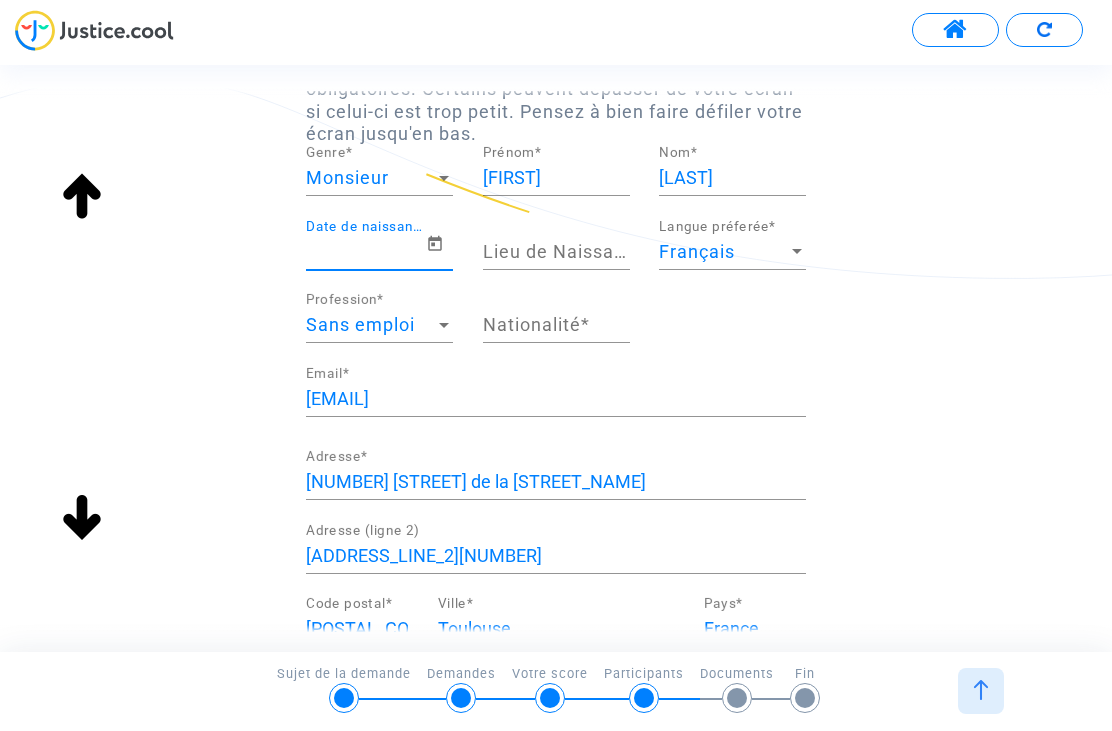 click on "Date de naissance  *" at bounding box center (366, 252) 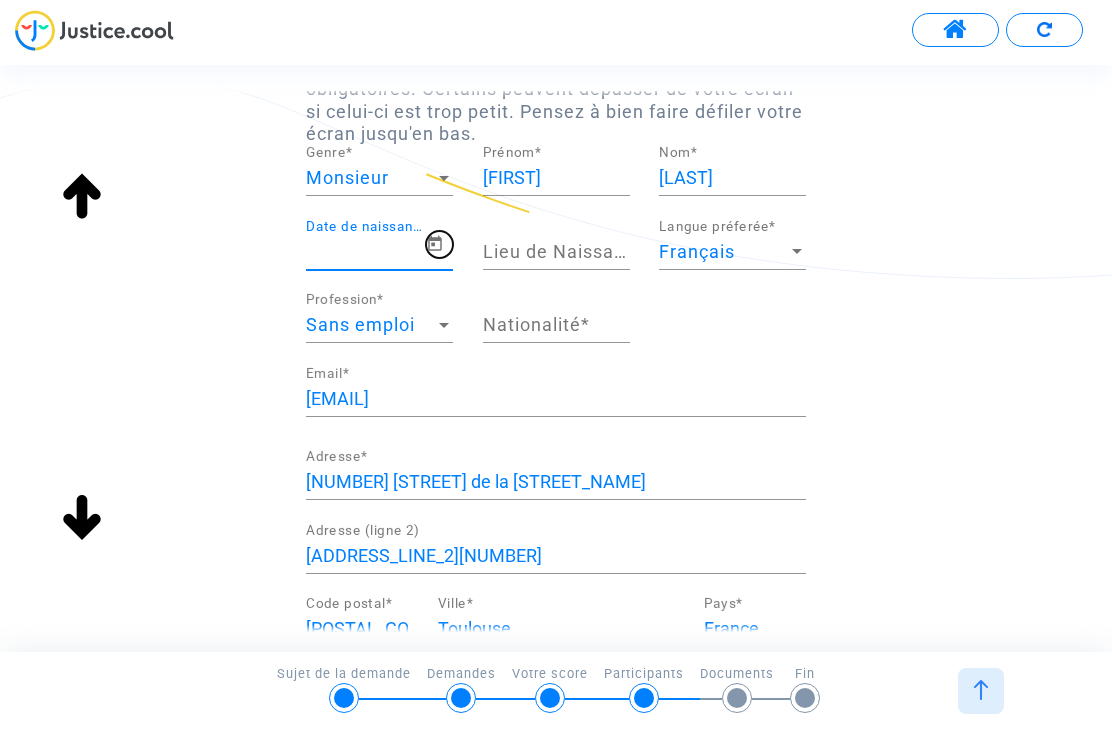 click at bounding box center [435, 244] 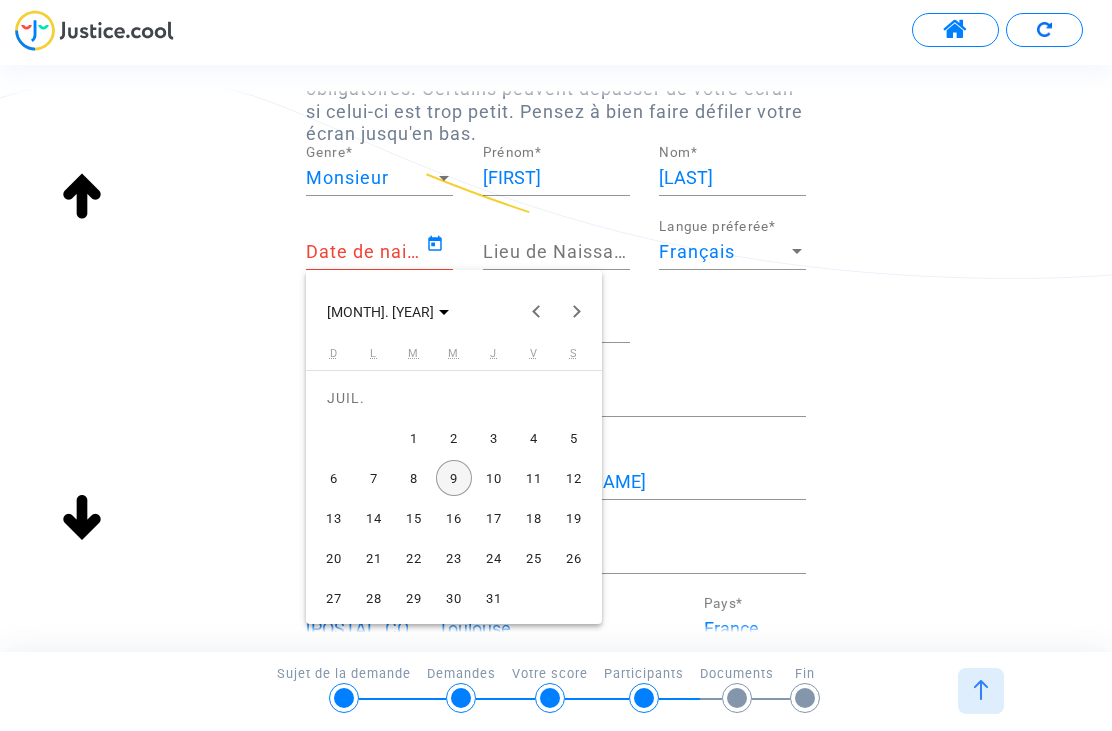 click on "[MONTH]. [YEAR]" at bounding box center (380, 312) 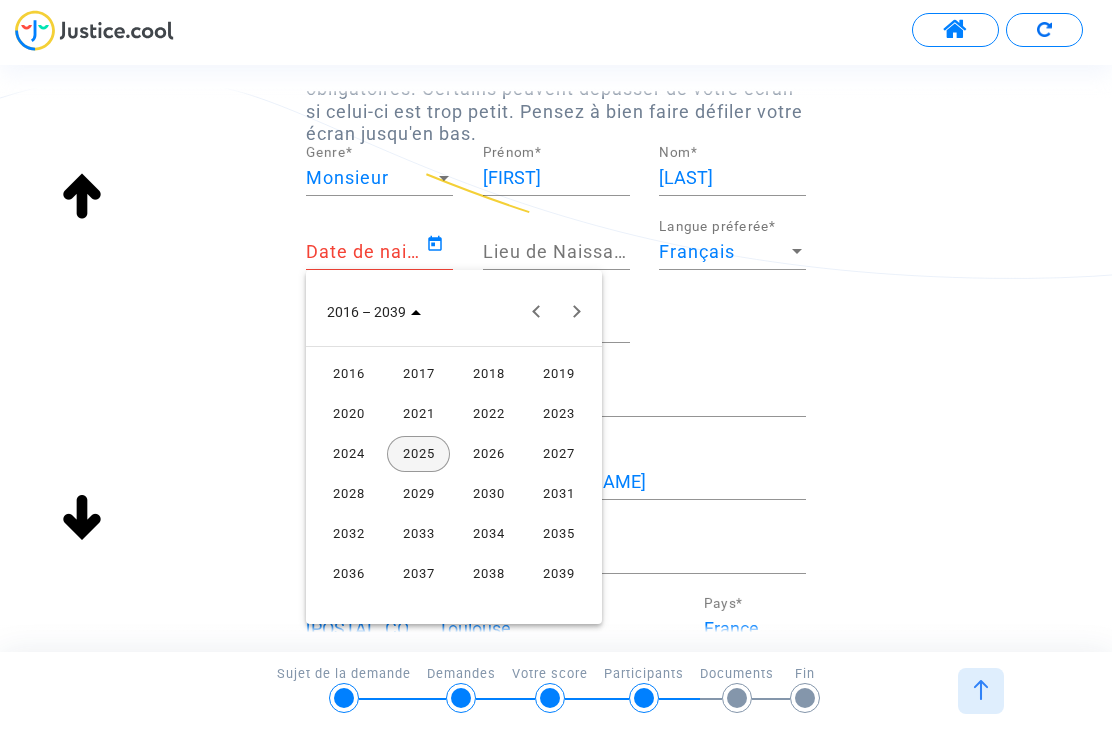 click at bounding box center [577, 312] 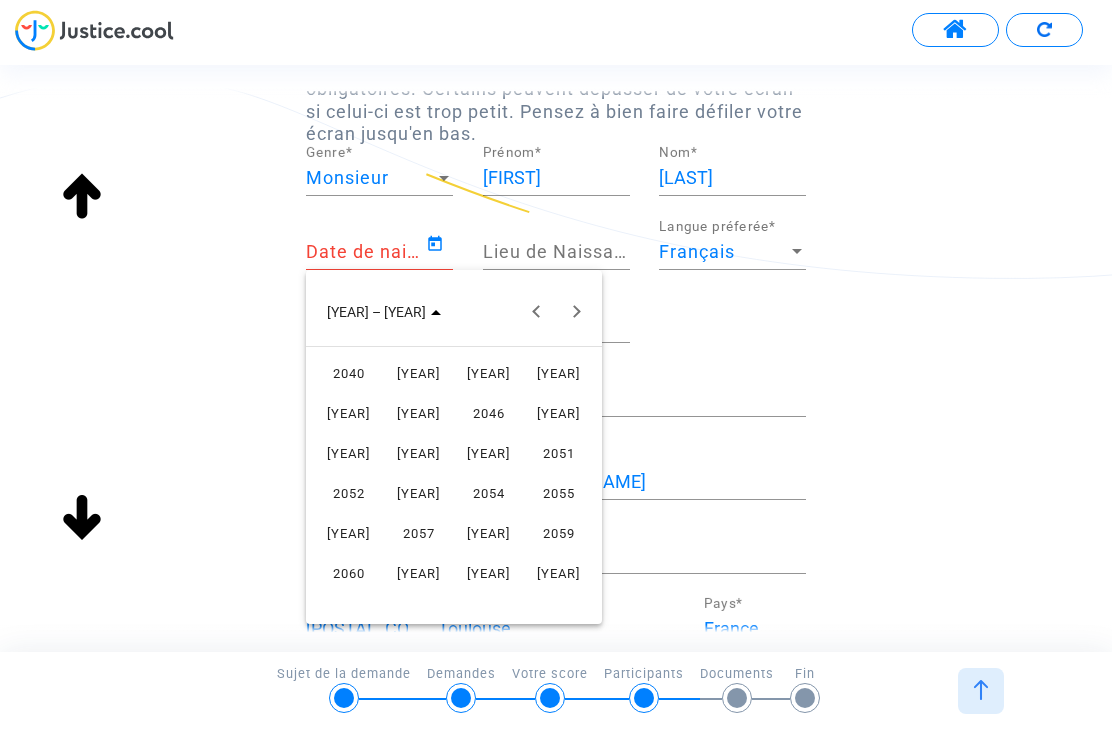 click at bounding box center [537, 312] 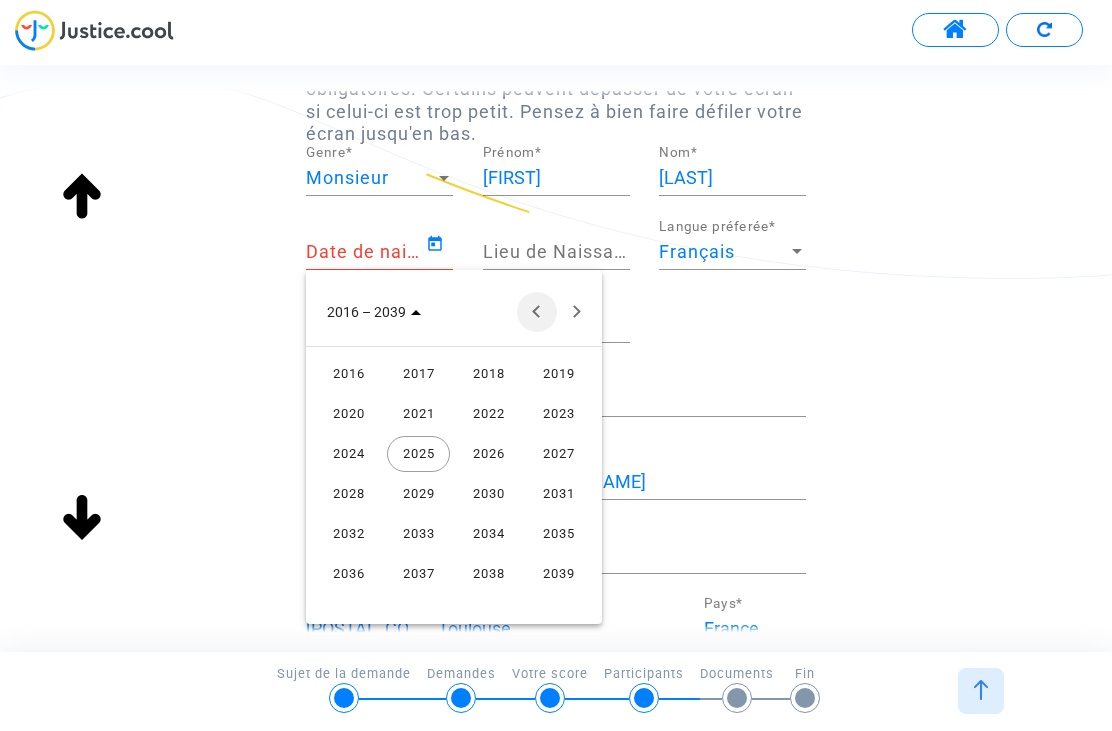 click at bounding box center (537, 312) 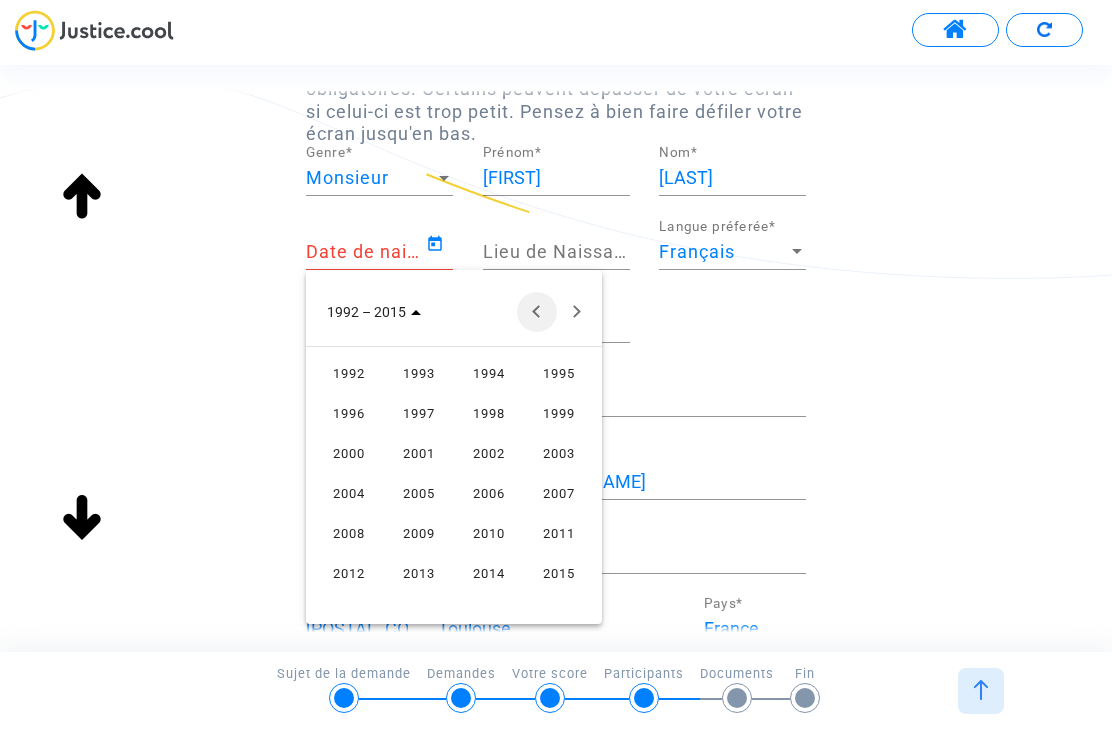 click at bounding box center [537, 312] 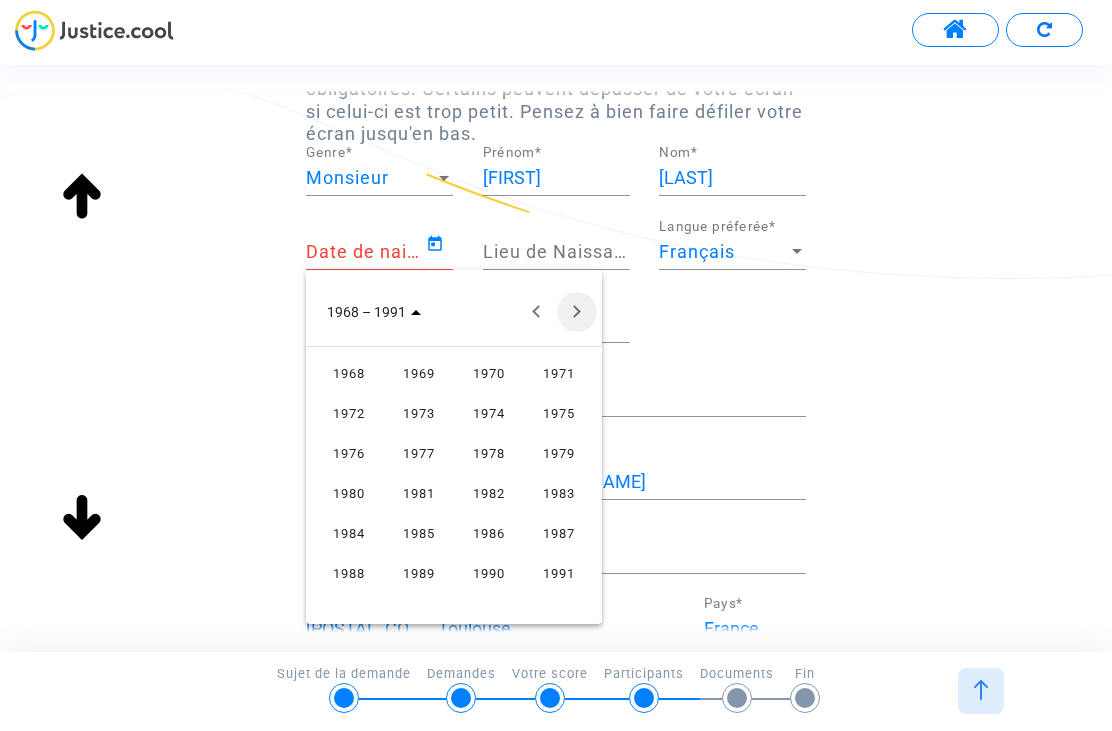 click at bounding box center [577, 312] 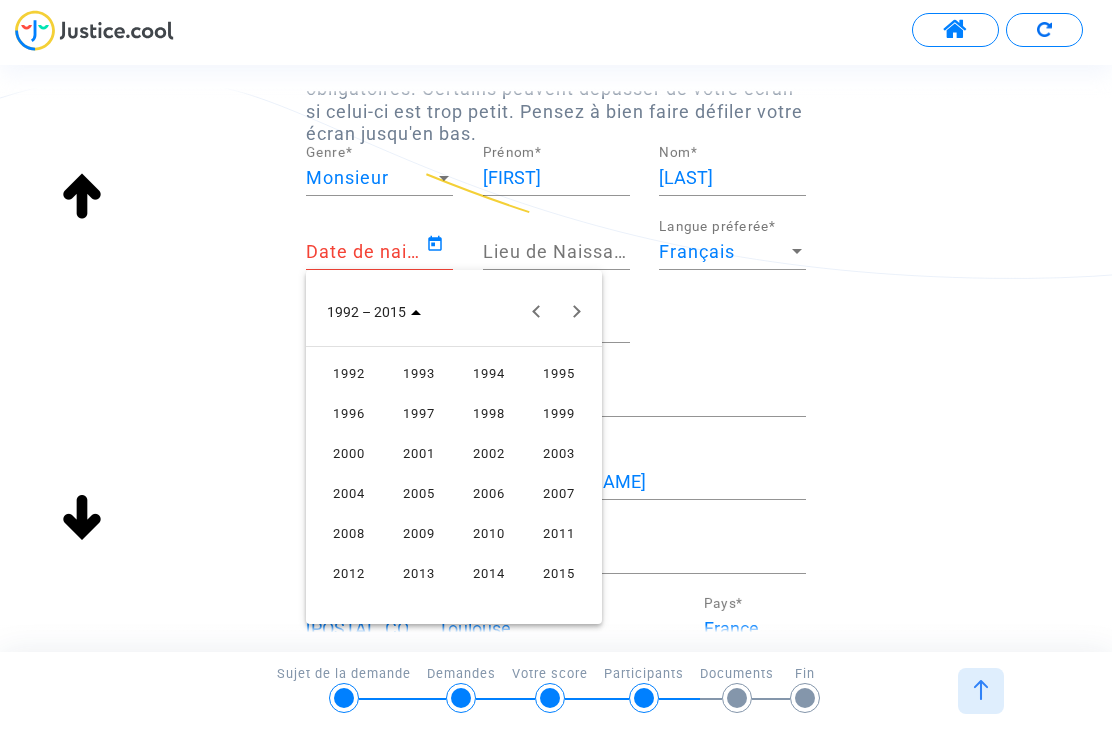 click at bounding box center (577, 312) 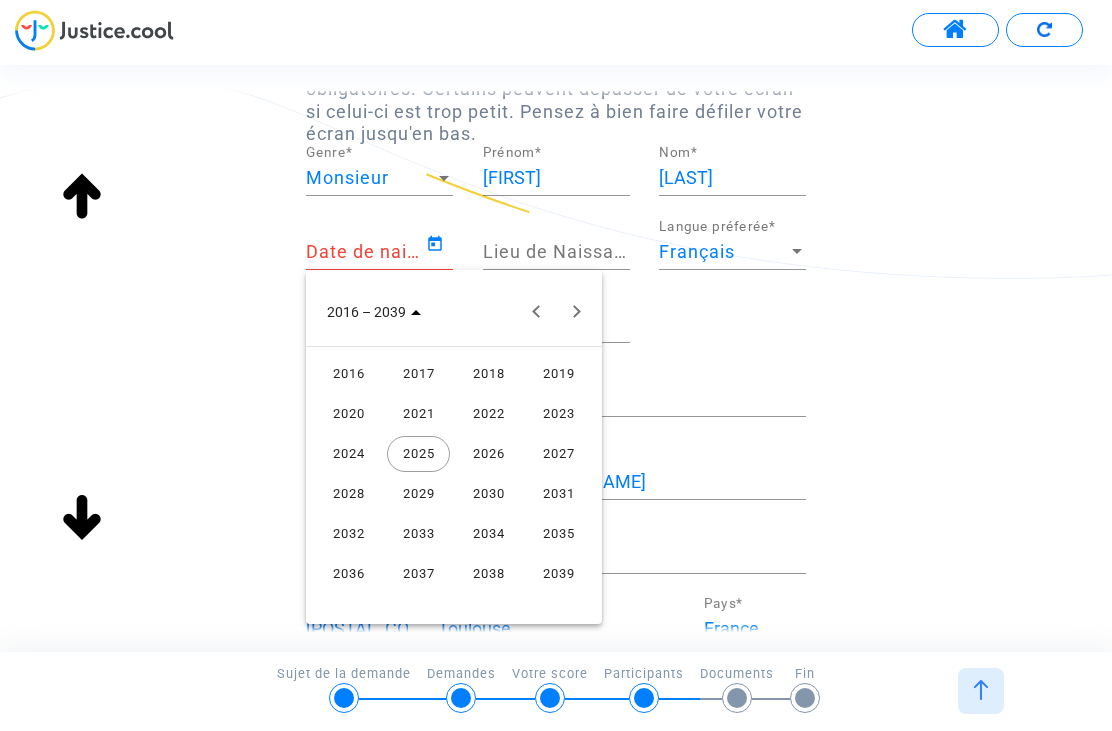 click at bounding box center (537, 312) 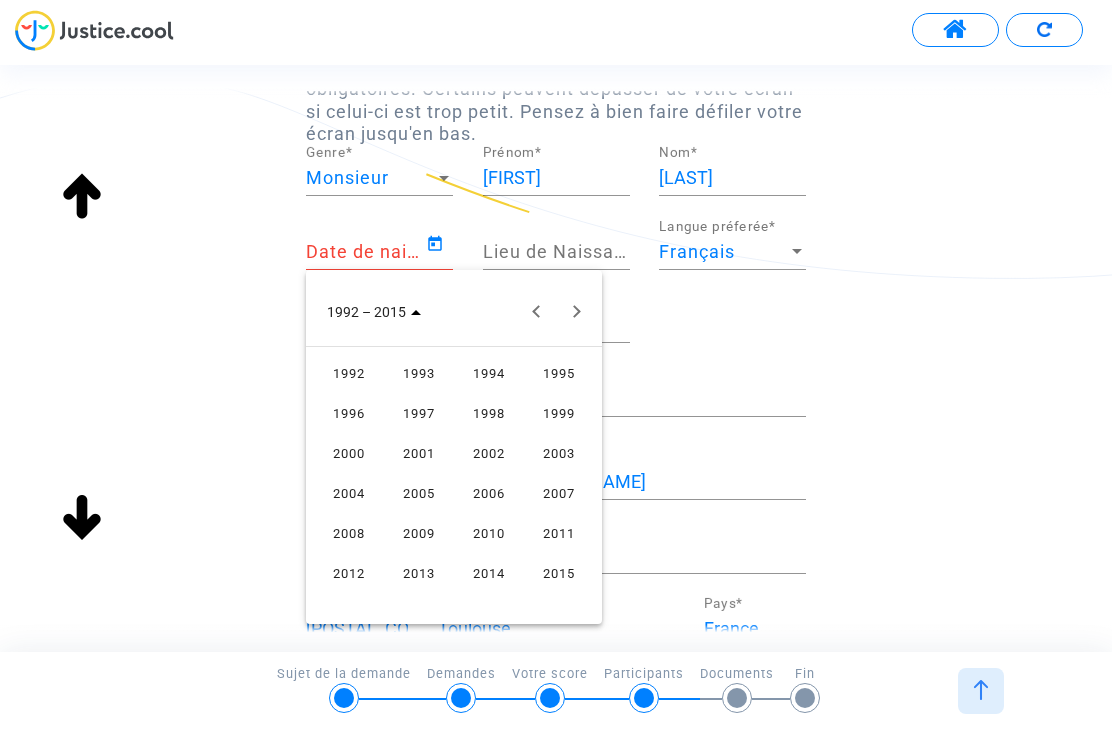 click at bounding box center (577, 312) 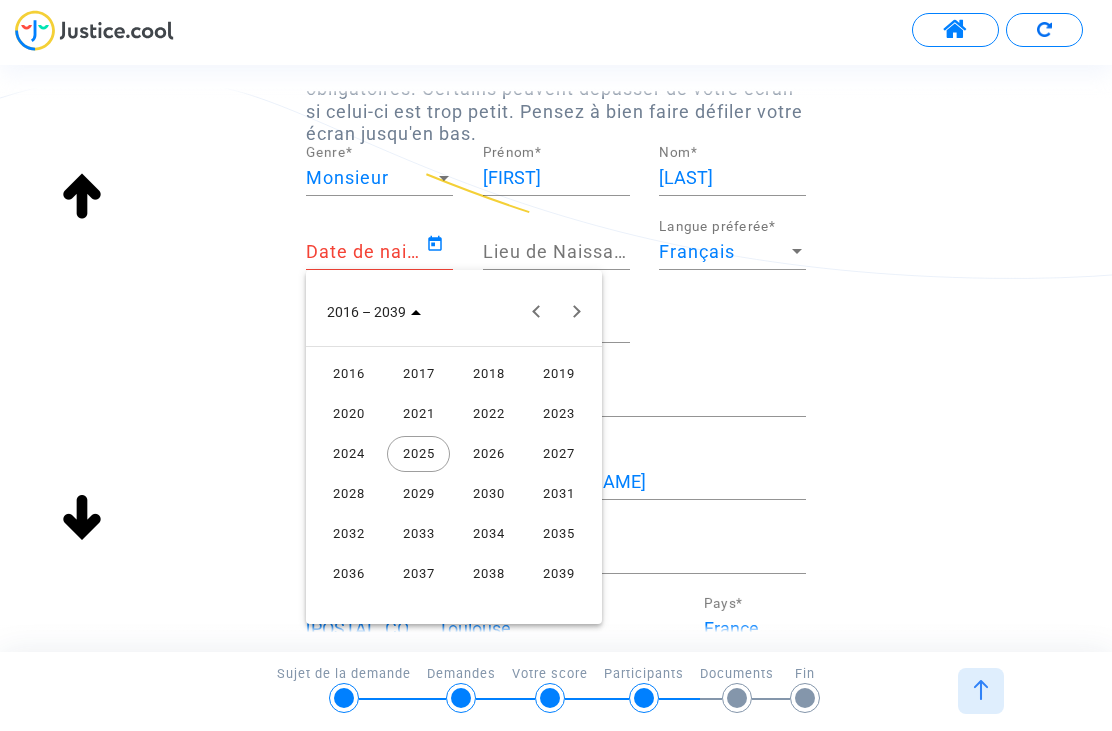 click on "2018" at bounding box center (488, 374) 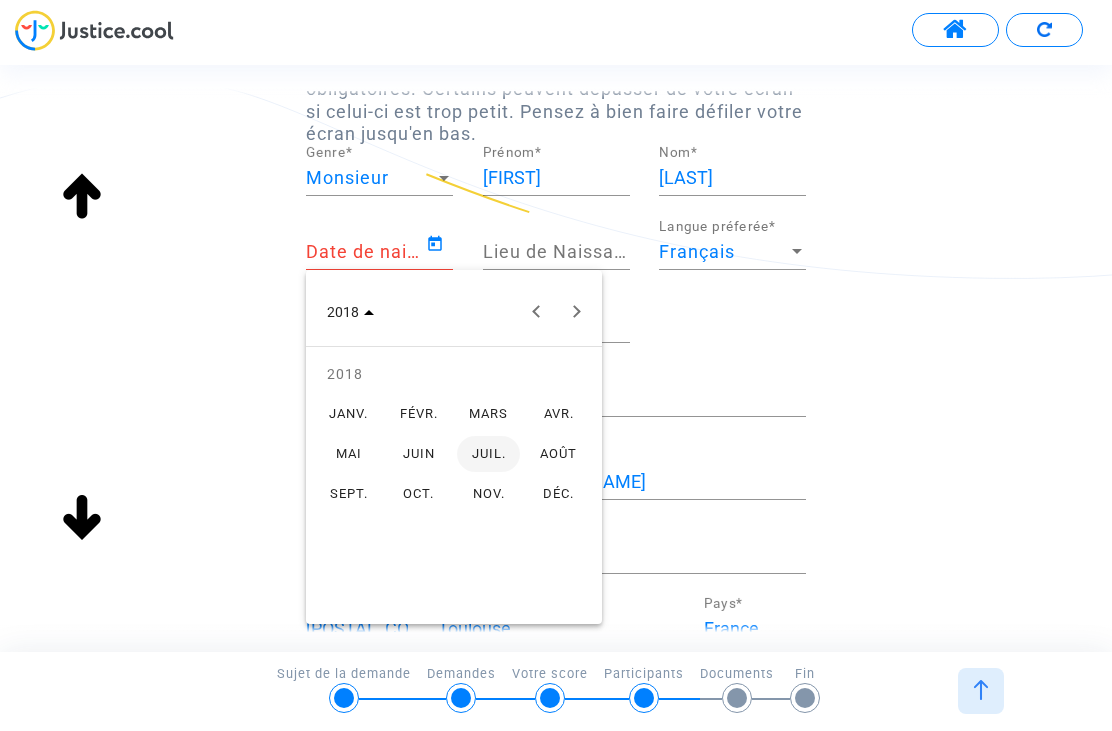 click on "JUIL." at bounding box center (488, 454) 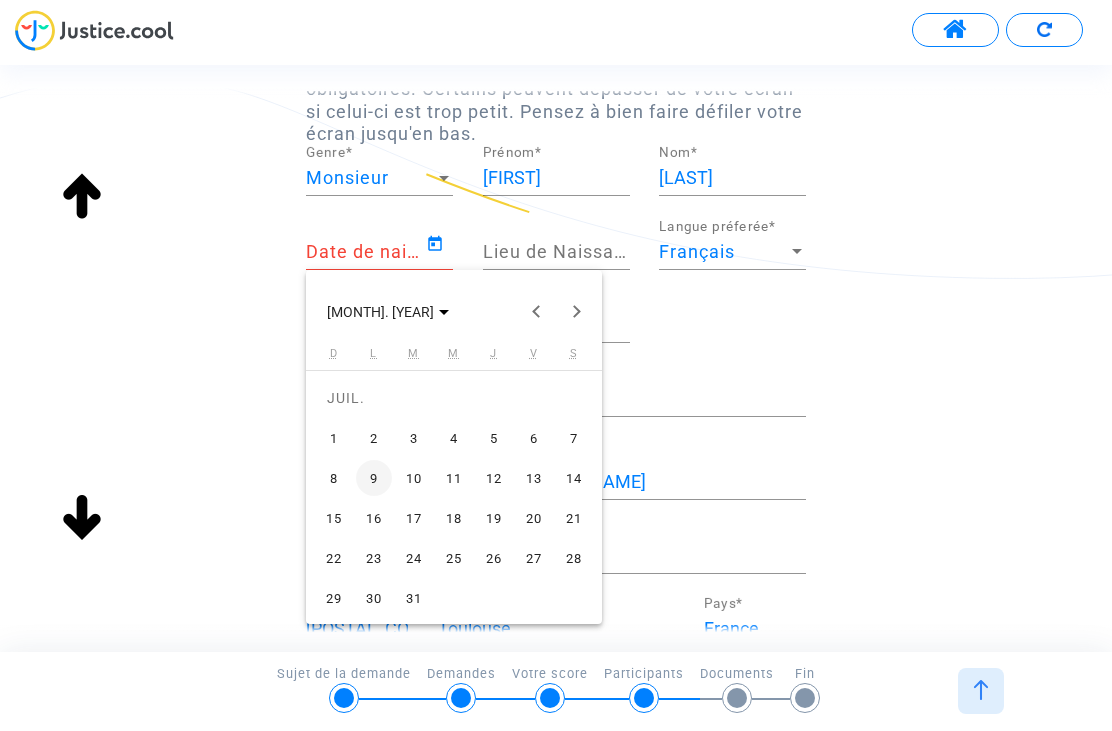 click on "10" at bounding box center (414, 478) 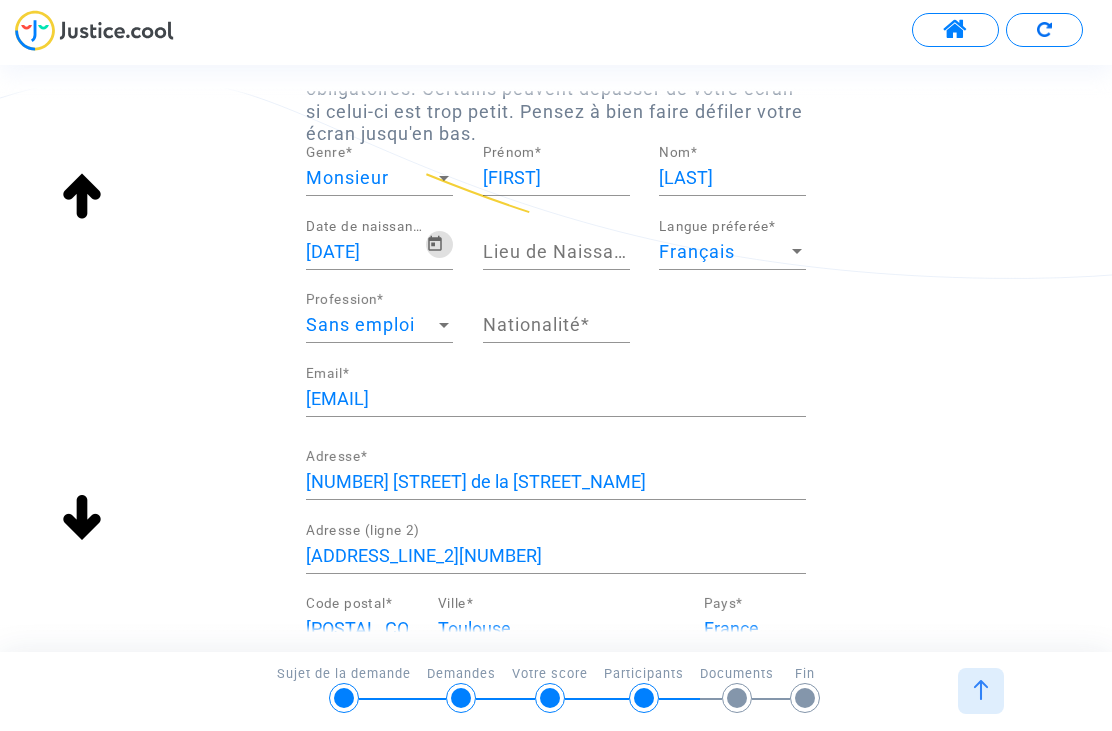 click on "Lieu de Naissance  *" at bounding box center [556, 252] 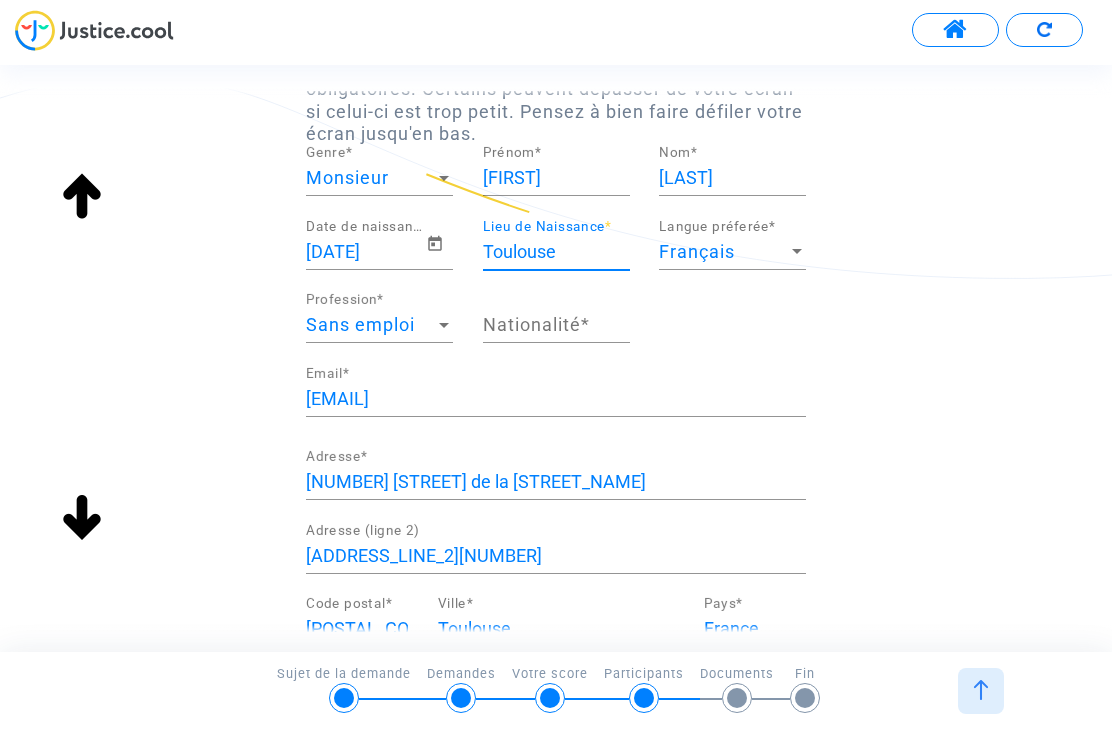 type on "Toulouse" 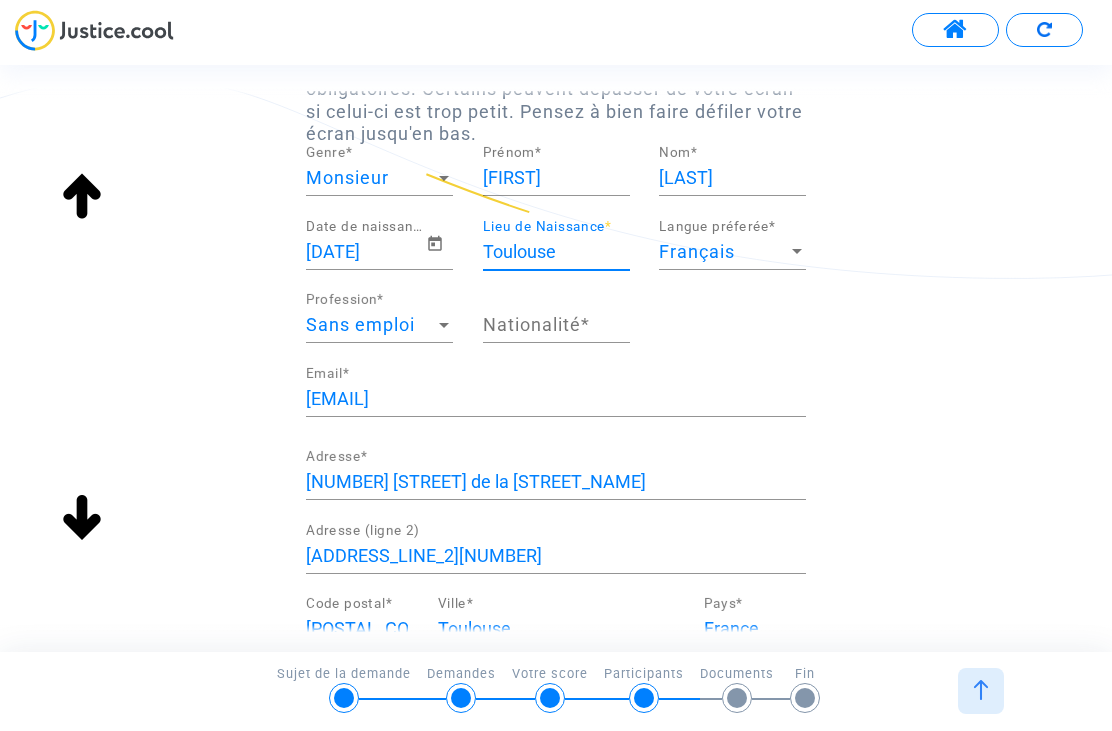 click on "Français" at bounding box center (723, 252) 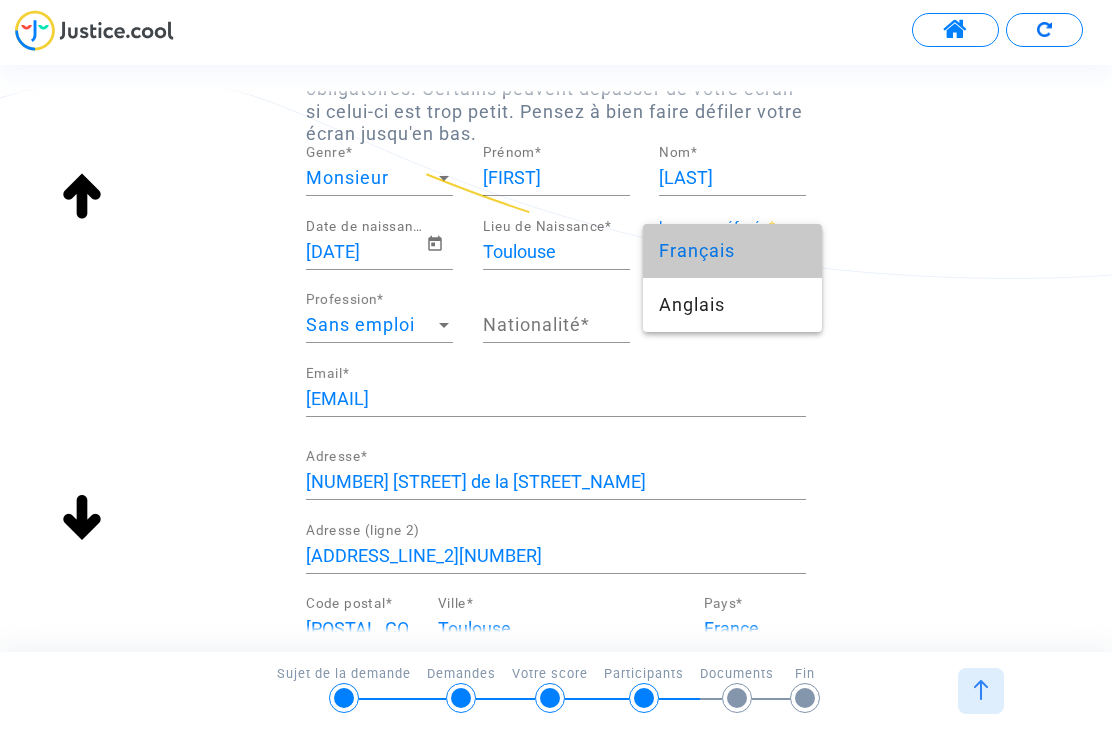 click on "Français" at bounding box center [732, 251] 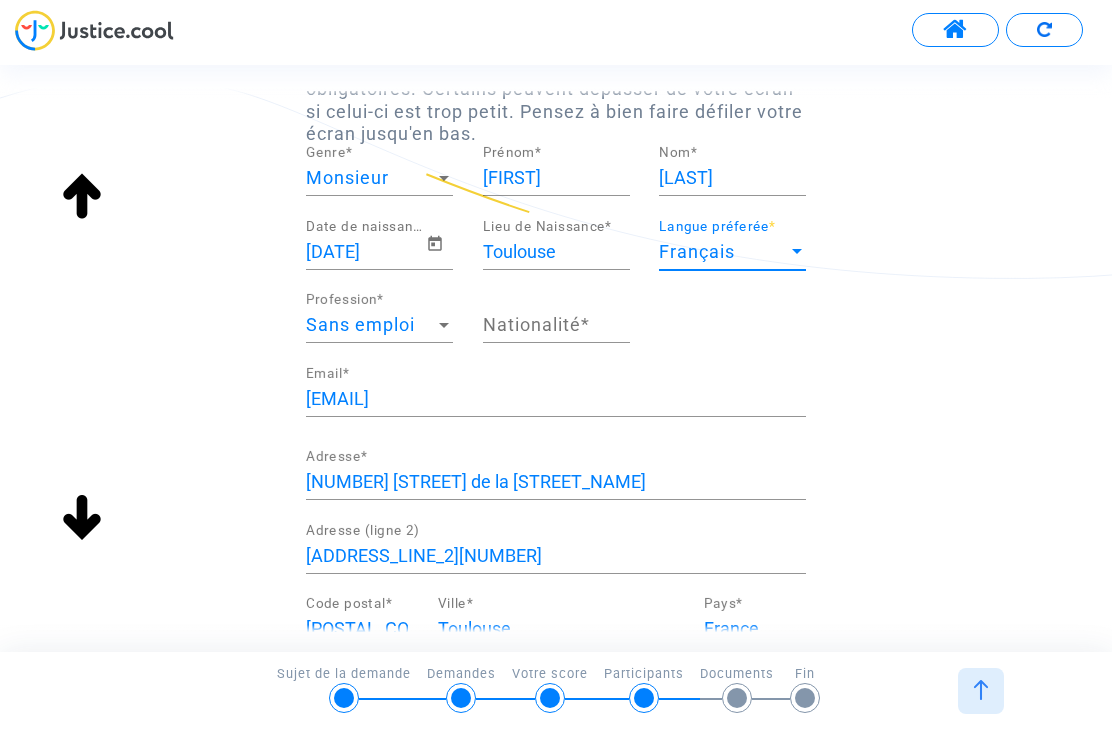 click on "Nationalité  *" at bounding box center [556, 325] 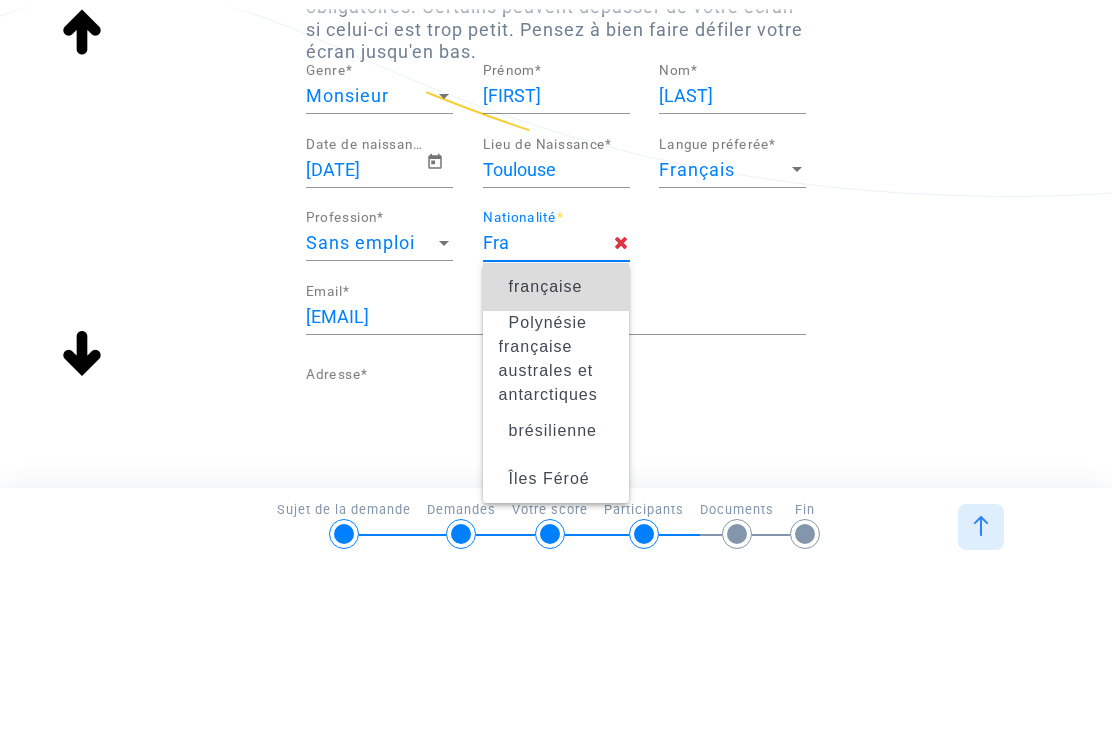 type on "Fra" 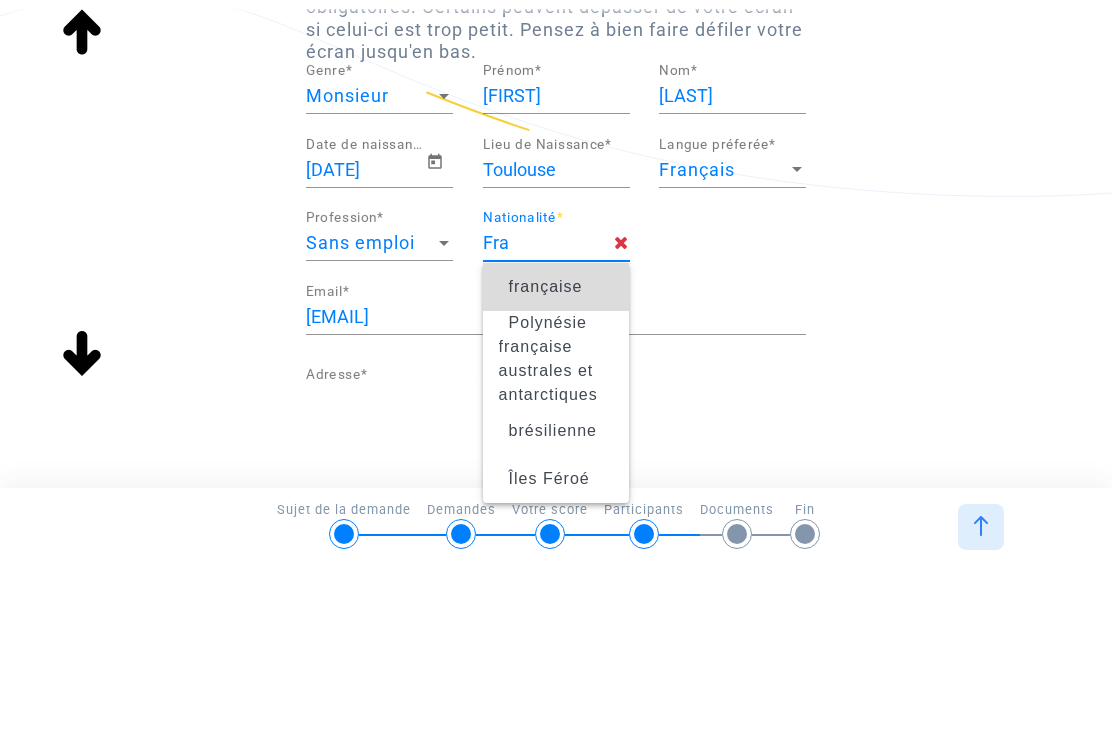 click on "française" at bounding box center [556, 451] 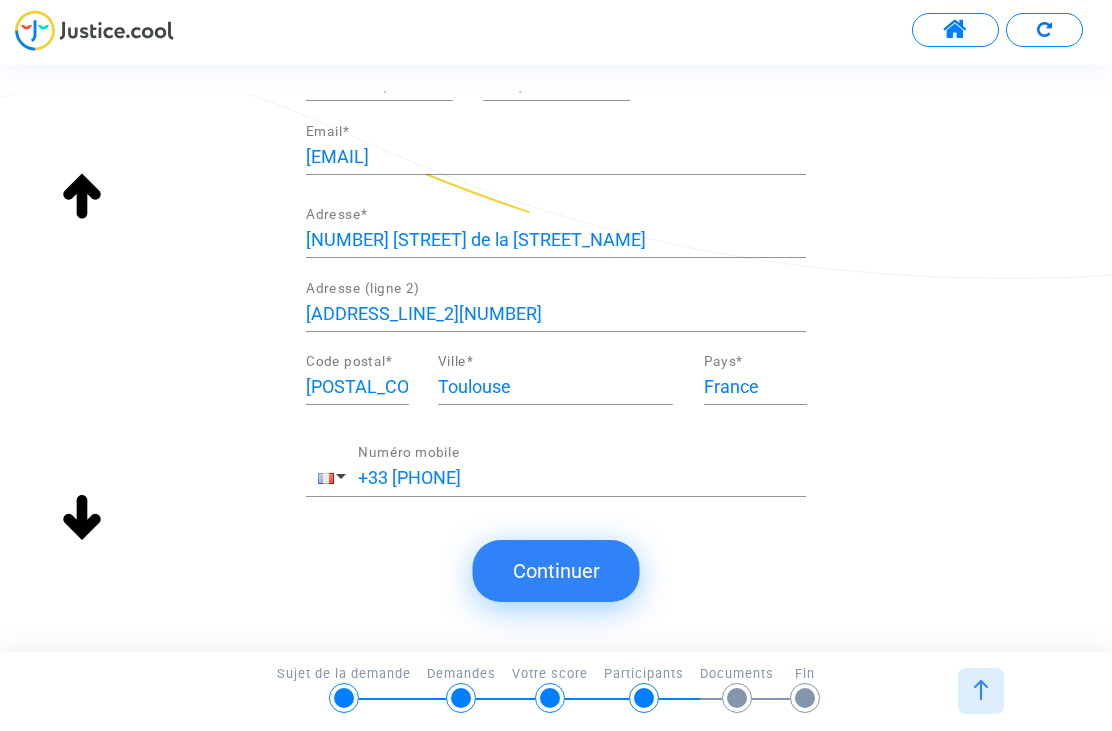 scroll, scrollTop: 394, scrollLeft: 0, axis: vertical 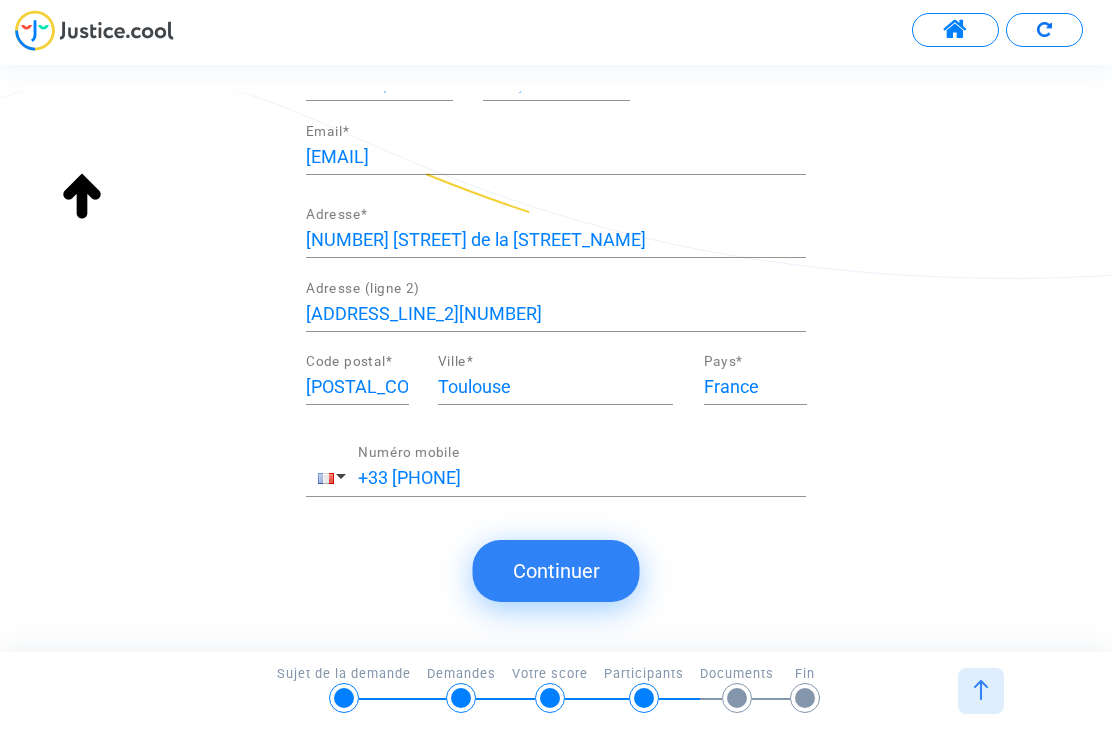 click on "Continuer" at bounding box center (556, 571) 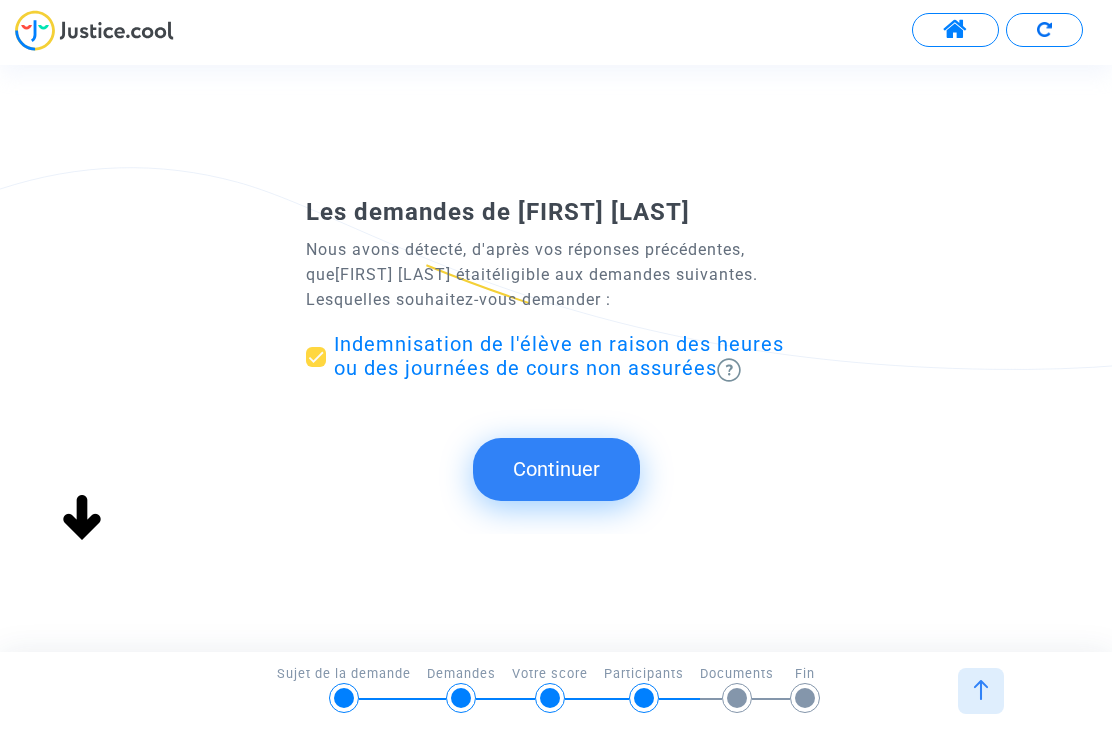 scroll, scrollTop: 0, scrollLeft: 0, axis: both 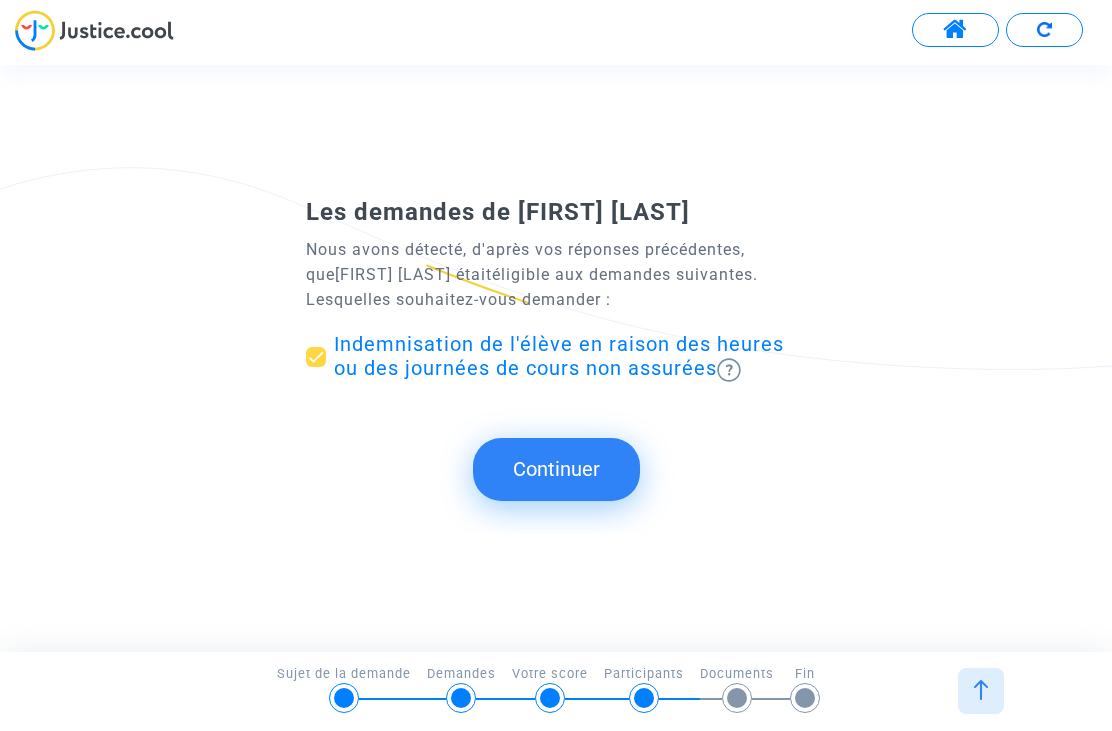click on "Continuer" at bounding box center [556, 469] 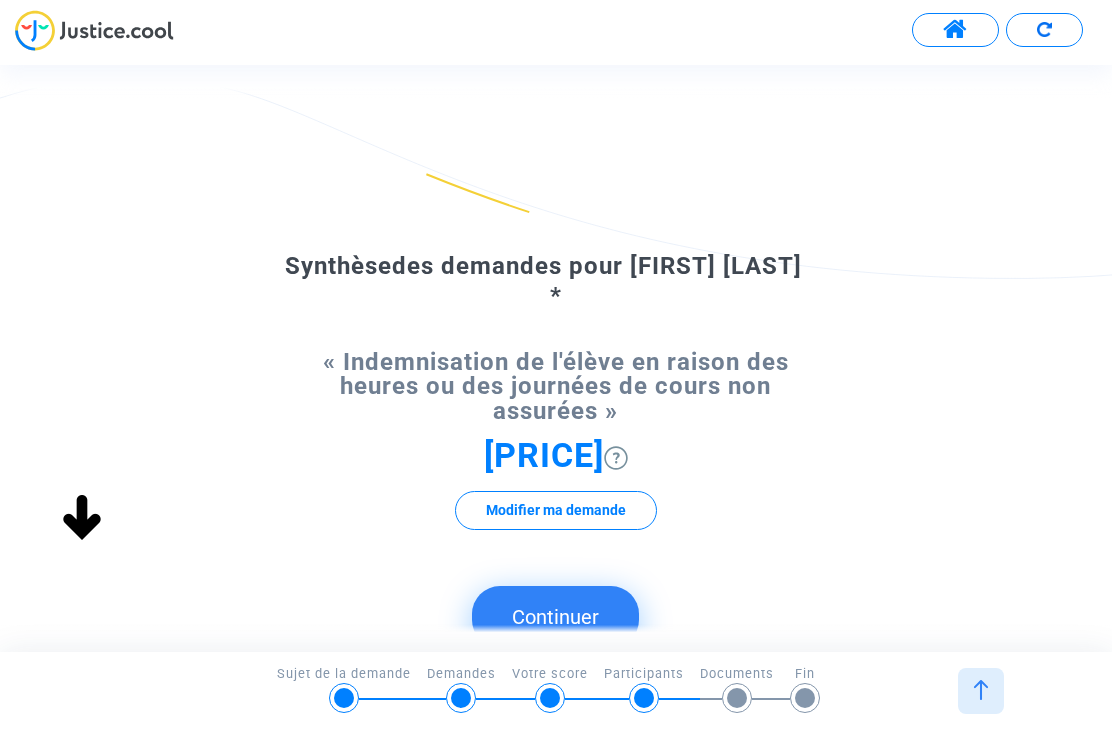 scroll, scrollTop: 0, scrollLeft: 0, axis: both 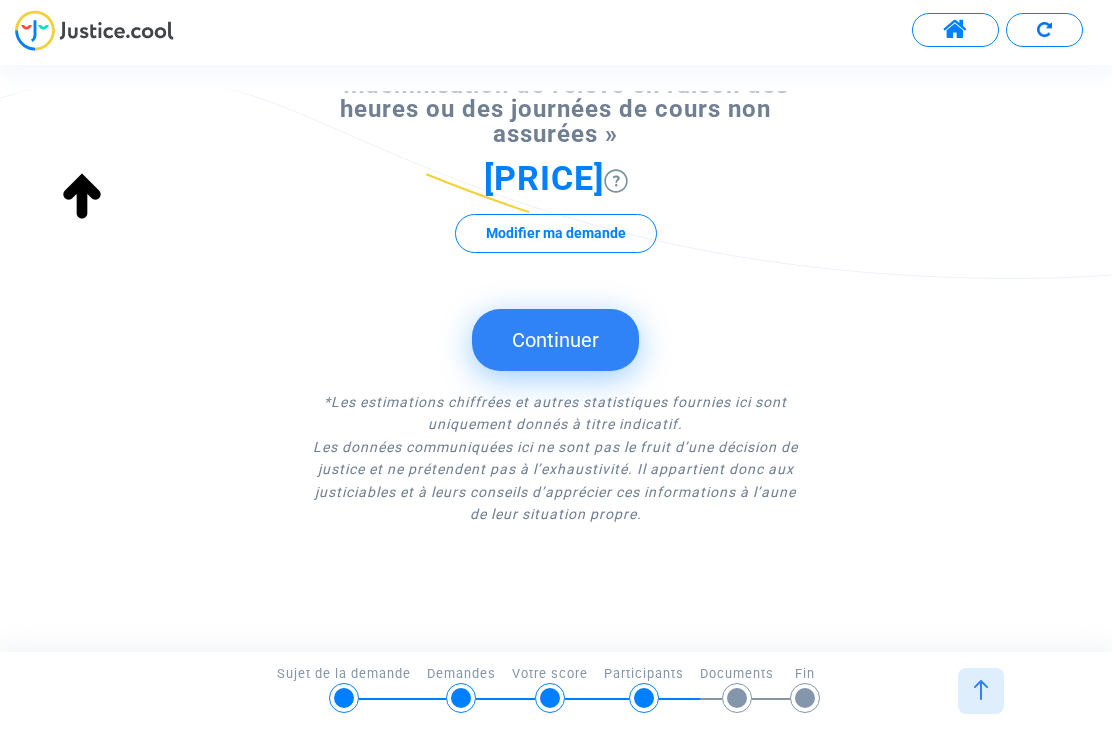 click on "Continuer" at bounding box center (555, 340) 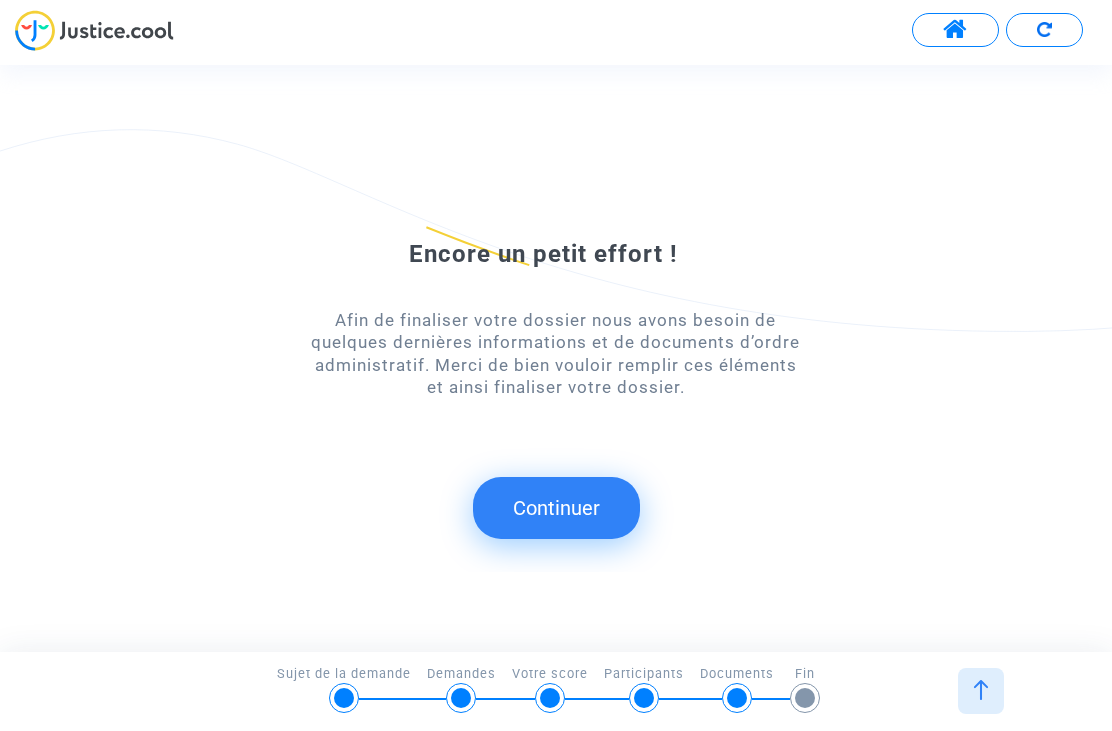 click on "Continuer" at bounding box center [556, 508] 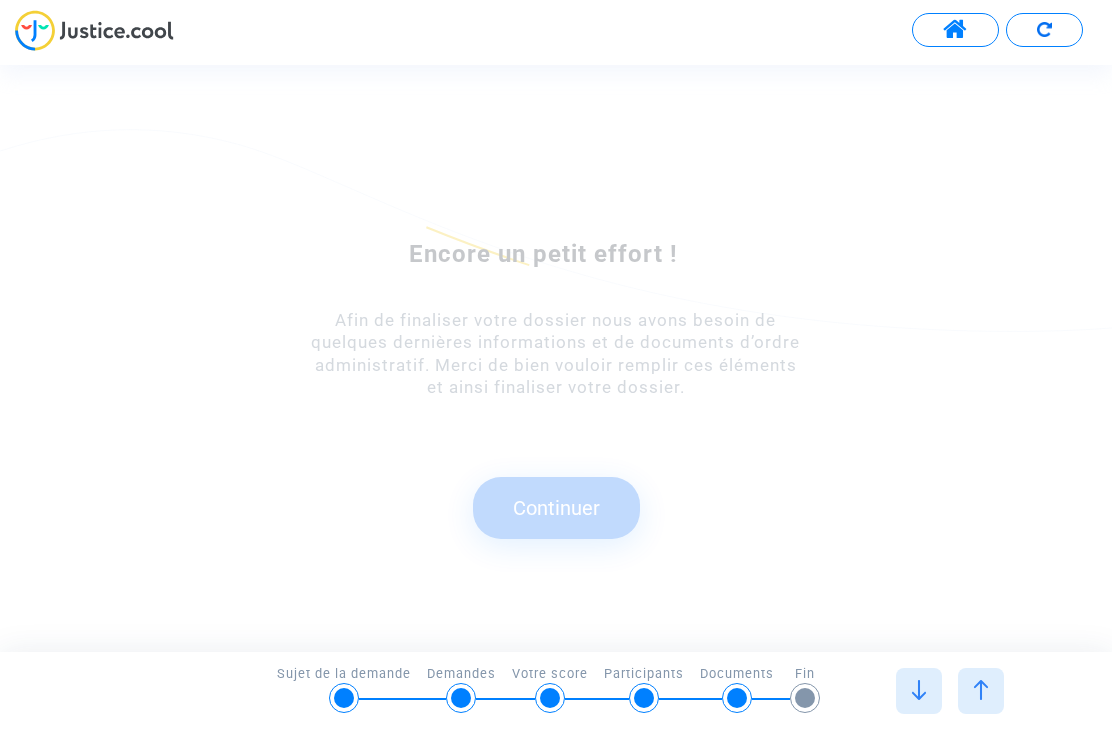 scroll, scrollTop: 0, scrollLeft: 0, axis: both 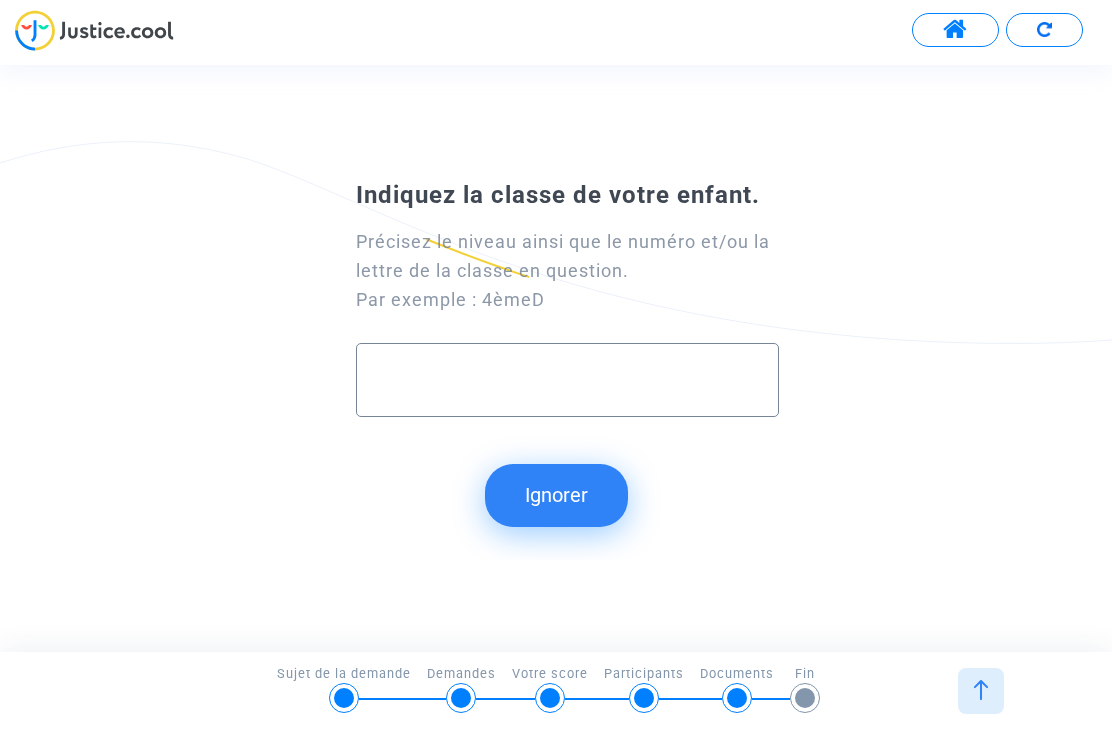 click at bounding box center [567, 379] 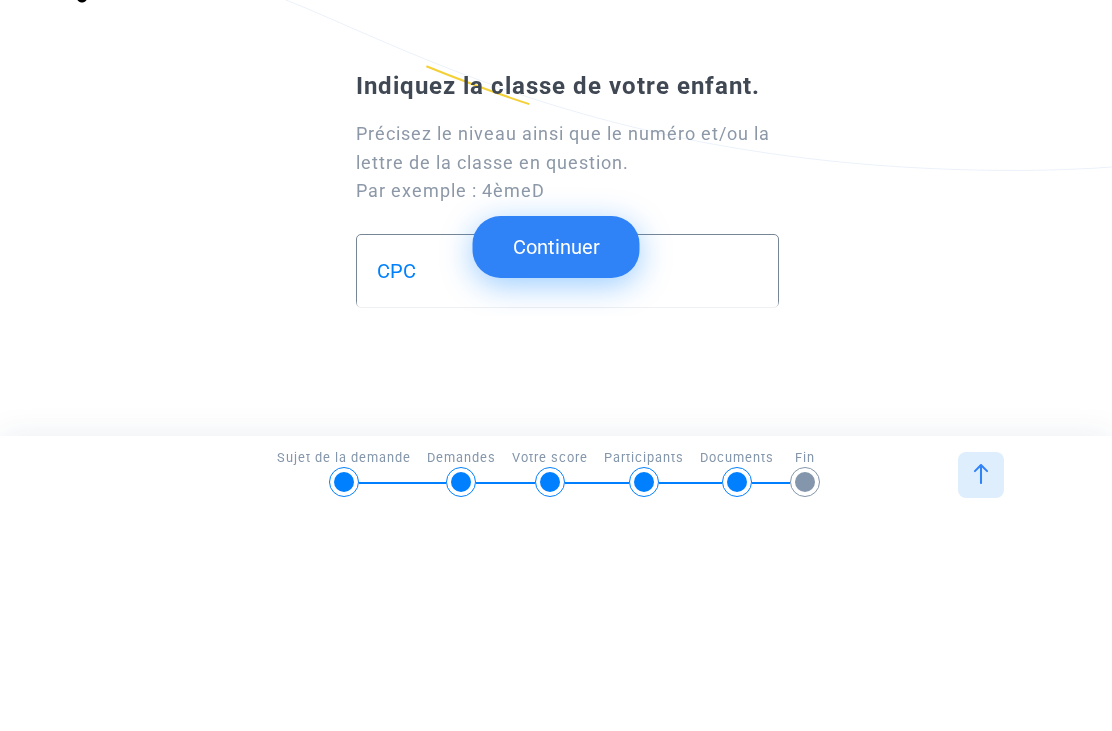 type on "CPC" 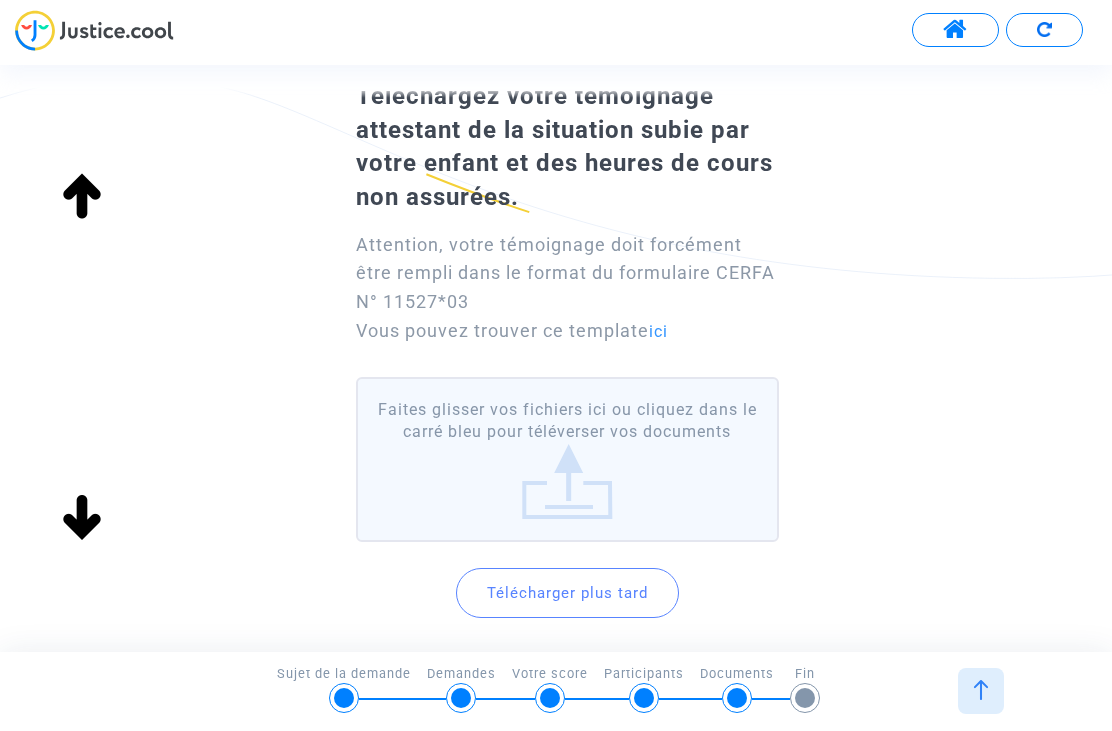 scroll, scrollTop: 99, scrollLeft: 0, axis: vertical 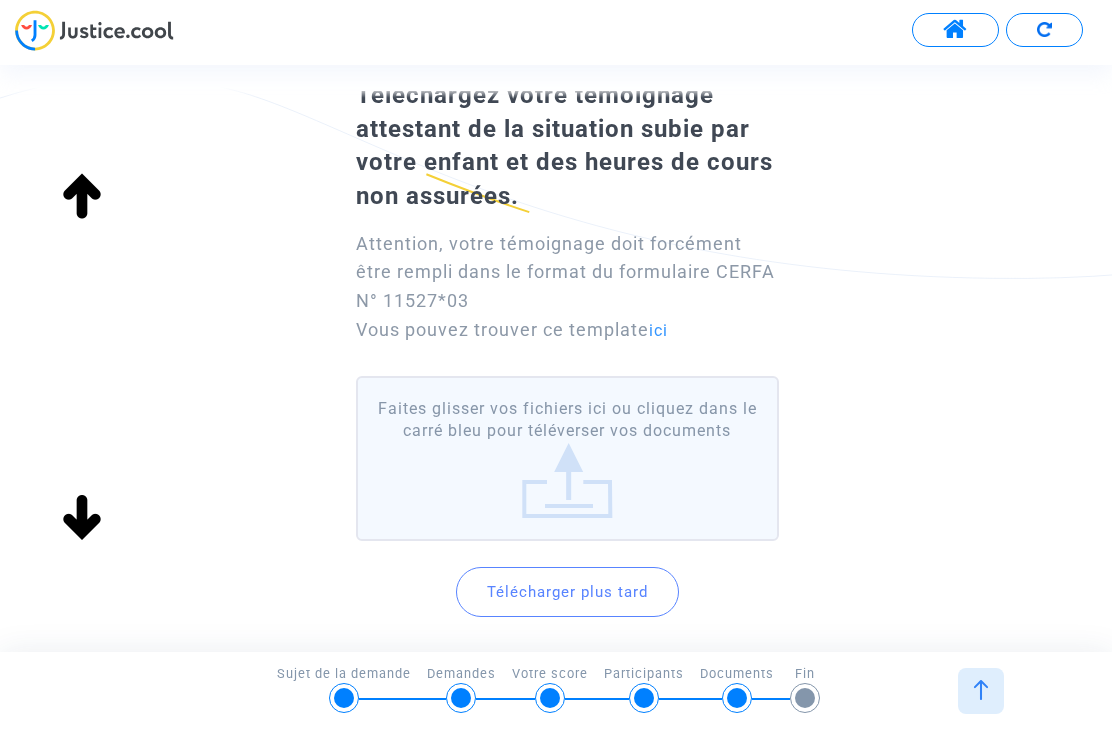 click on "ici" at bounding box center (658, 330) 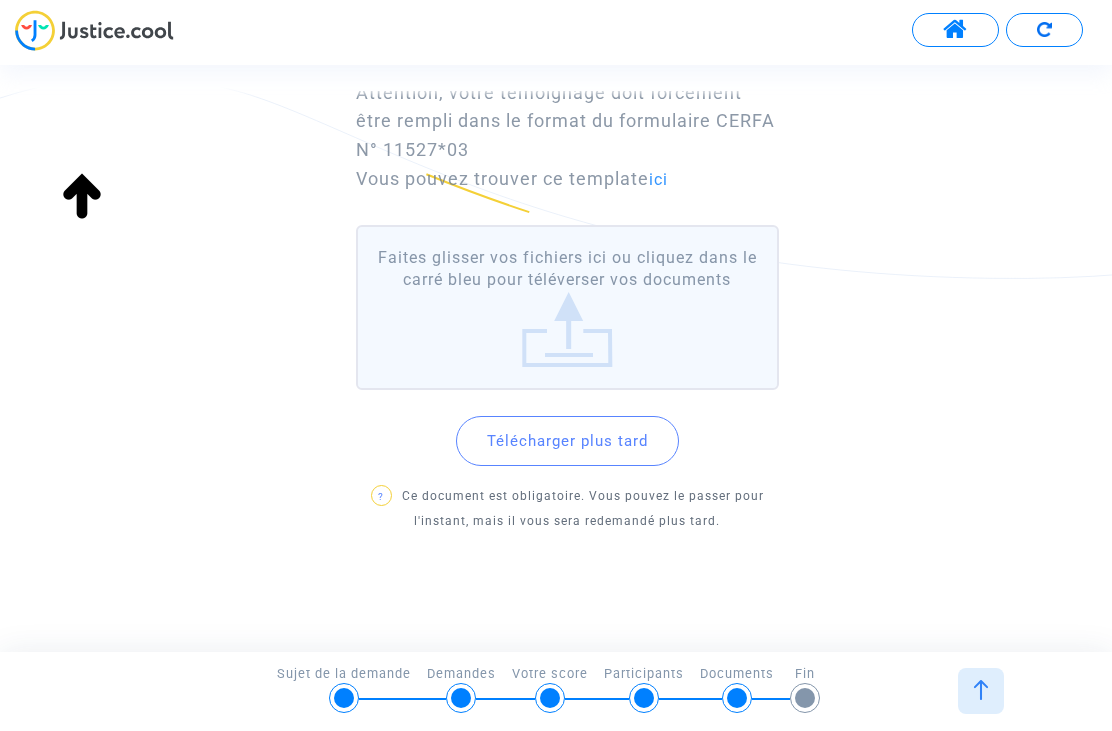 scroll, scrollTop: 249, scrollLeft: 0, axis: vertical 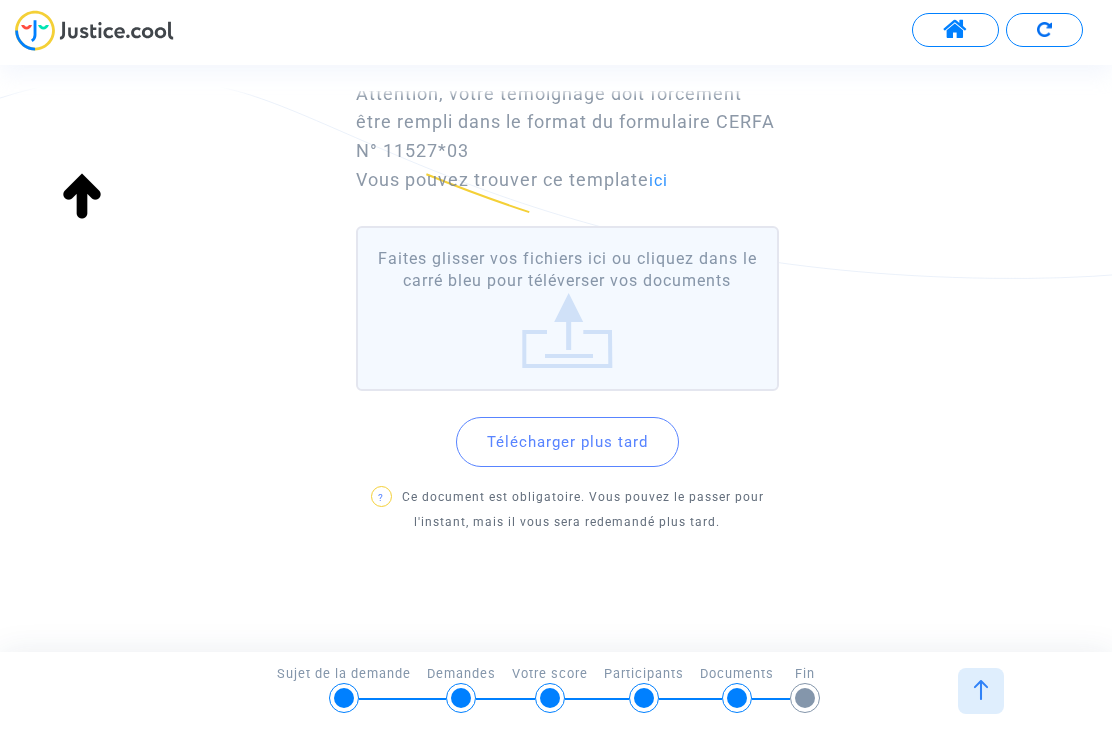 click on "Télécharger plus tard" at bounding box center [567, 442] 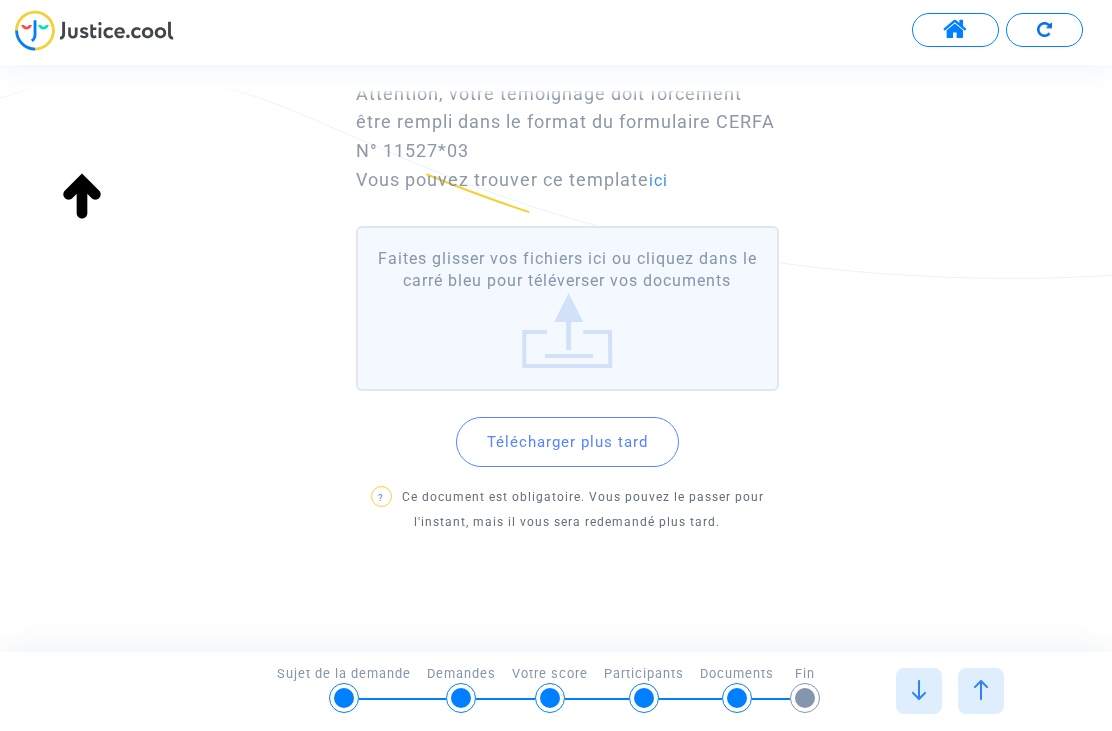 click on "Télécharger plus tard" at bounding box center (567, 442) 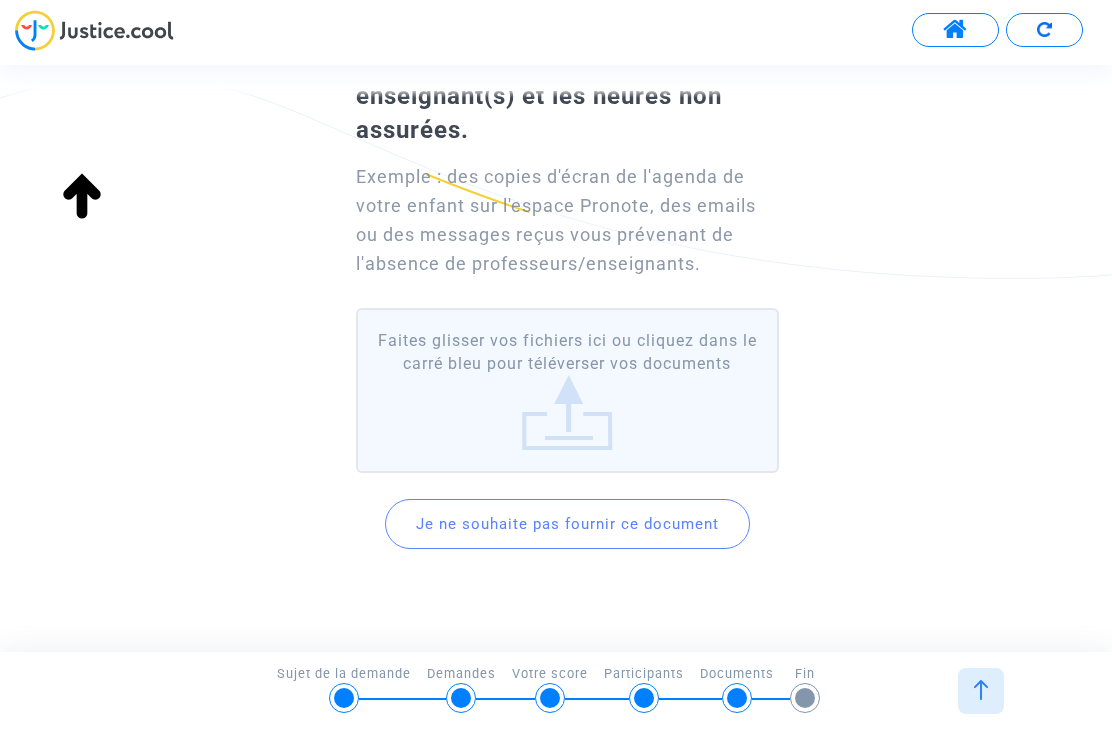 scroll, scrollTop: 195, scrollLeft: 0, axis: vertical 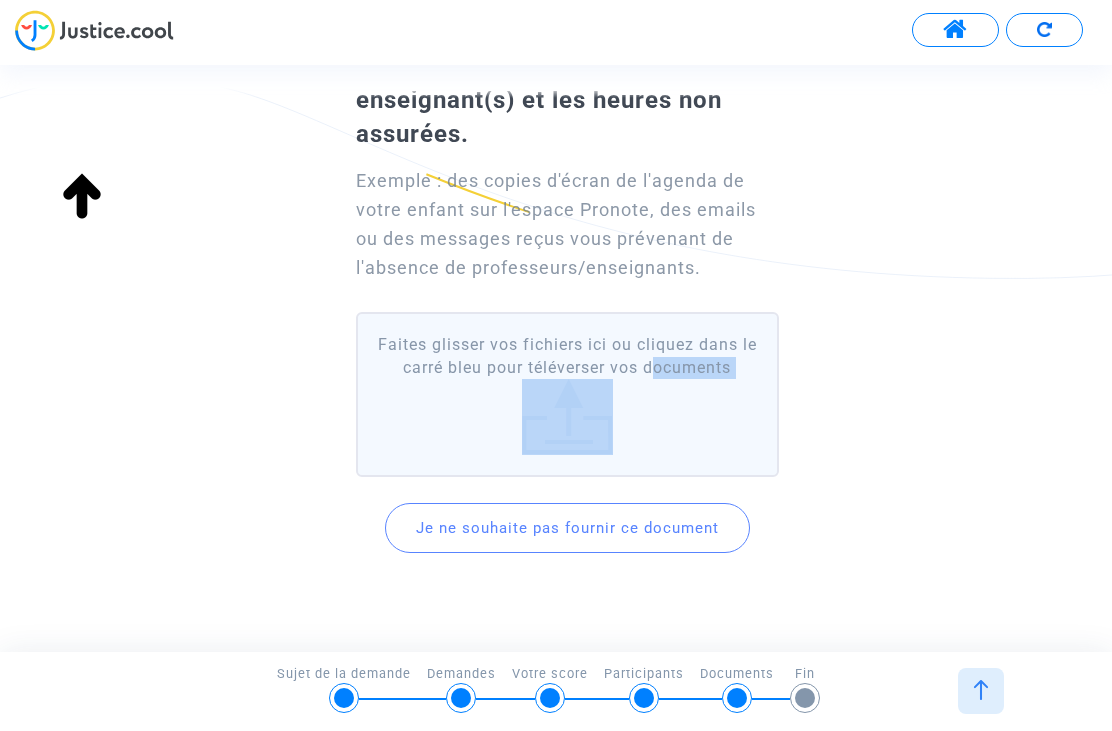 click on "Faites glisser vos fichiers ici ou cliquez dans le carré bleu pour téléverser vos documents" at bounding box center [567, 394] 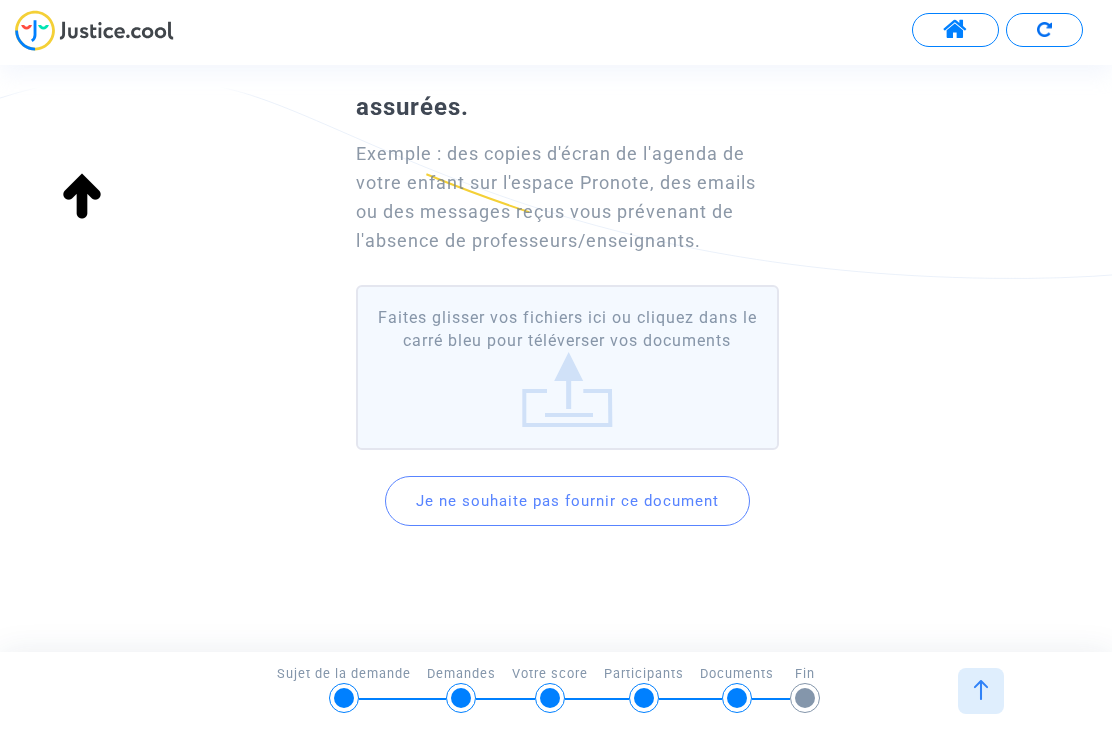 scroll, scrollTop: 224, scrollLeft: 0, axis: vertical 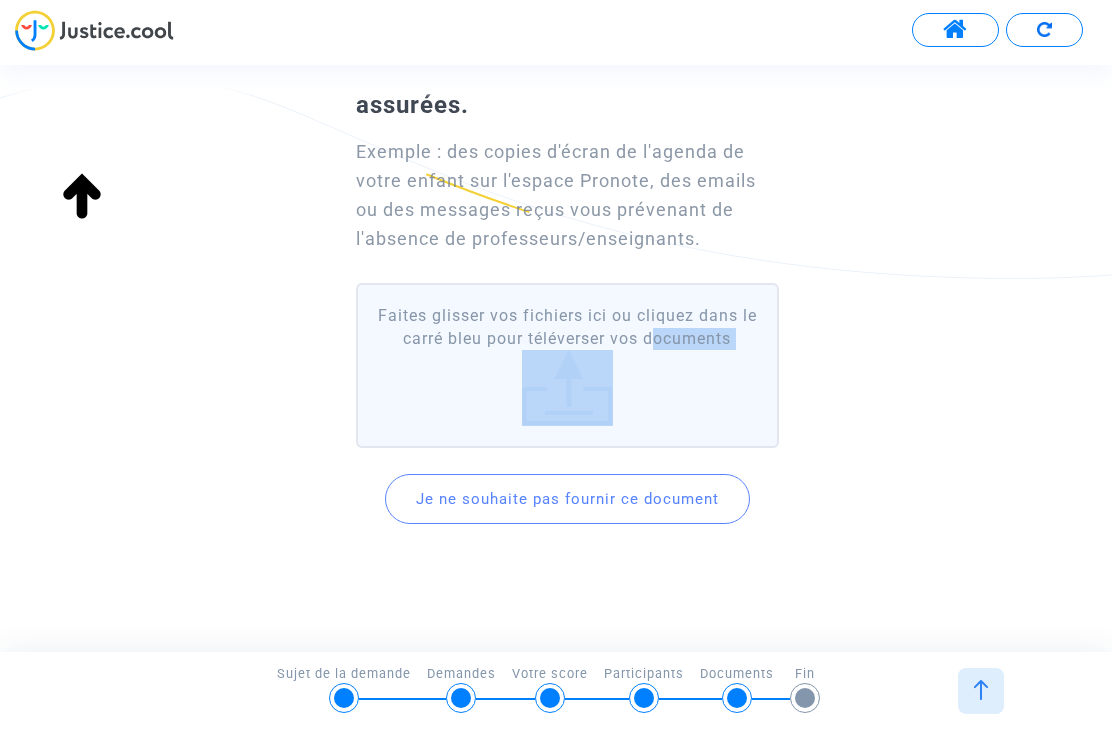 click on "Faites glisser vos fichiers ici ou cliquez dans le carré bleu pour téléverser vos documents" at bounding box center (567, 365) 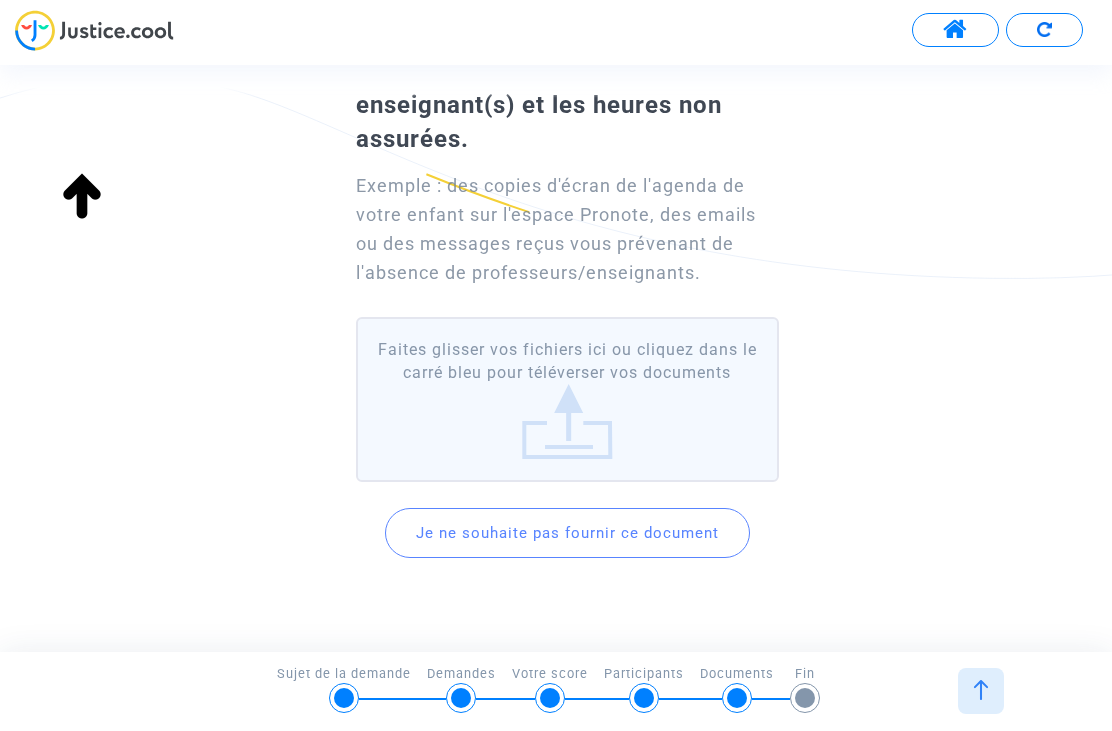 scroll, scrollTop: 188, scrollLeft: 0, axis: vertical 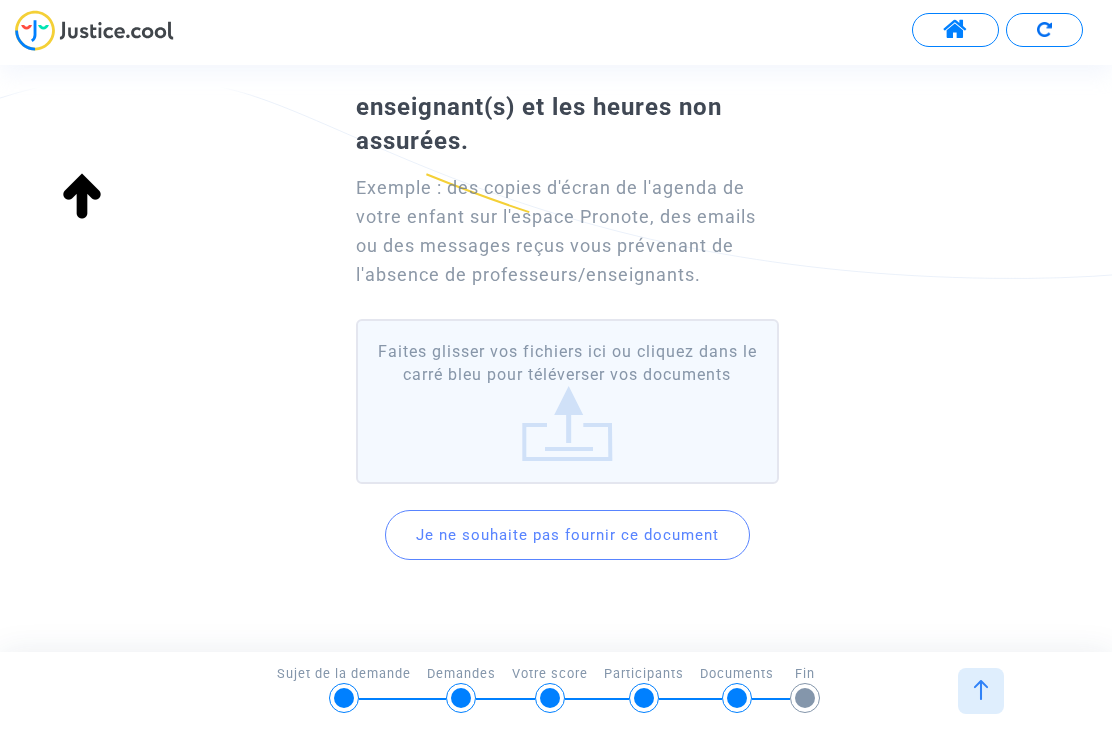 click on "Faites glisser vos fichiers ici ou cliquez dans le carré bleu pour téléverser vos documents" at bounding box center [567, 401] 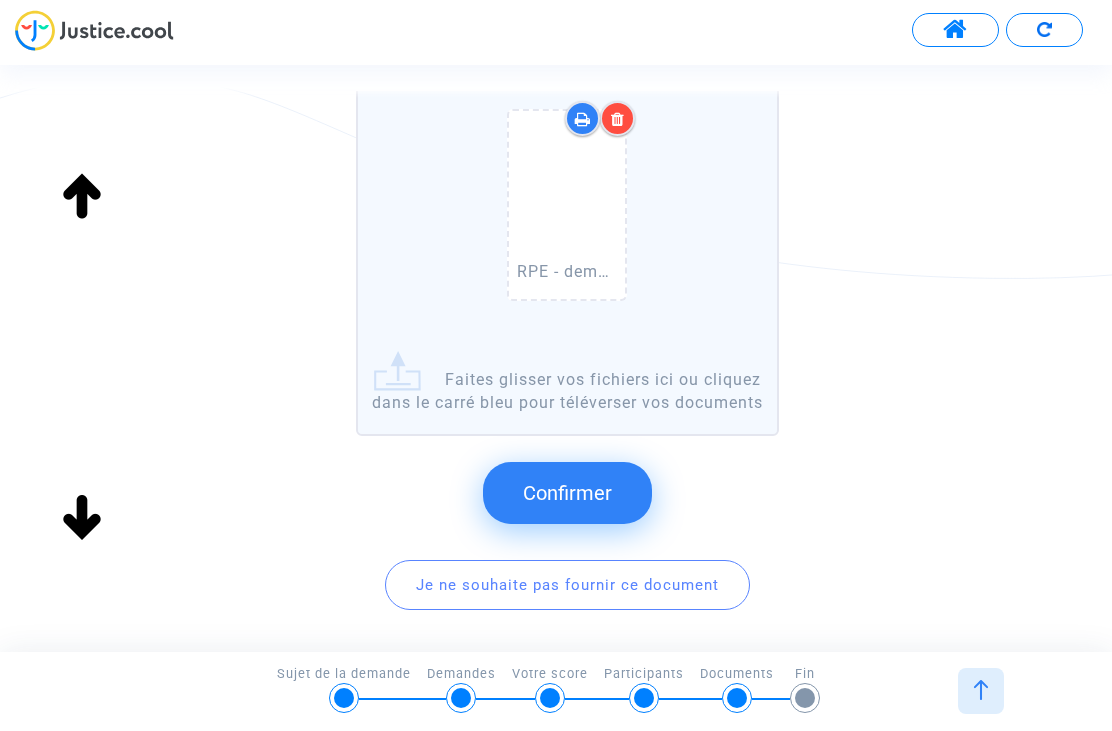 scroll, scrollTop: 456, scrollLeft: 0, axis: vertical 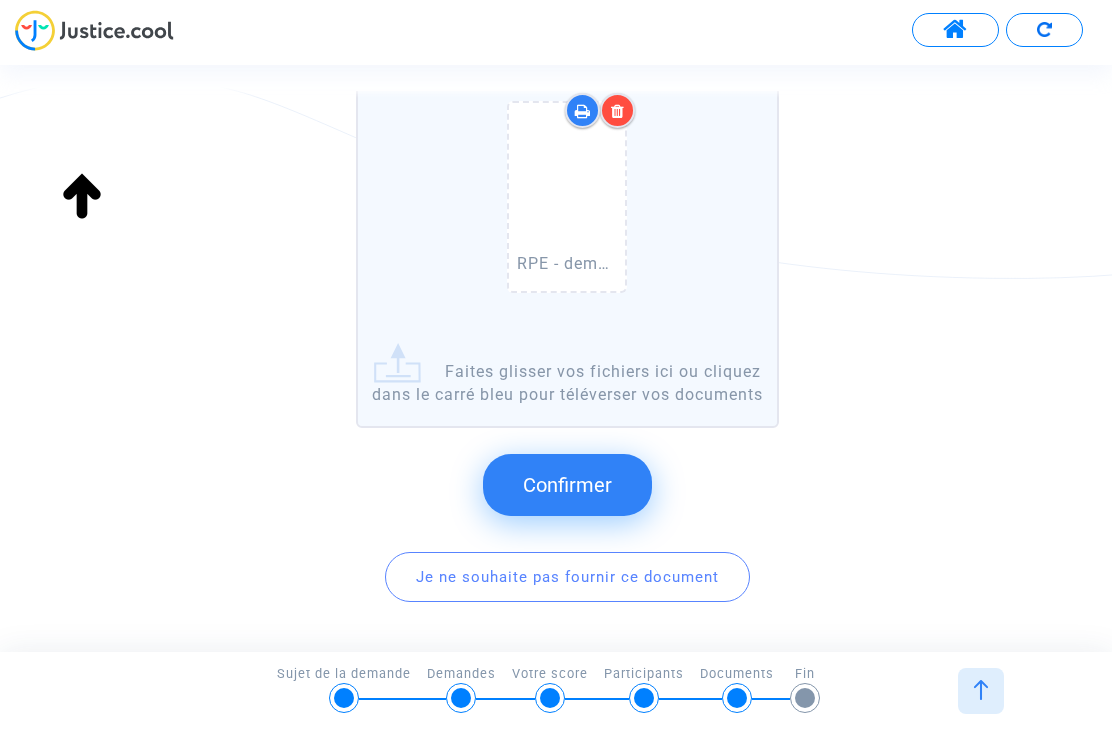 click on "Confirmer" at bounding box center [567, 485] 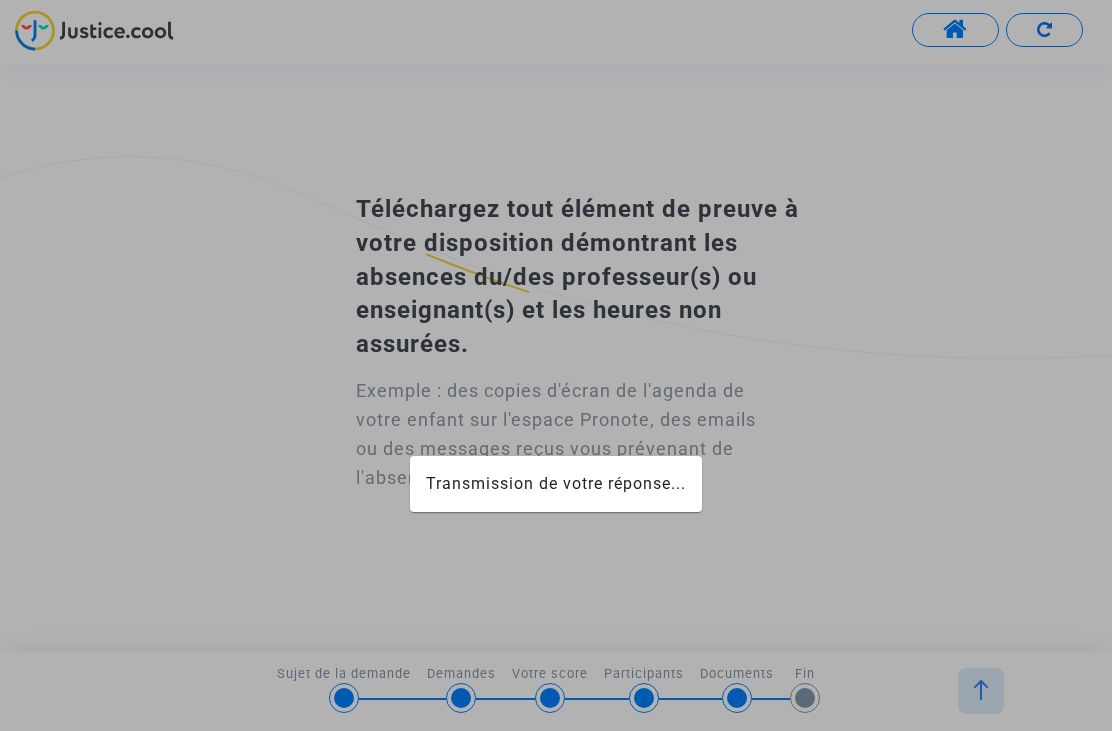 scroll, scrollTop: 0, scrollLeft: 0, axis: both 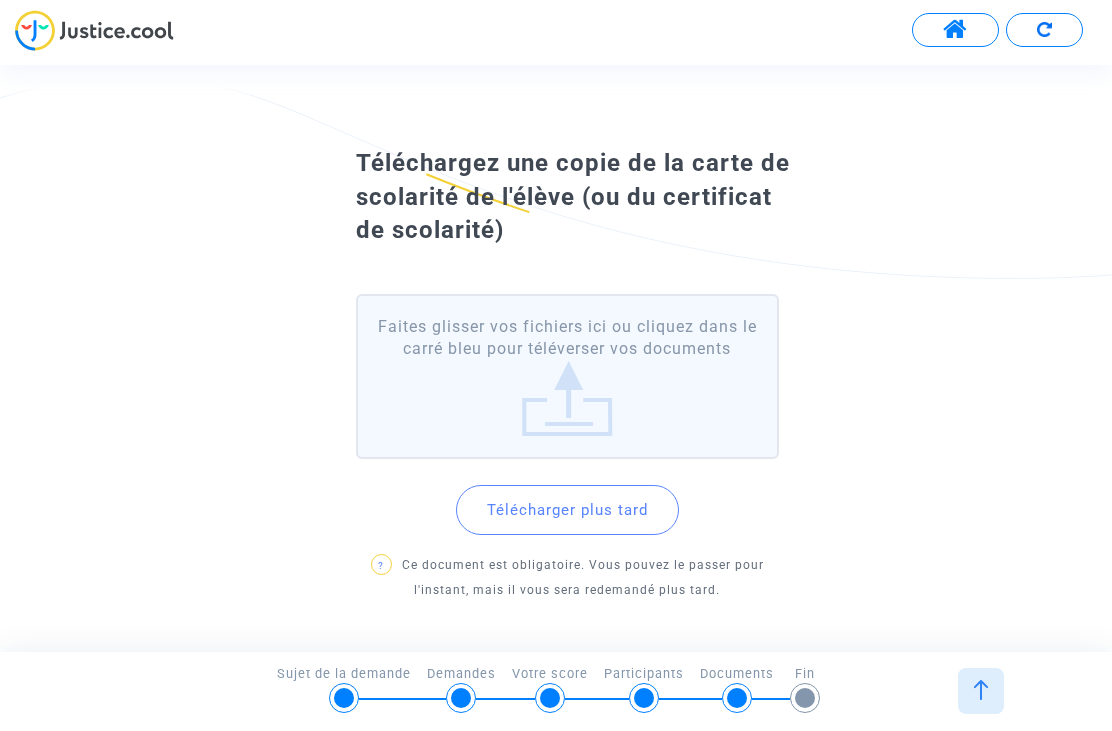 click on "Télécharger plus tard" at bounding box center [567, 510] 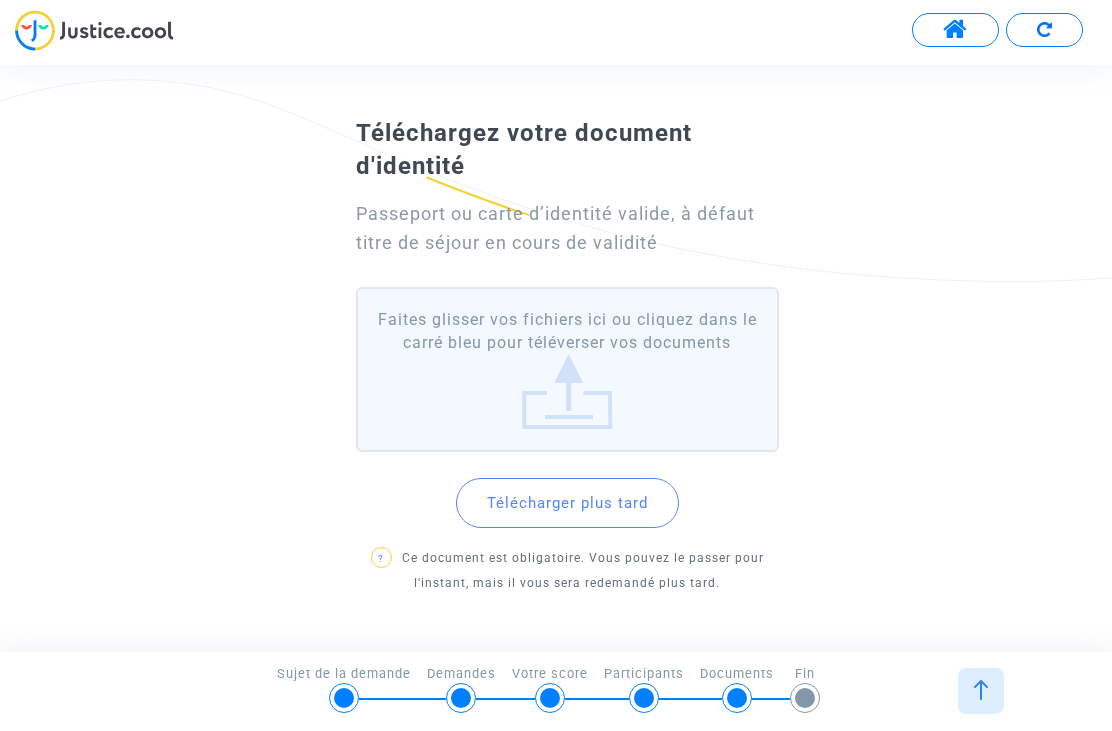 click on "Faites glisser vos fichiers ici ou cliquez dans le carré bleu pour téléverser vos documents" at bounding box center (567, 369) 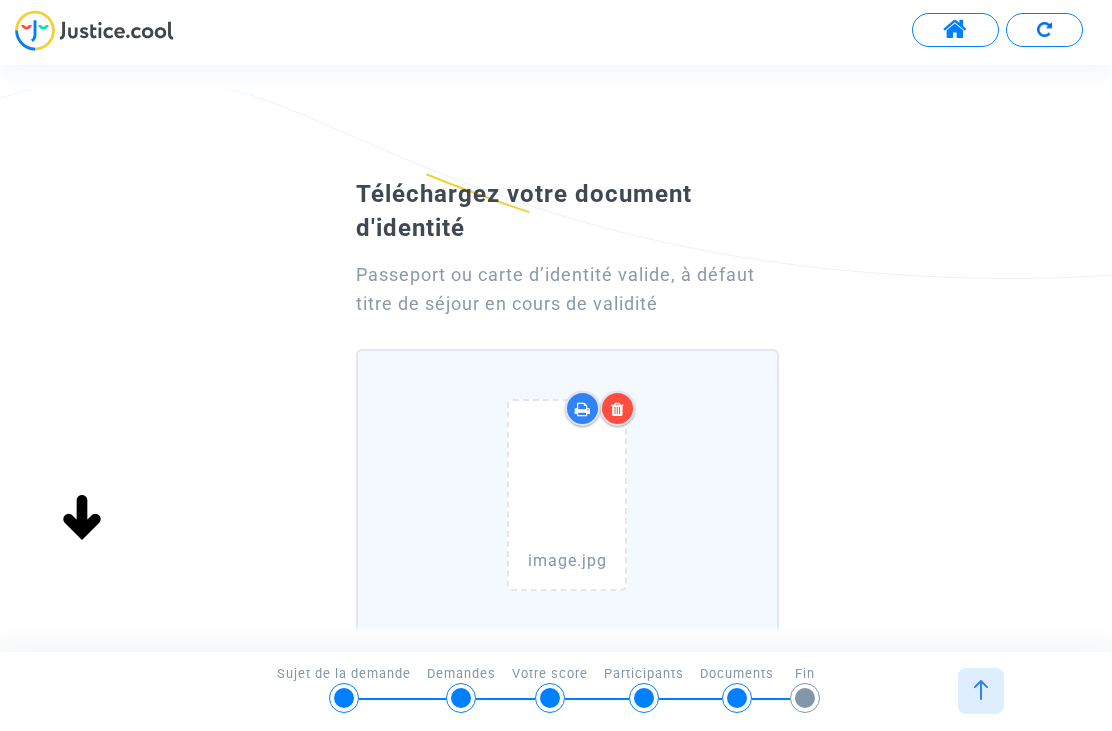 click on "image.jpg" at bounding box center [567, 499] 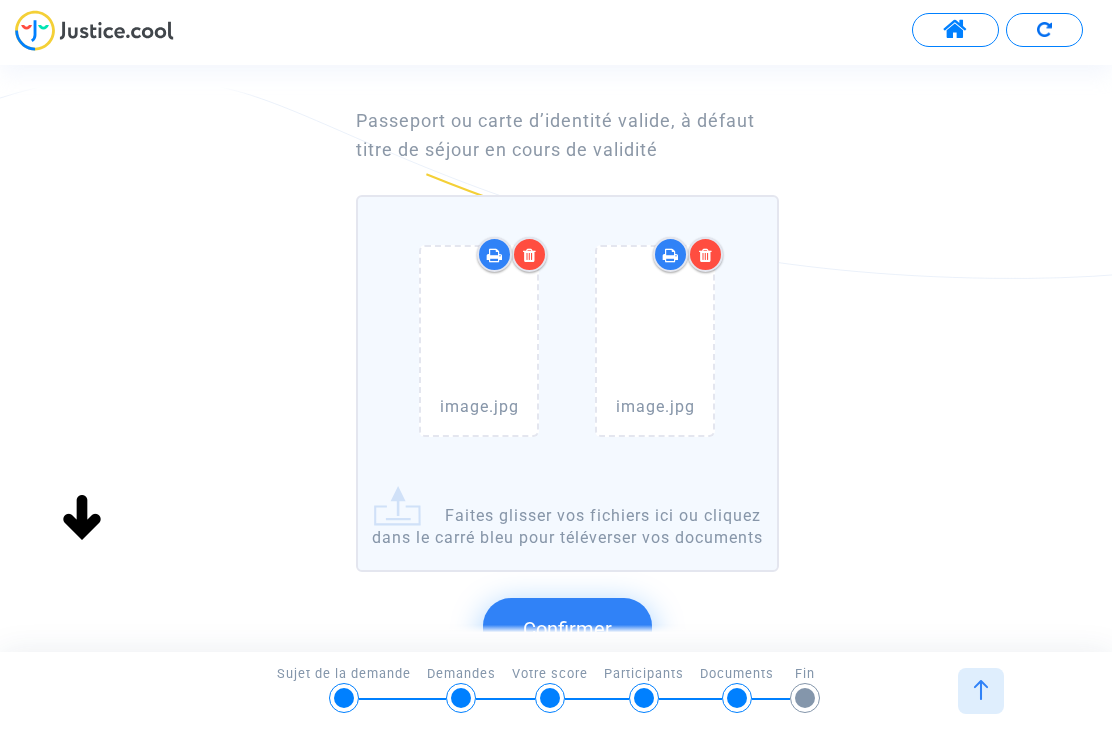 scroll, scrollTop: 155, scrollLeft: 0, axis: vertical 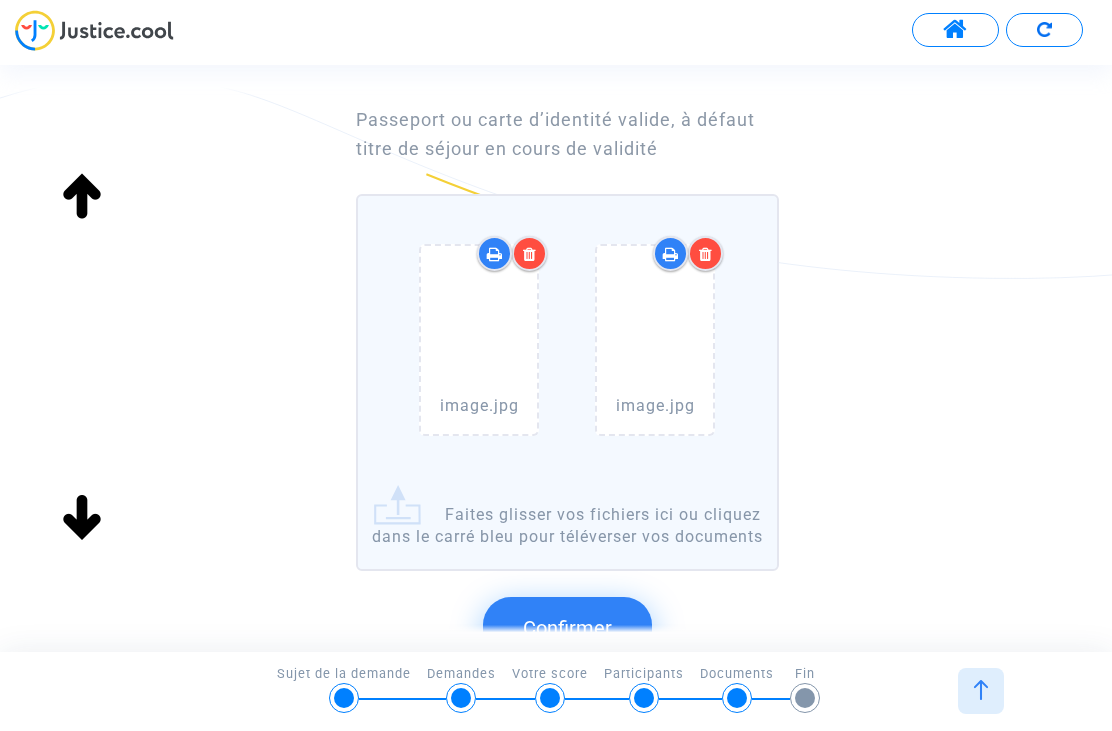 click on "Confirmer" at bounding box center (567, 628) 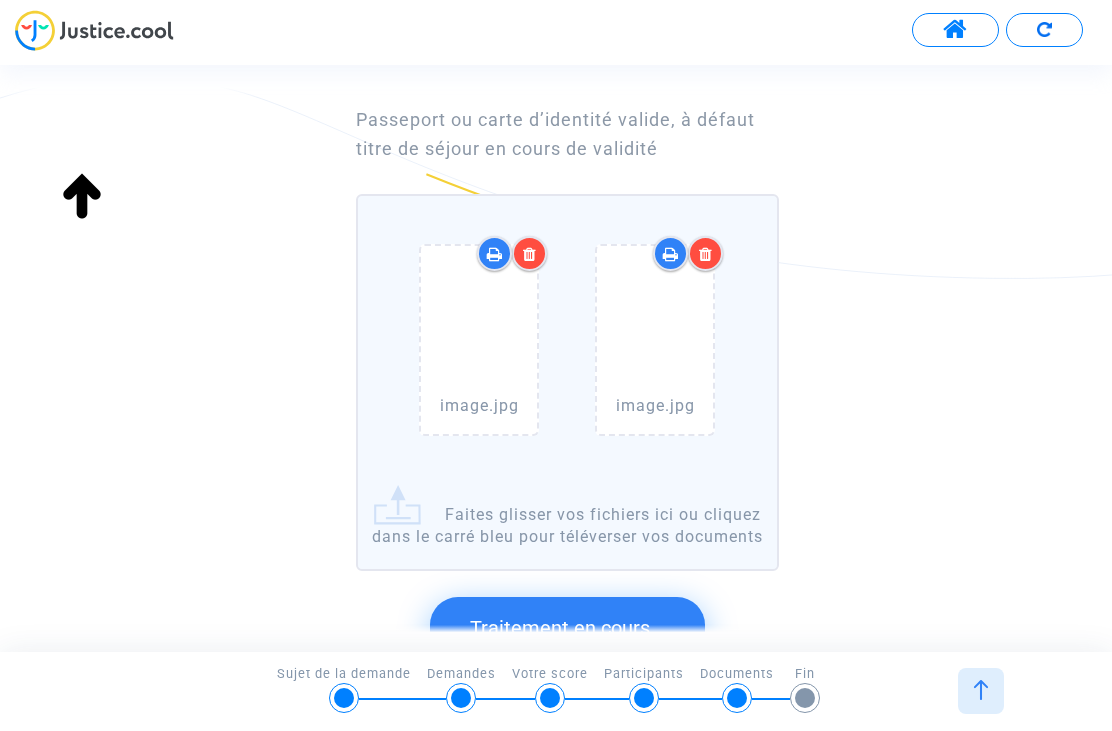 scroll, scrollTop: 0, scrollLeft: 0, axis: both 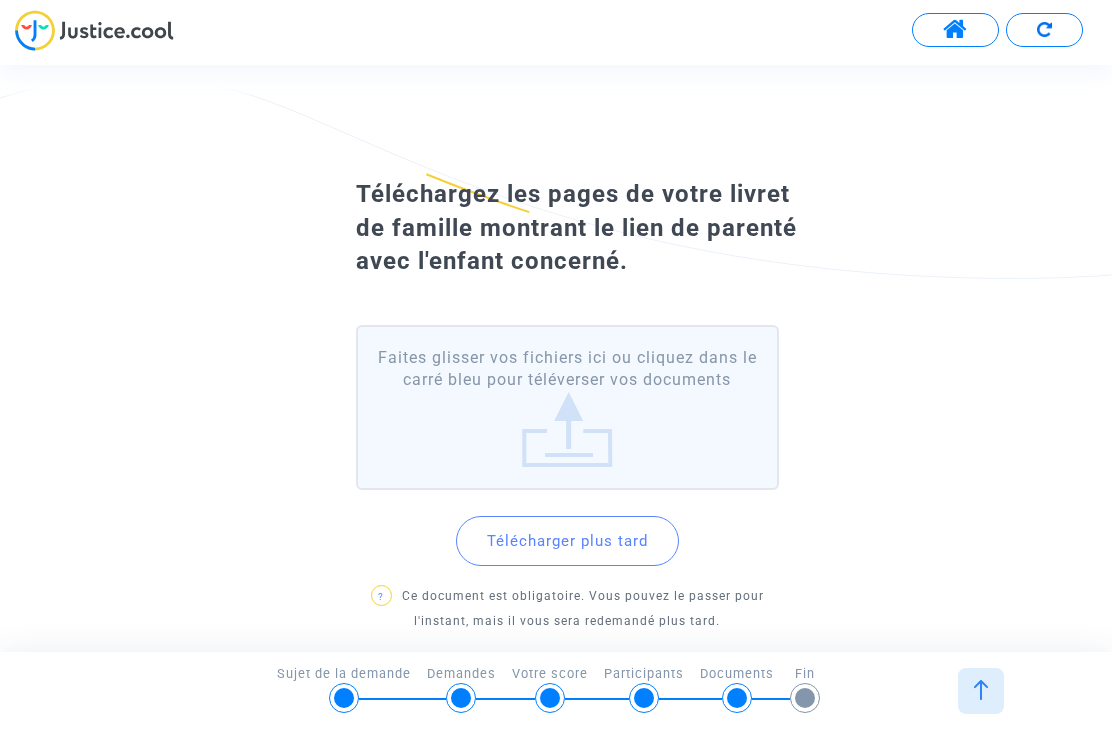 click on "Faites glisser vos fichiers ici ou cliquez dans le carré bleu pour téléverser vos documents" at bounding box center (567, 407) 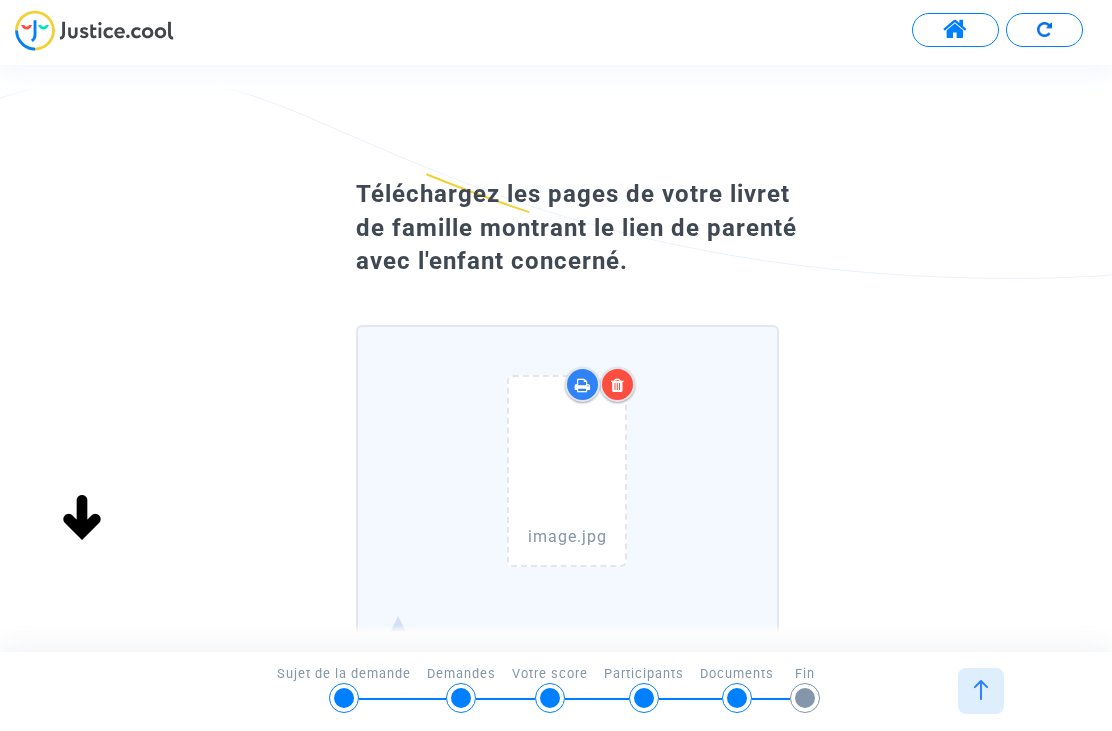 click on "image.jpg" at bounding box center [567, 475] 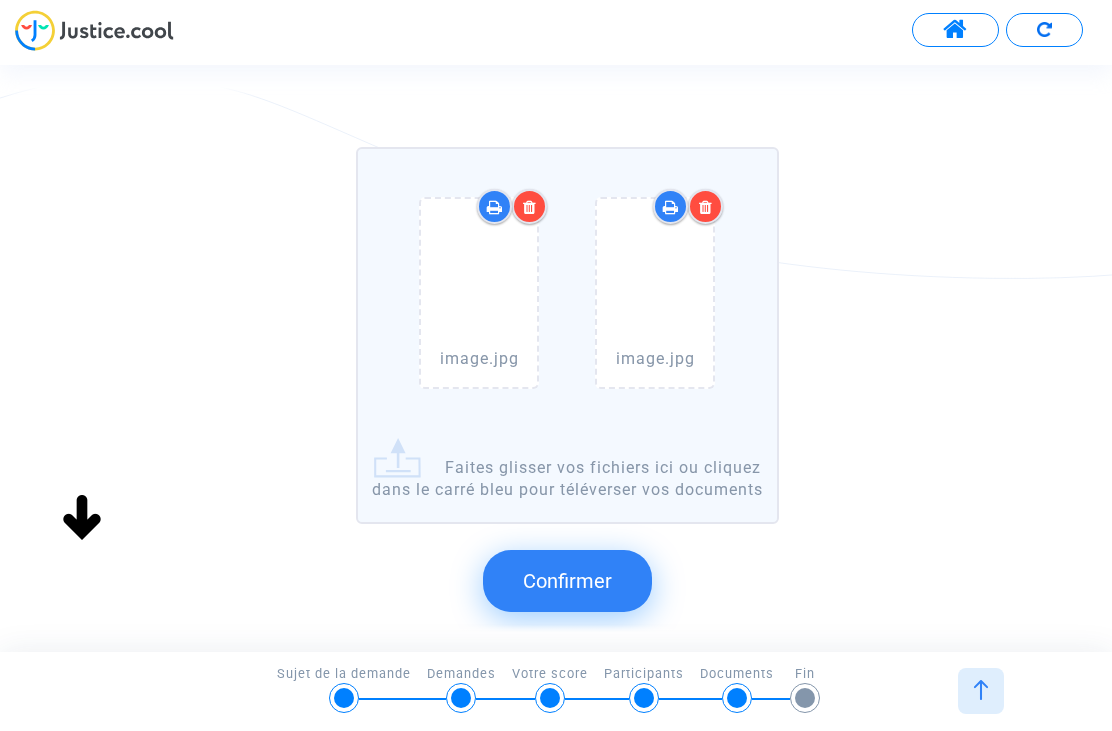 scroll, scrollTop: 179, scrollLeft: 0, axis: vertical 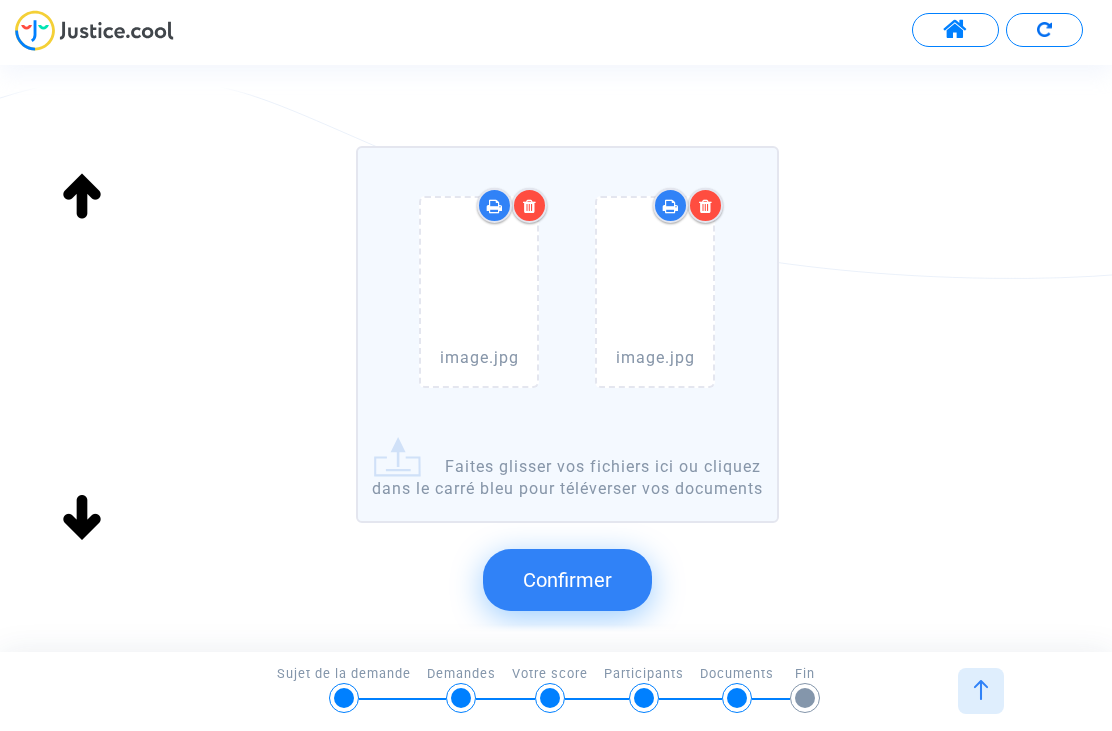 click on "Confirmer" at bounding box center (567, 580) 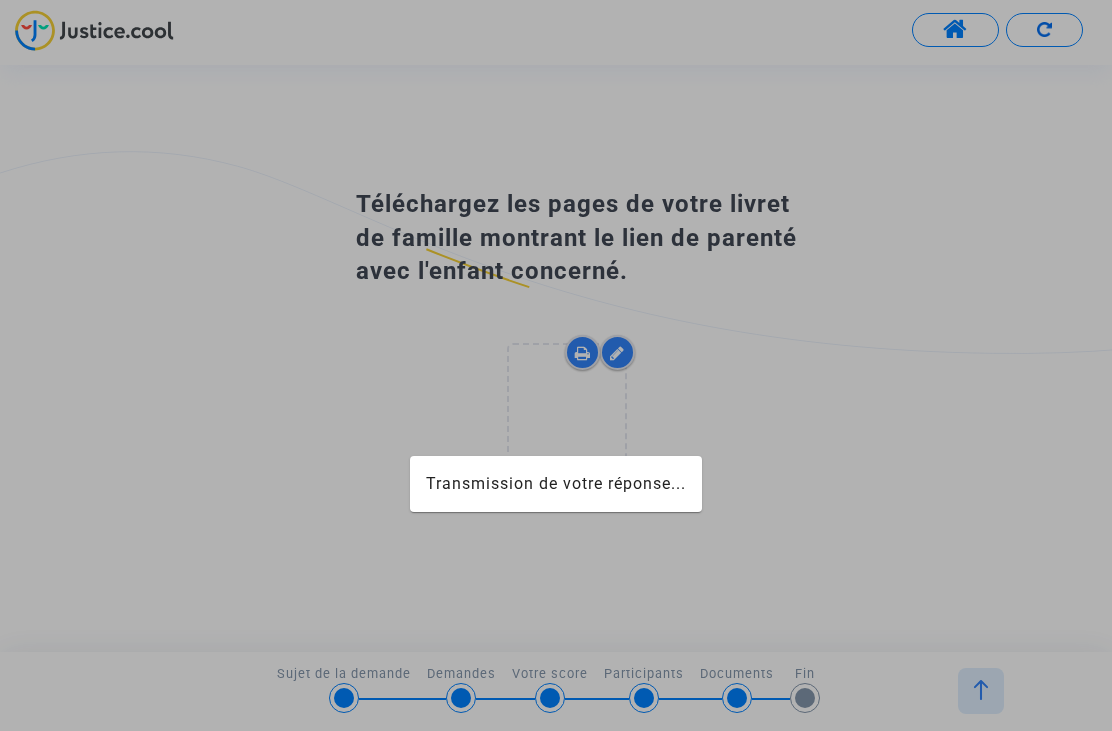 scroll, scrollTop: 0, scrollLeft: 0, axis: both 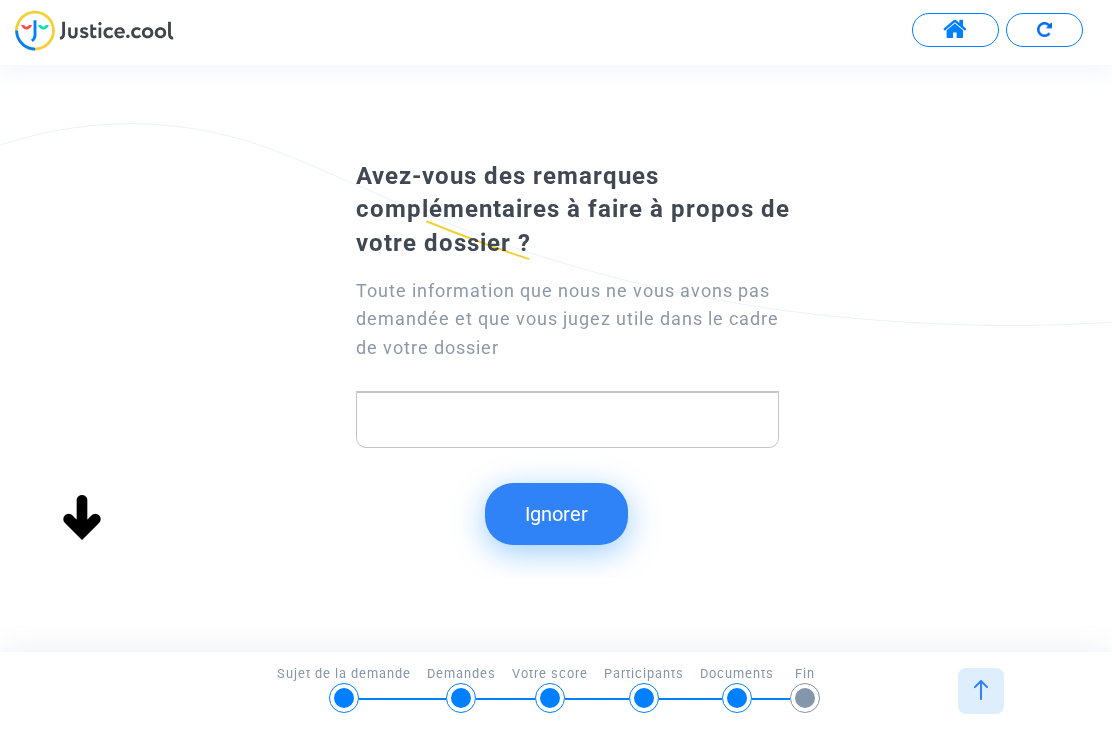 click at bounding box center (567, 419) 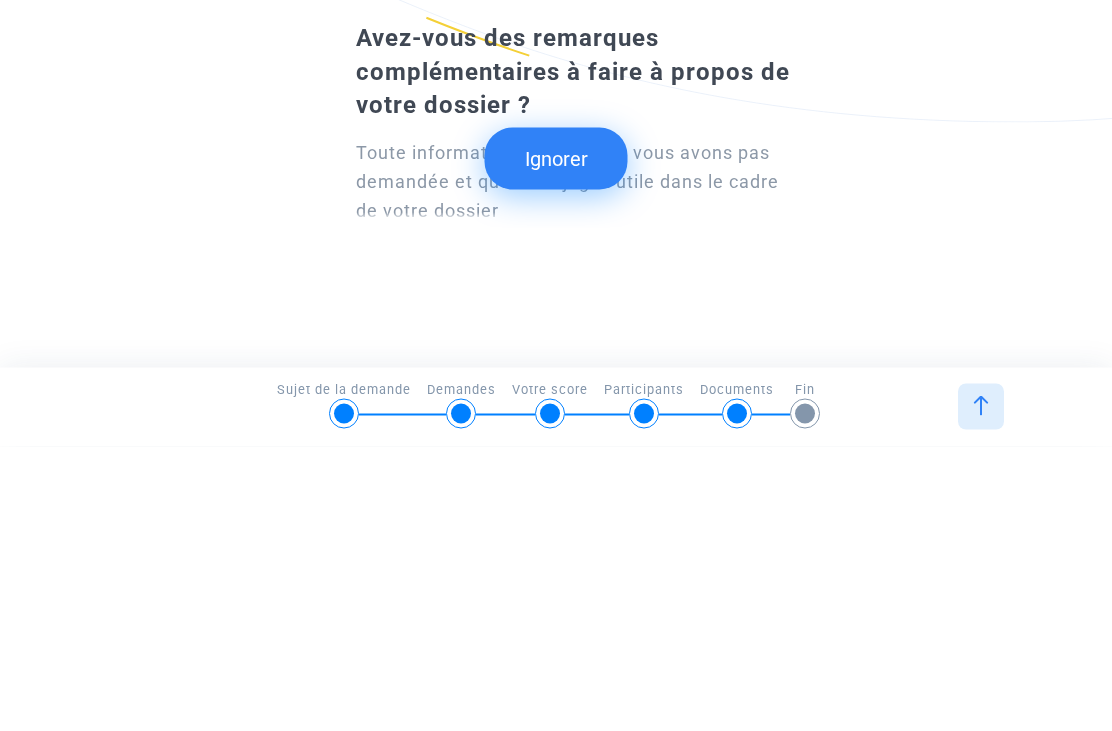 click on "Avez-vous des remarques complémentaires à faire à propos de votre dossier ?  Toute information que nous ne vous avons pas demandée et que vous jugez utile dans le cadre de votre dossier Rich Text Editor  Ignorer" at bounding box center [556, 358] 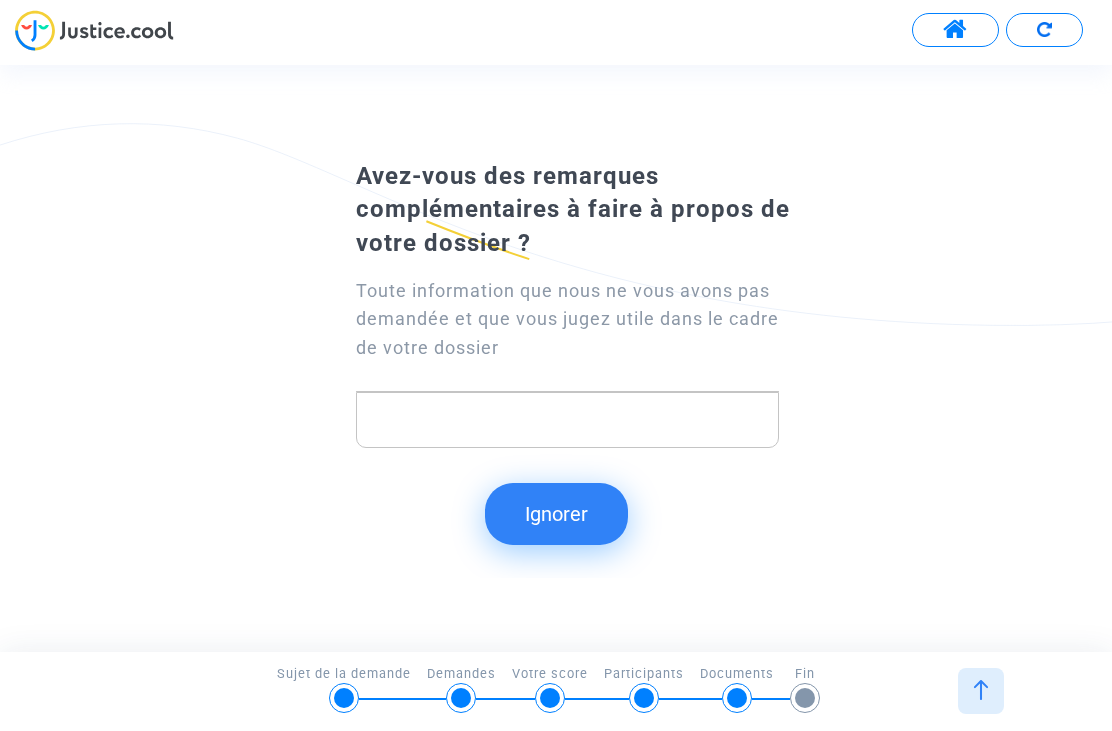 click at bounding box center [567, 419] 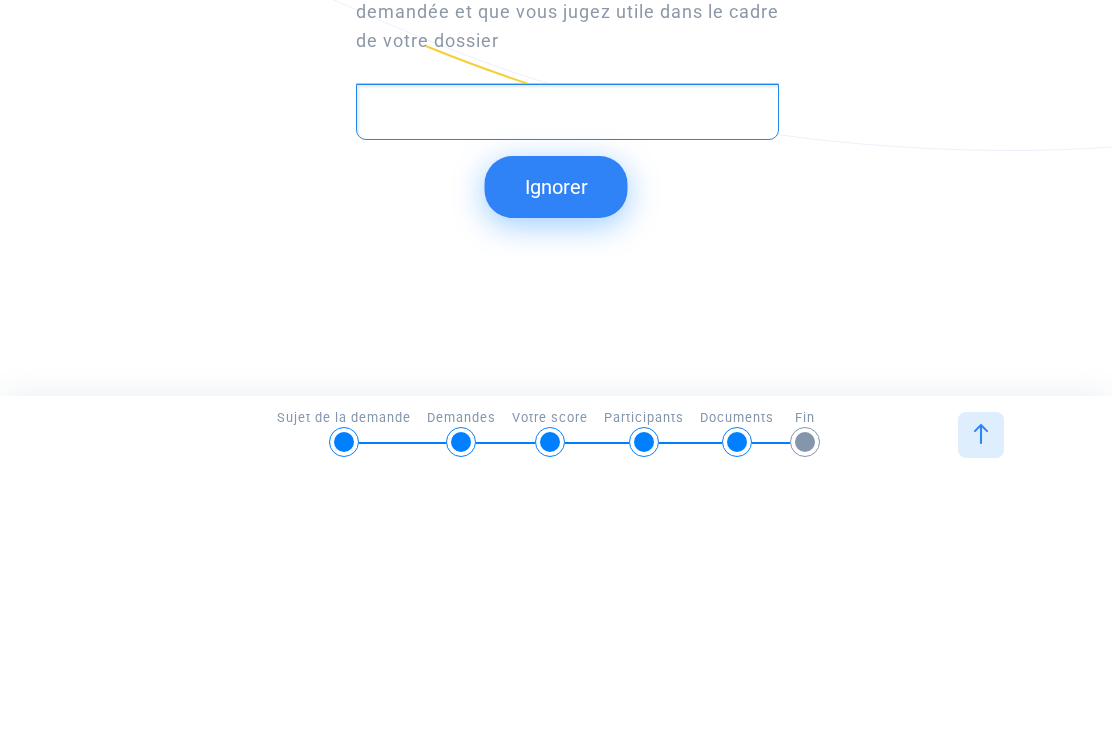 scroll, scrollTop: 197, scrollLeft: 0, axis: vertical 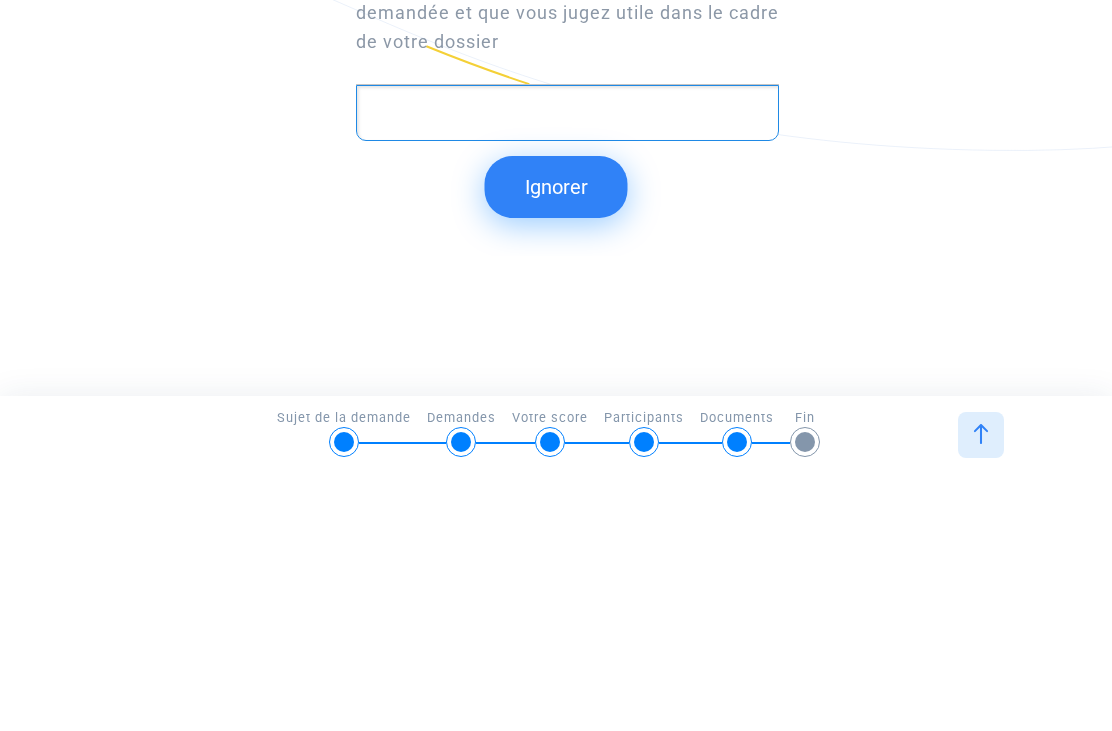 click on "Ignorer" at bounding box center [556, 443] 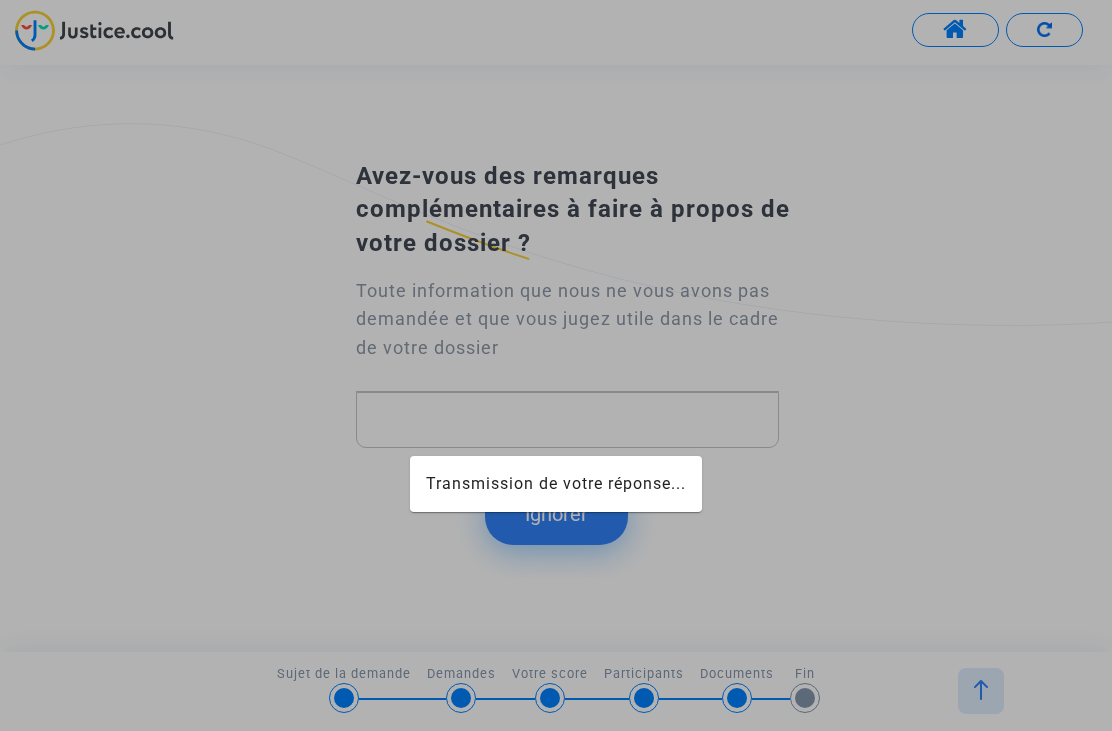 scroll, scrollTop: 0, scrollLeft: 0, axis: both 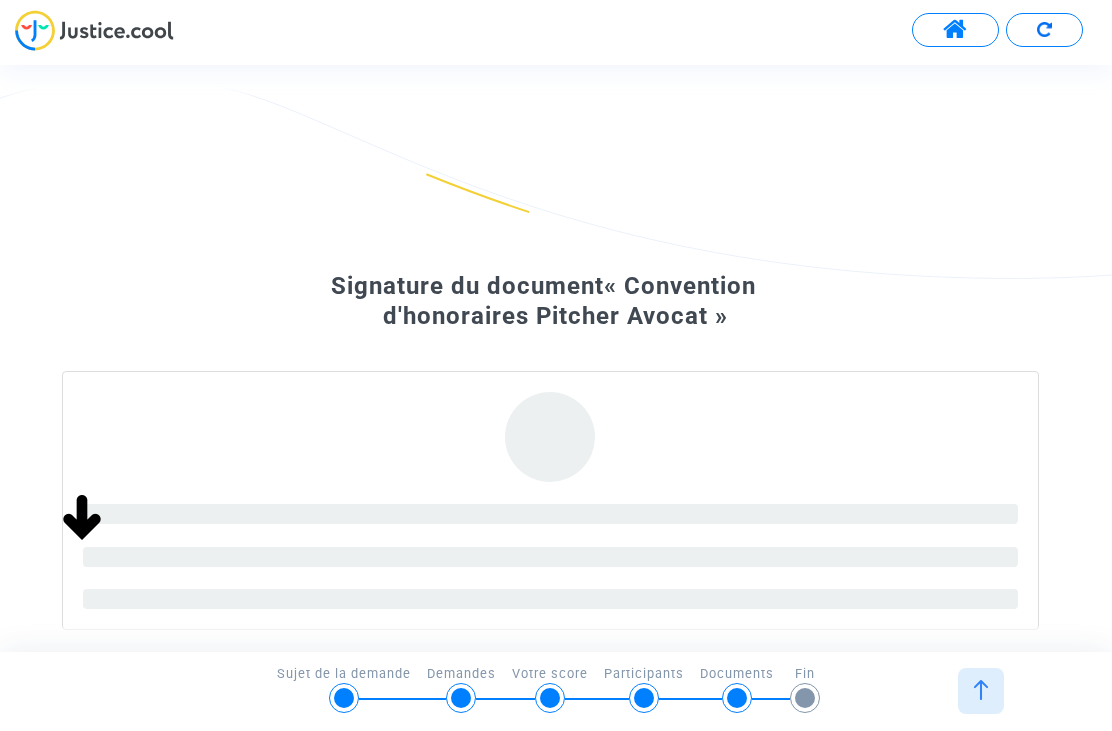 click on "Signature du document  « Convention d'honoraires [LAST] Avocat »" at bounding box center [556, 497] 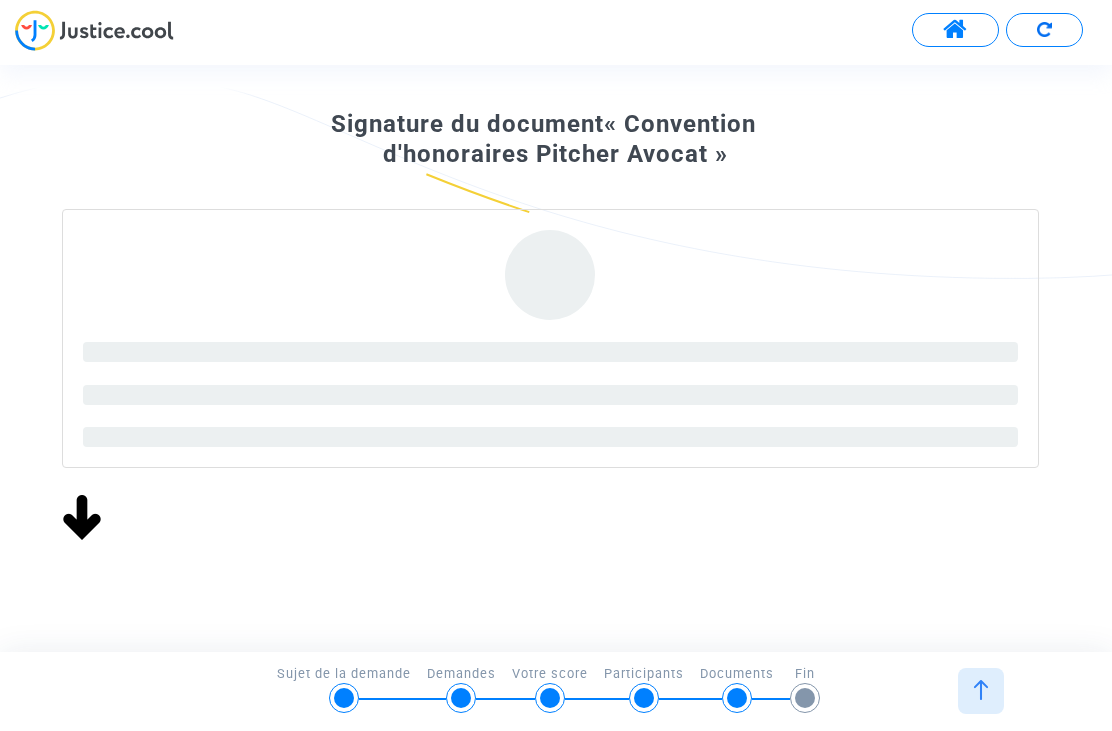 scroll, scrollTop: 163, scrollLeft: 0, axis: vertical 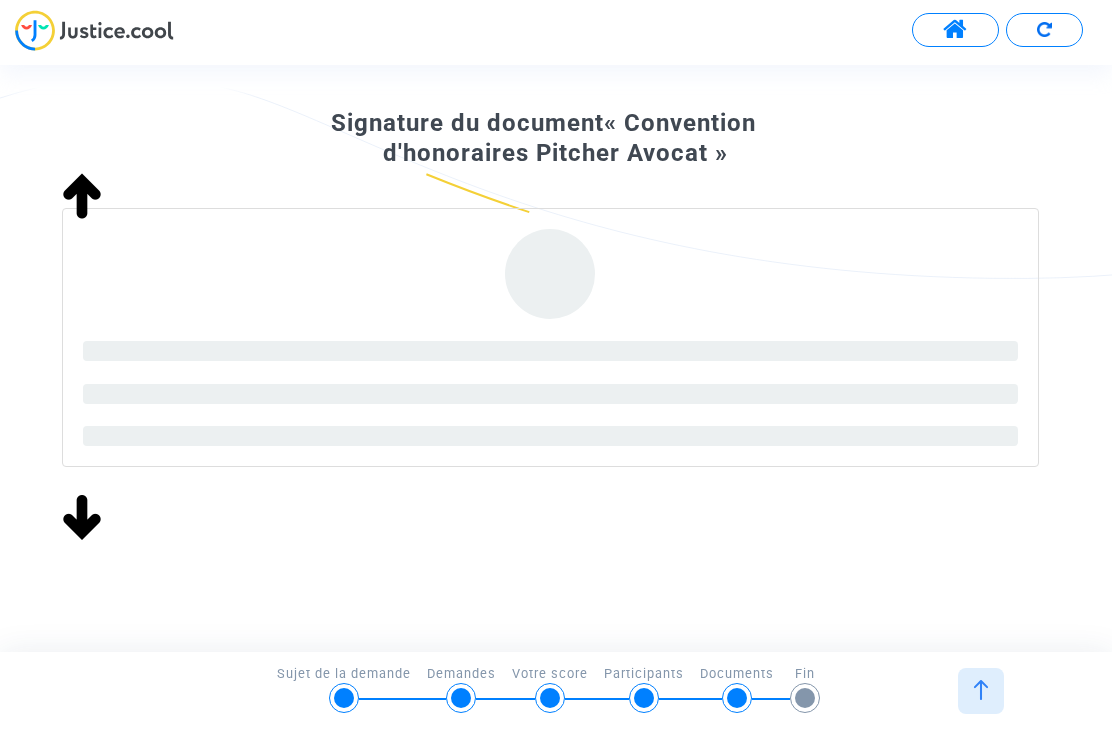 click at bounding box center (955, 30) 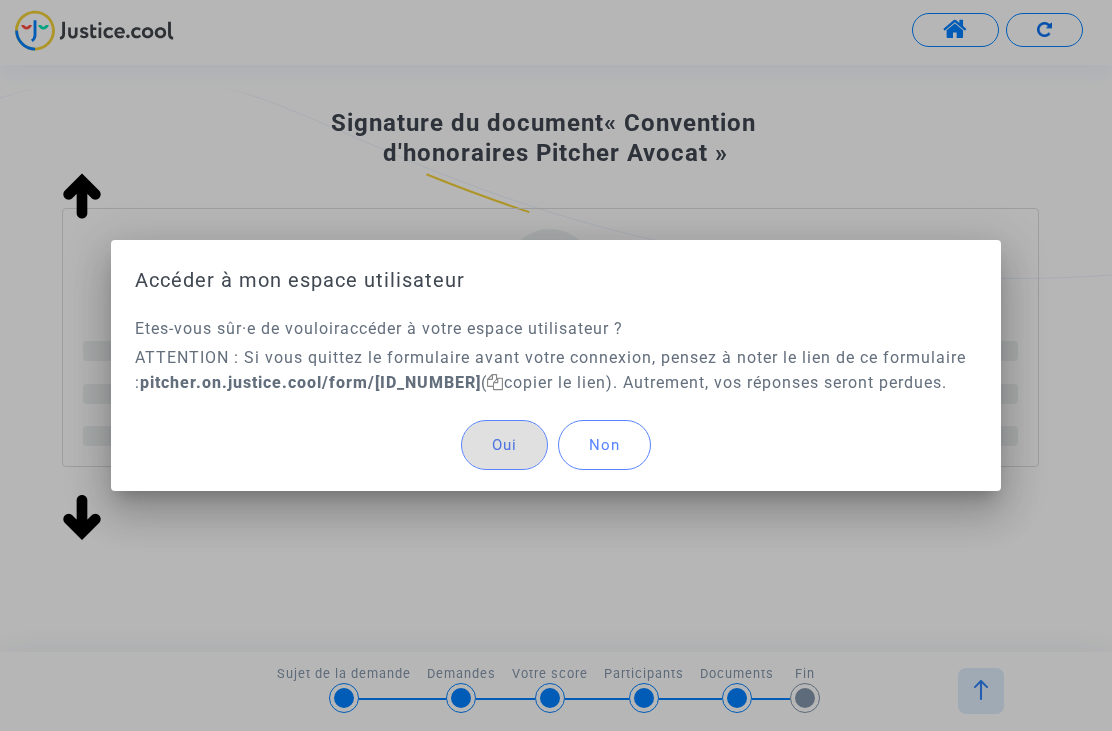click at bounding box center [556, 365] 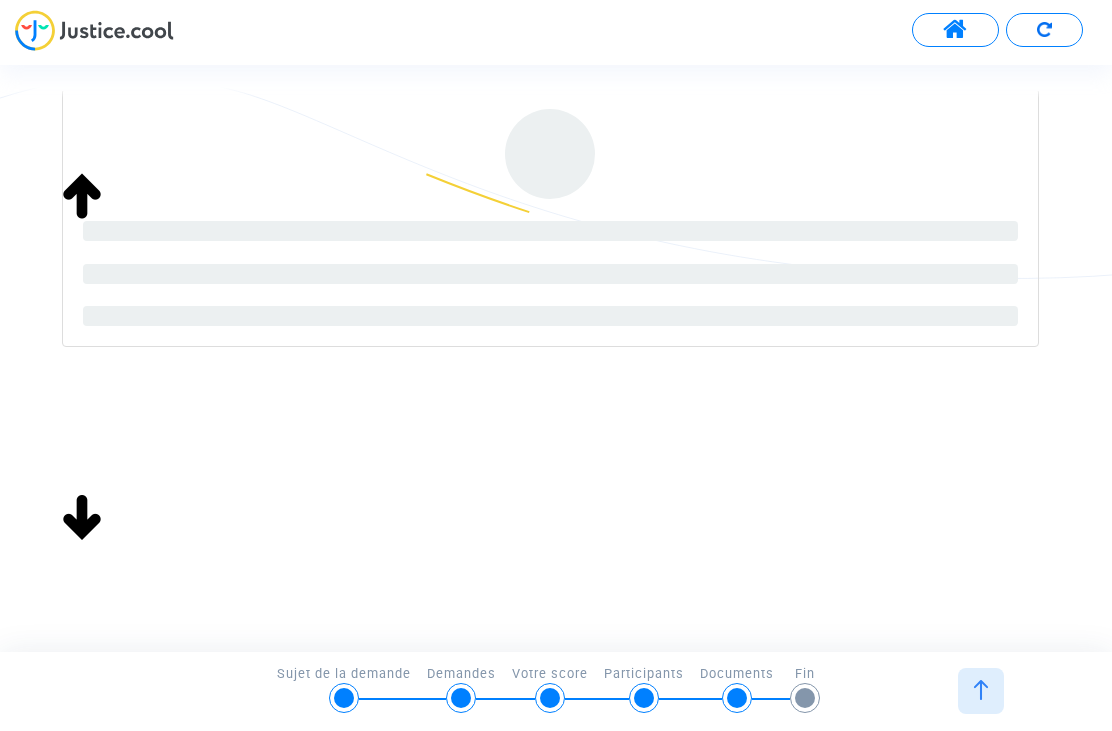 scroll, scrollTop: 283, scrollLeft: 0, axis: vertical 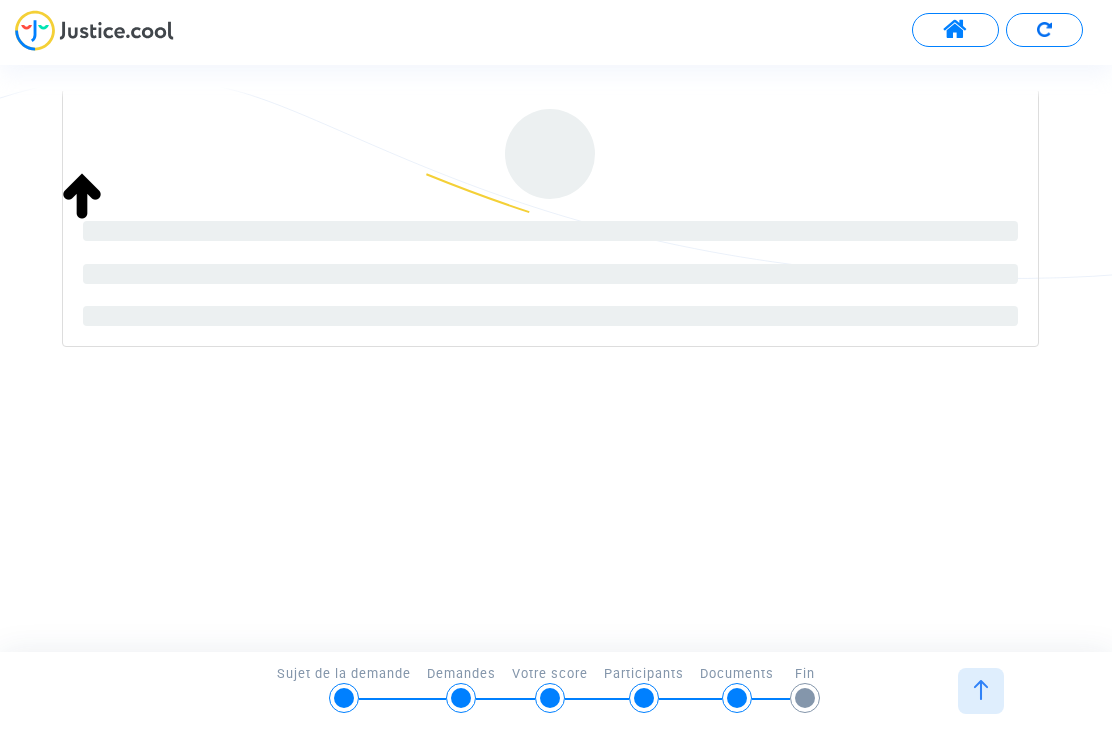 click at bounding box center (1044, 29) 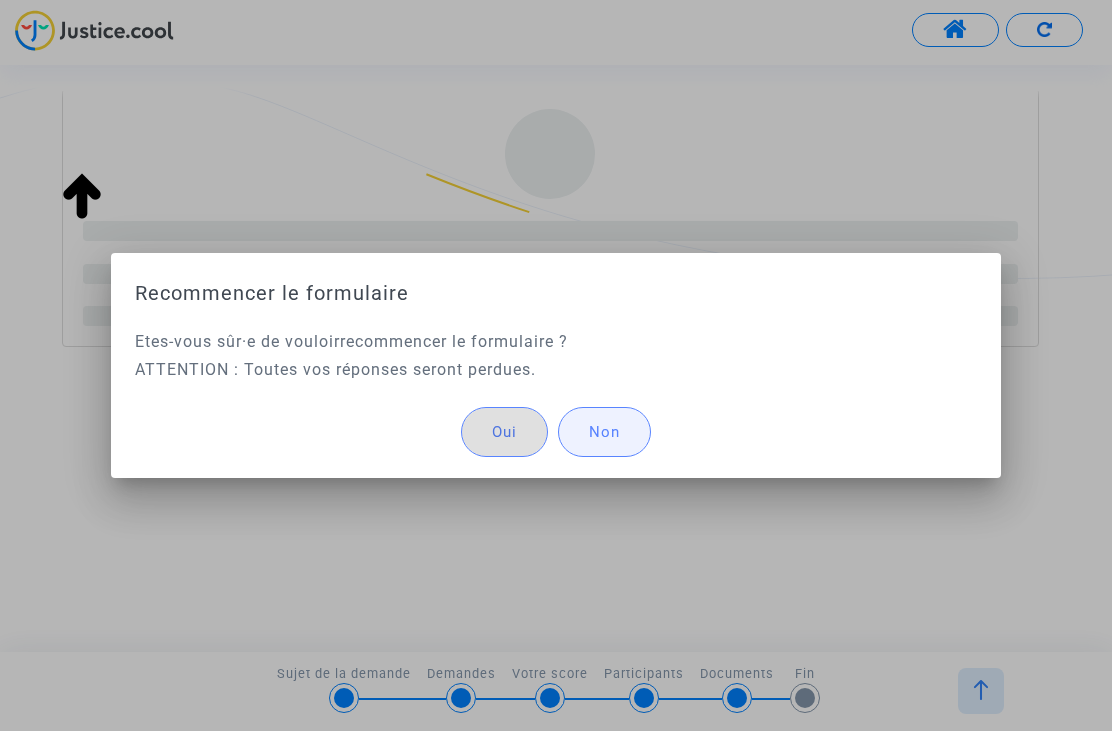 click on "Non" at bounding box center (604, 432) 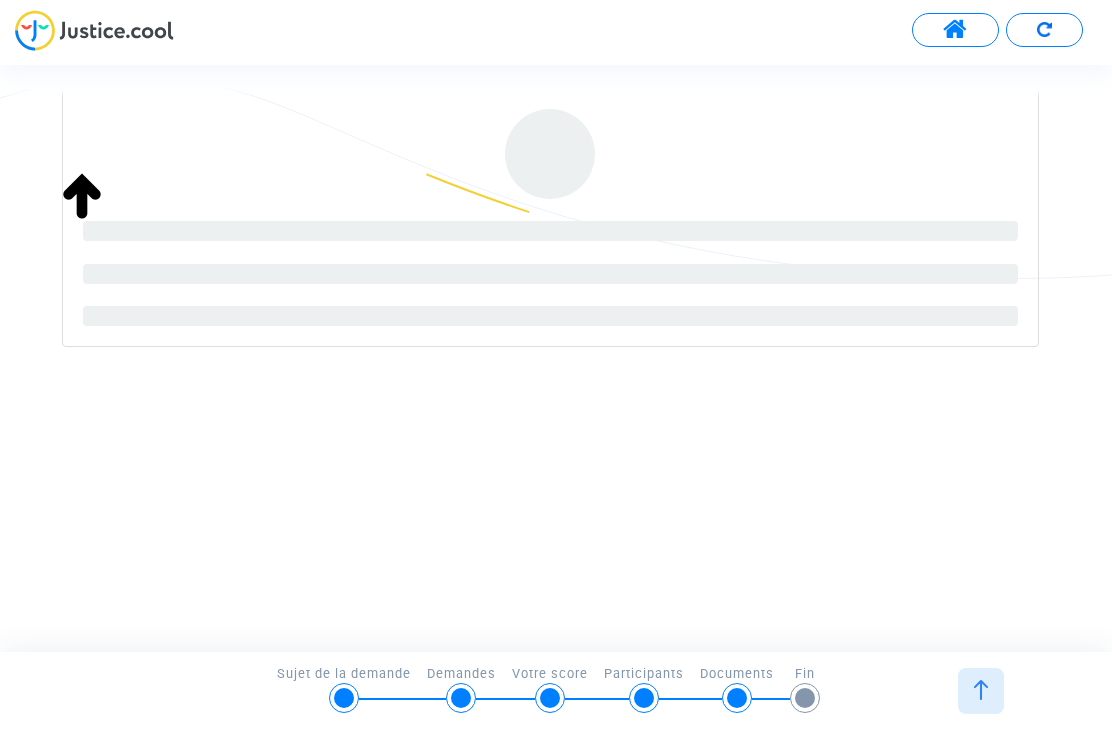 click at bounding box center (955, 30) 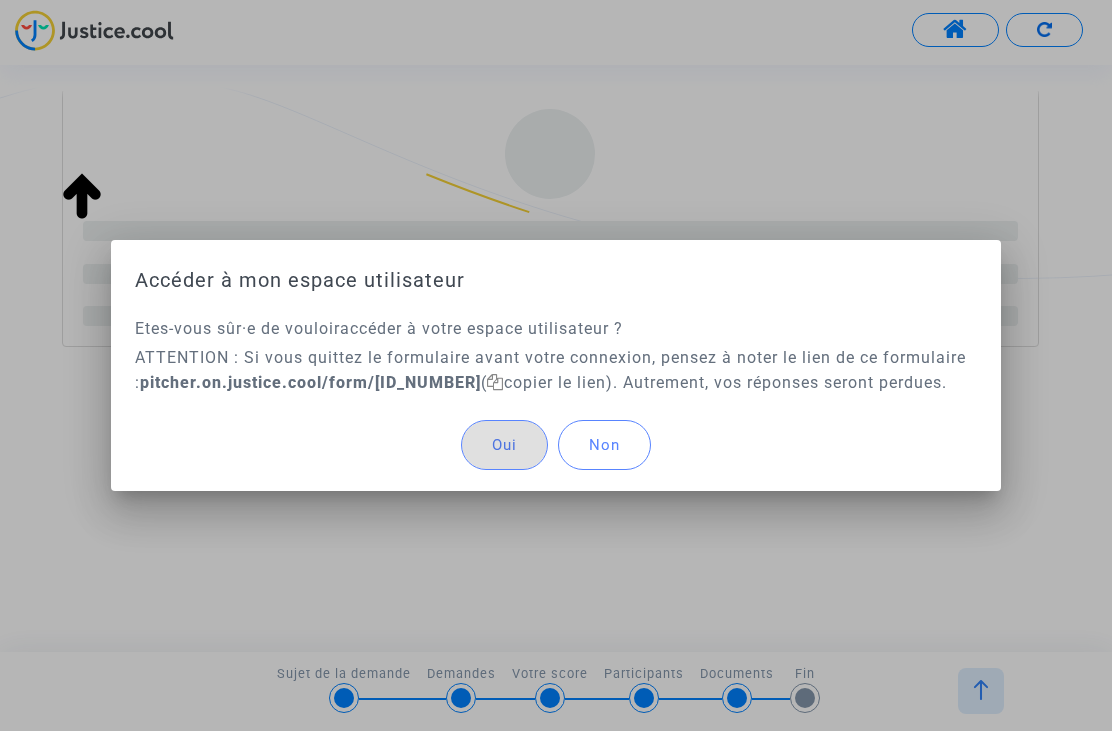 click on "copier le lien" at bounding box center [546, 382] 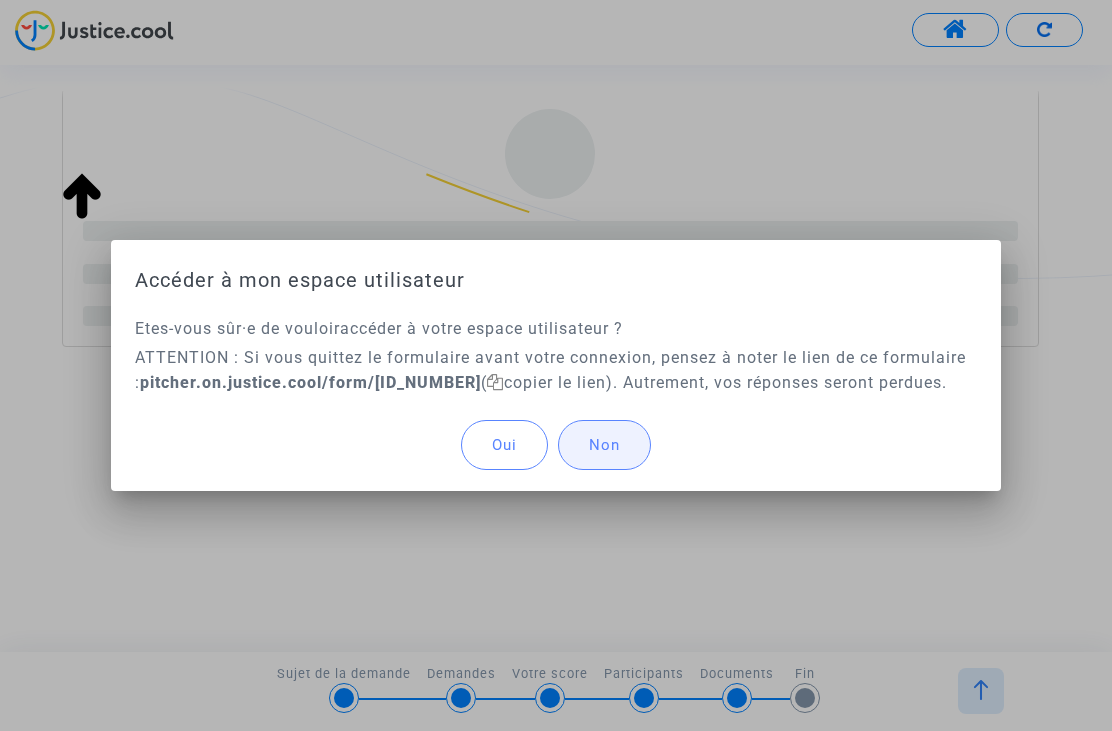 click on "Non" at bounding box center (604, 445) 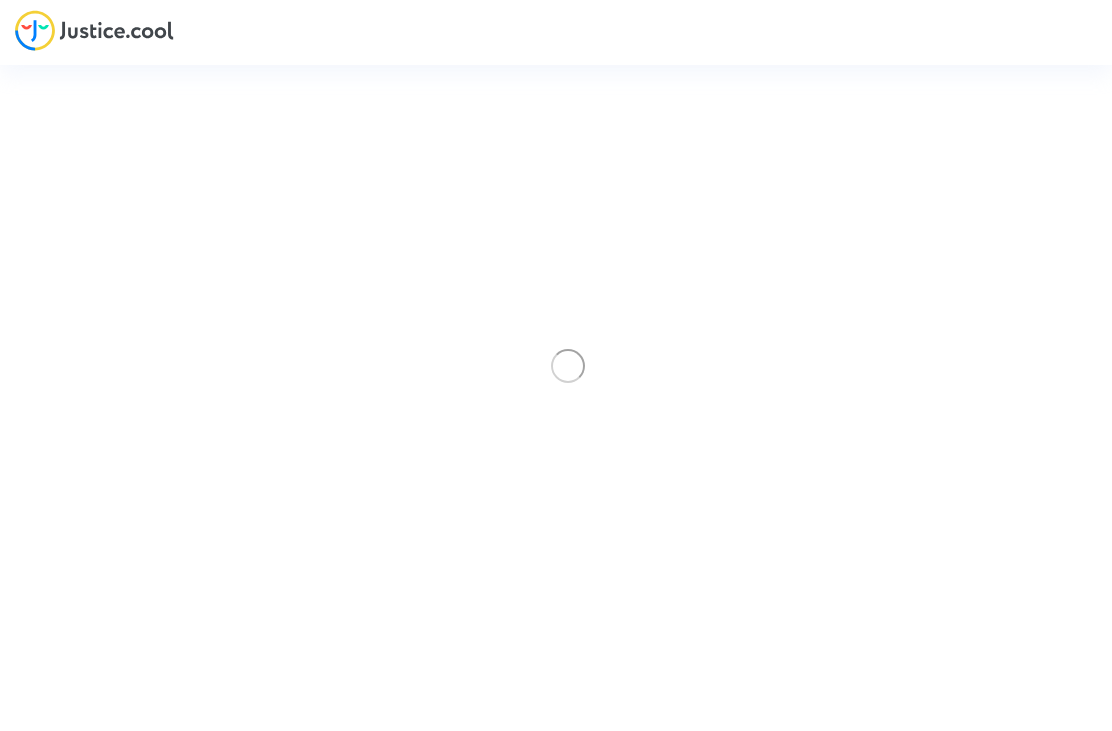 scroll, scrollTop: 0, scrollLeft: 0, axis: both 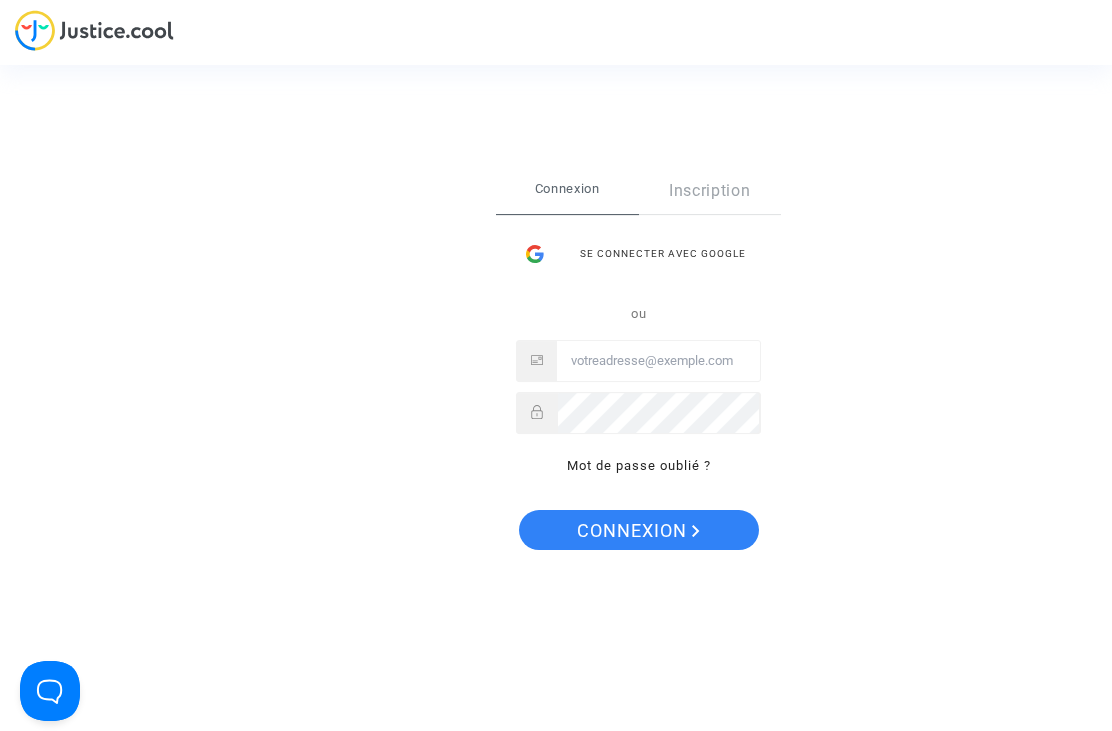 click on "Se connecter avec Google" at bounding box center (638, 254) 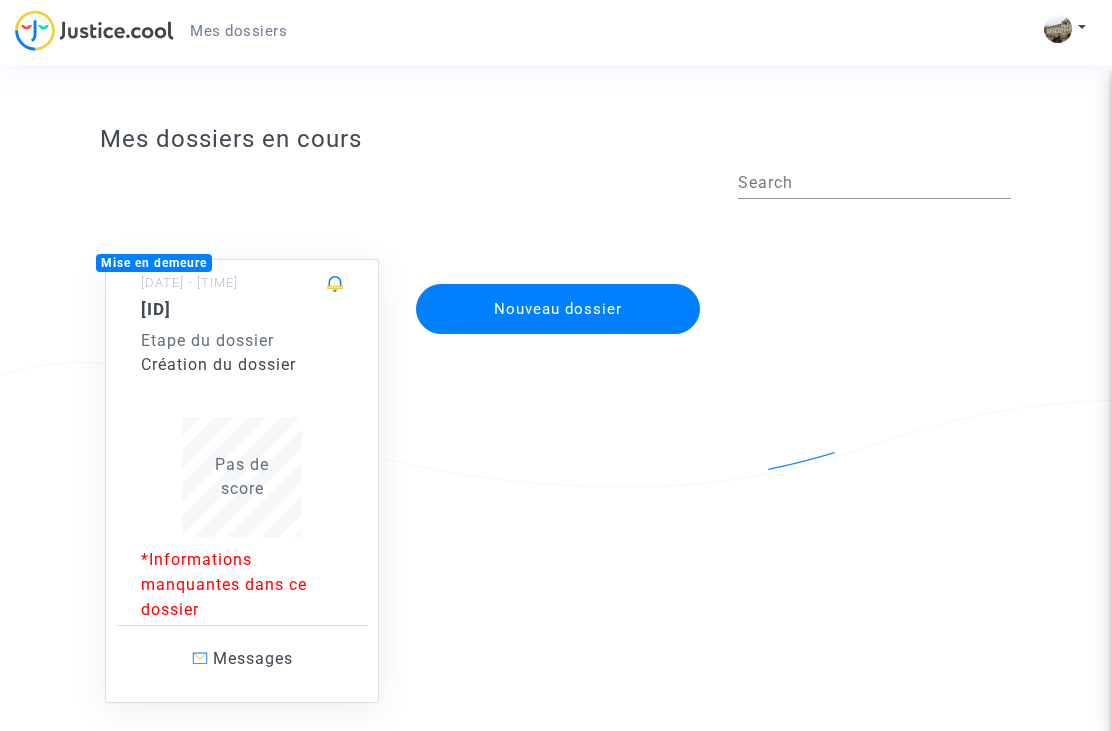 scroll, scrollTop: 0, scrollLeft: 0, axis: both 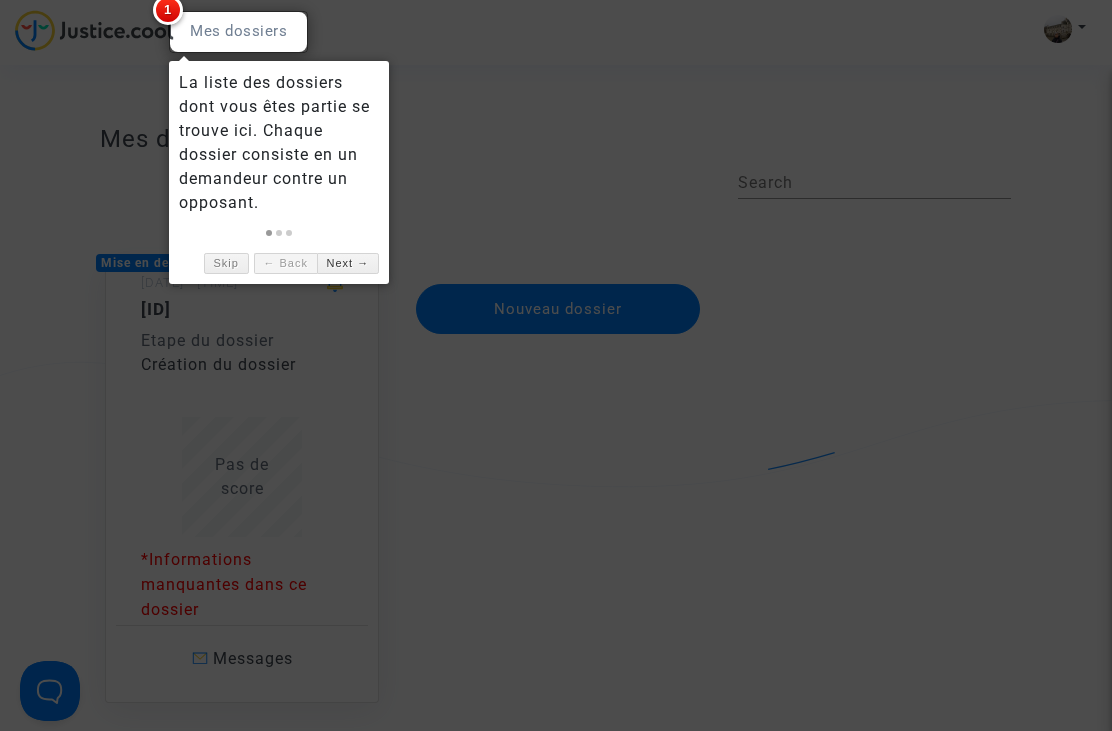 click at bounding box center [238, 32] 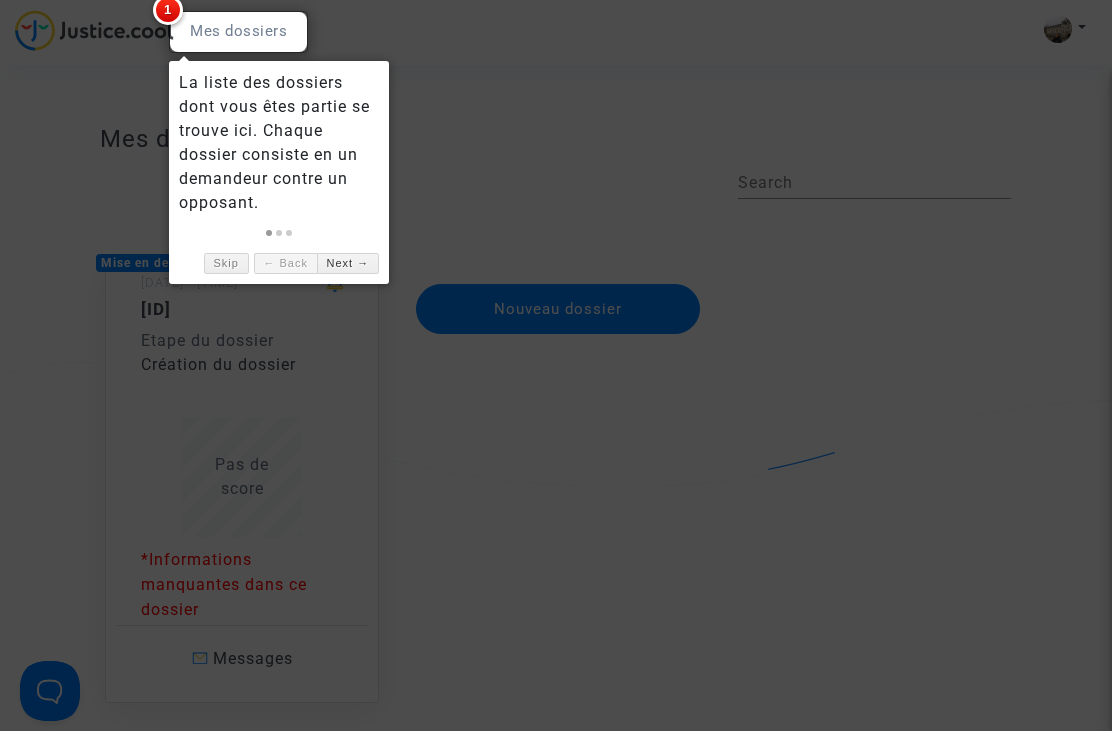 click at bounding box center (556, 365) 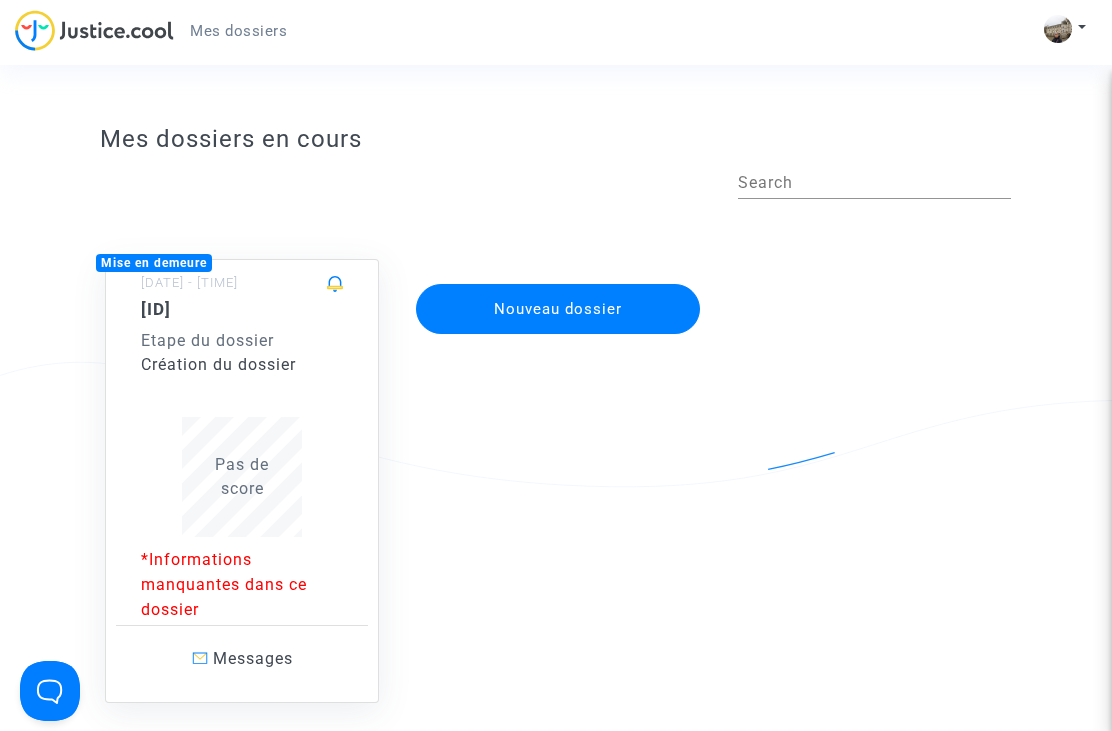 click on "*Informations manquantes dans ce dossier" at bounding box center [242, 584] 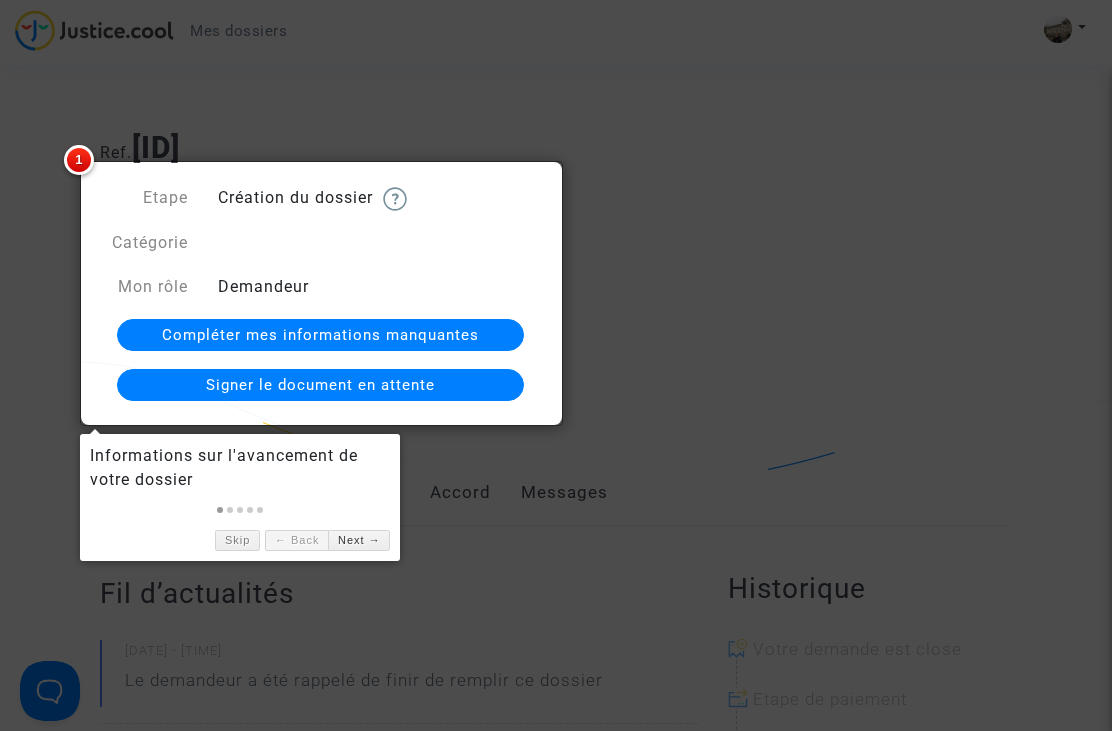 click at bounding box center [556, 365] 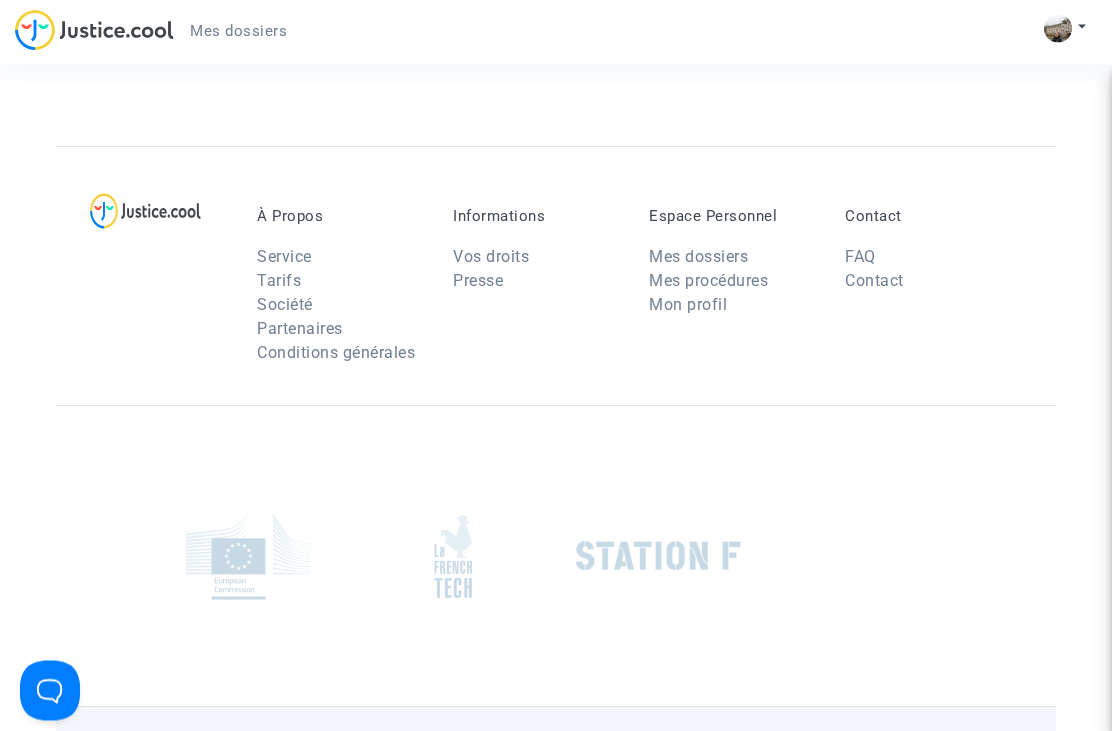 scroll, scrollTop: 1283, scrollLeft: 0, axis: vertical 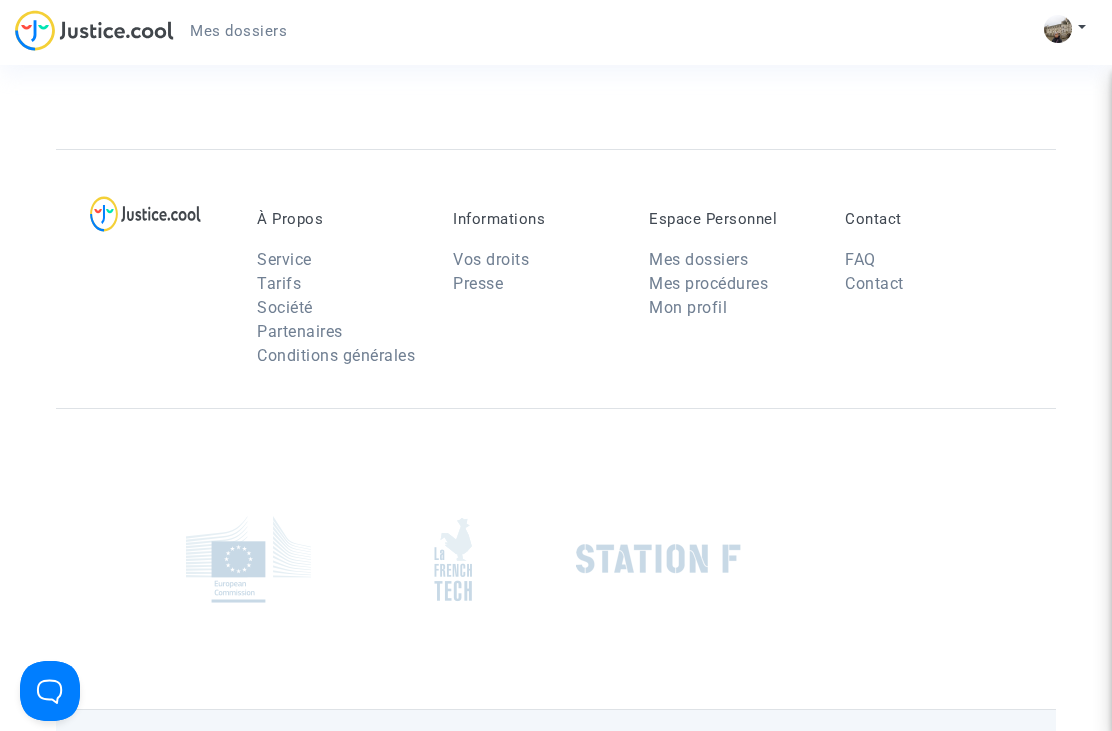 click on "Tarifs" at bounding box center [279, 283] 